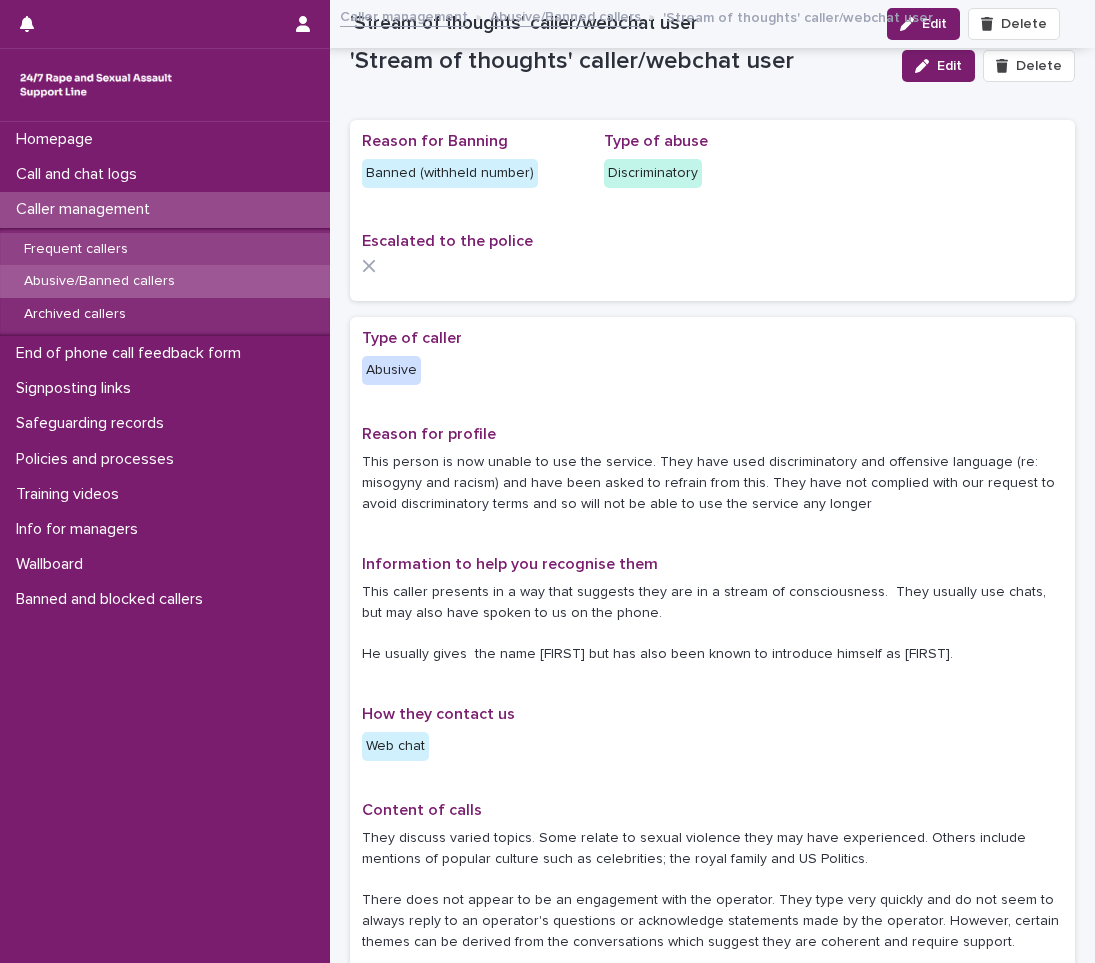 scroll, scrollTop: 0, scrollLeft: 0, axis: both 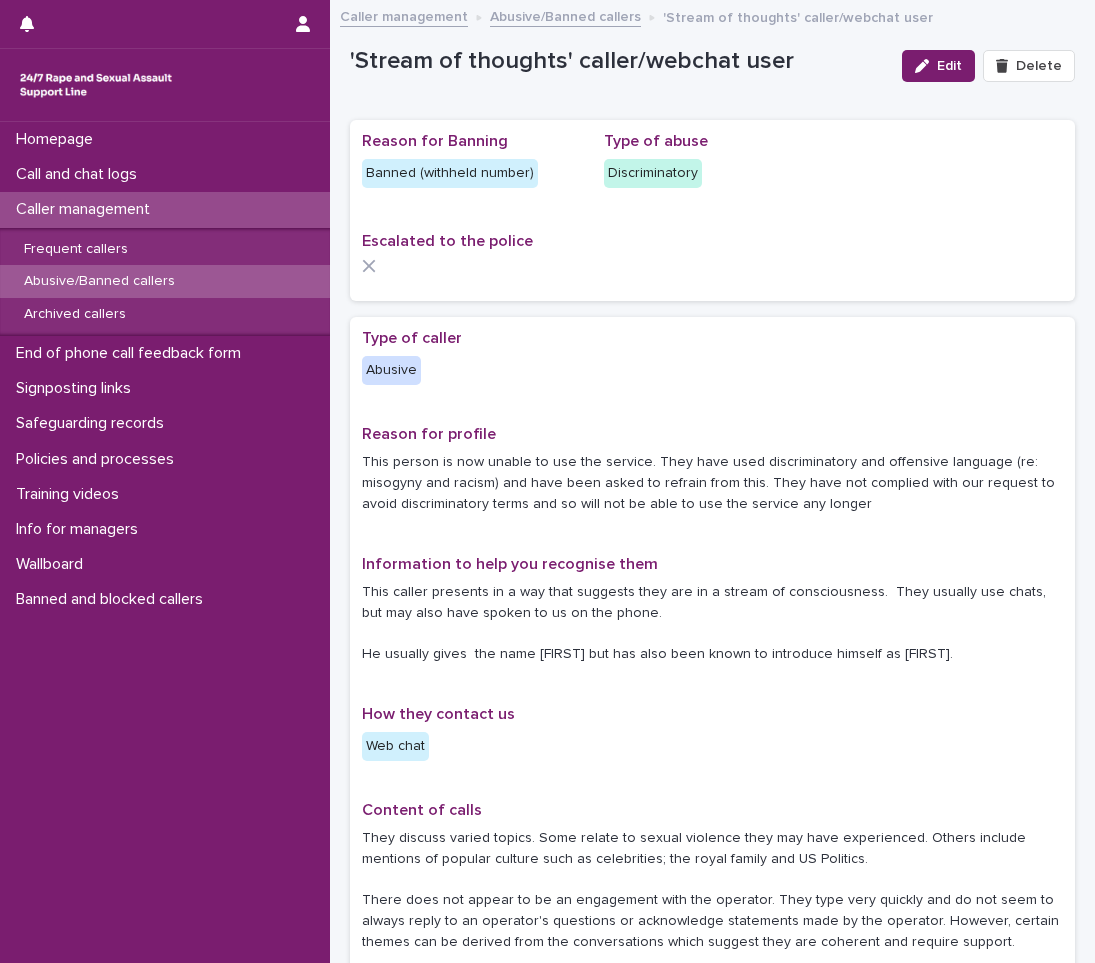 click on "Abusive/Banned callers" at bounding box center [165, 281] 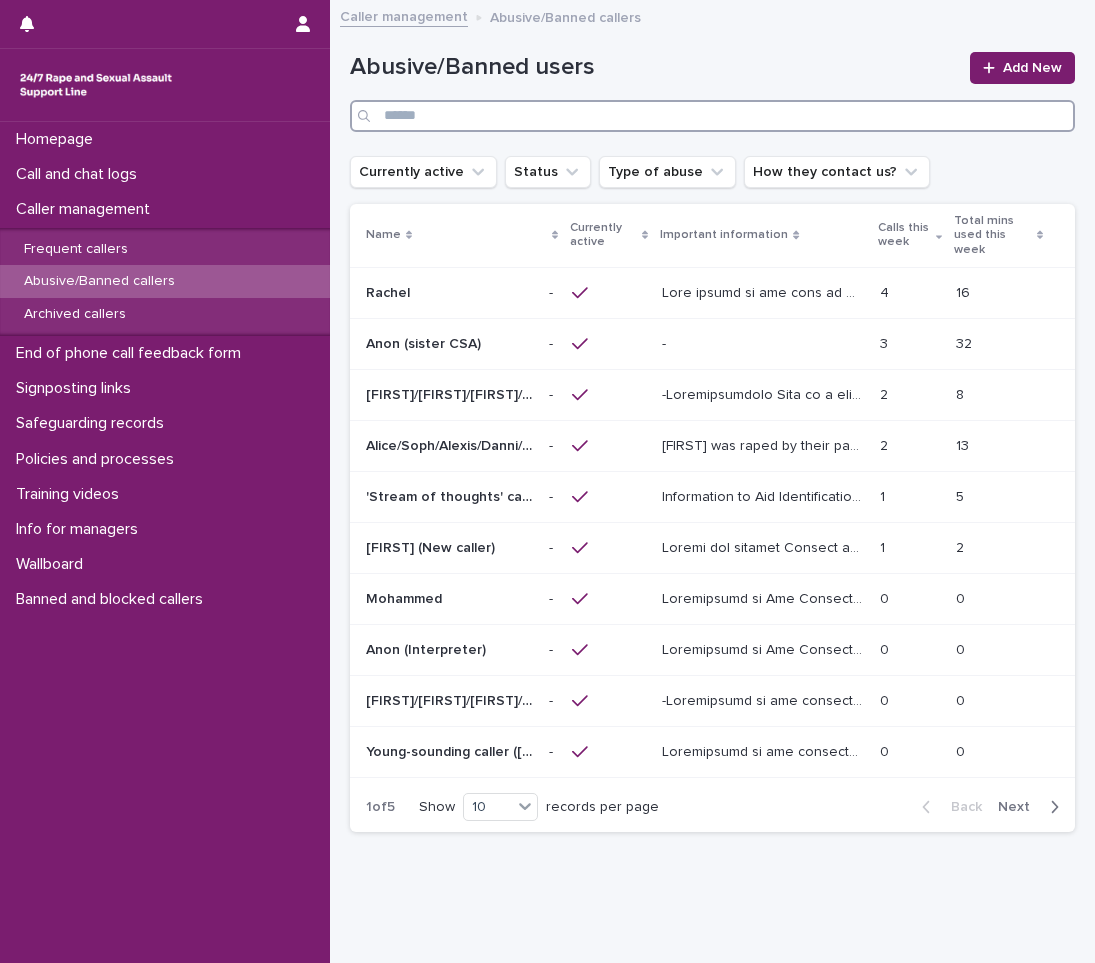 click at bounding box center [712, 116] 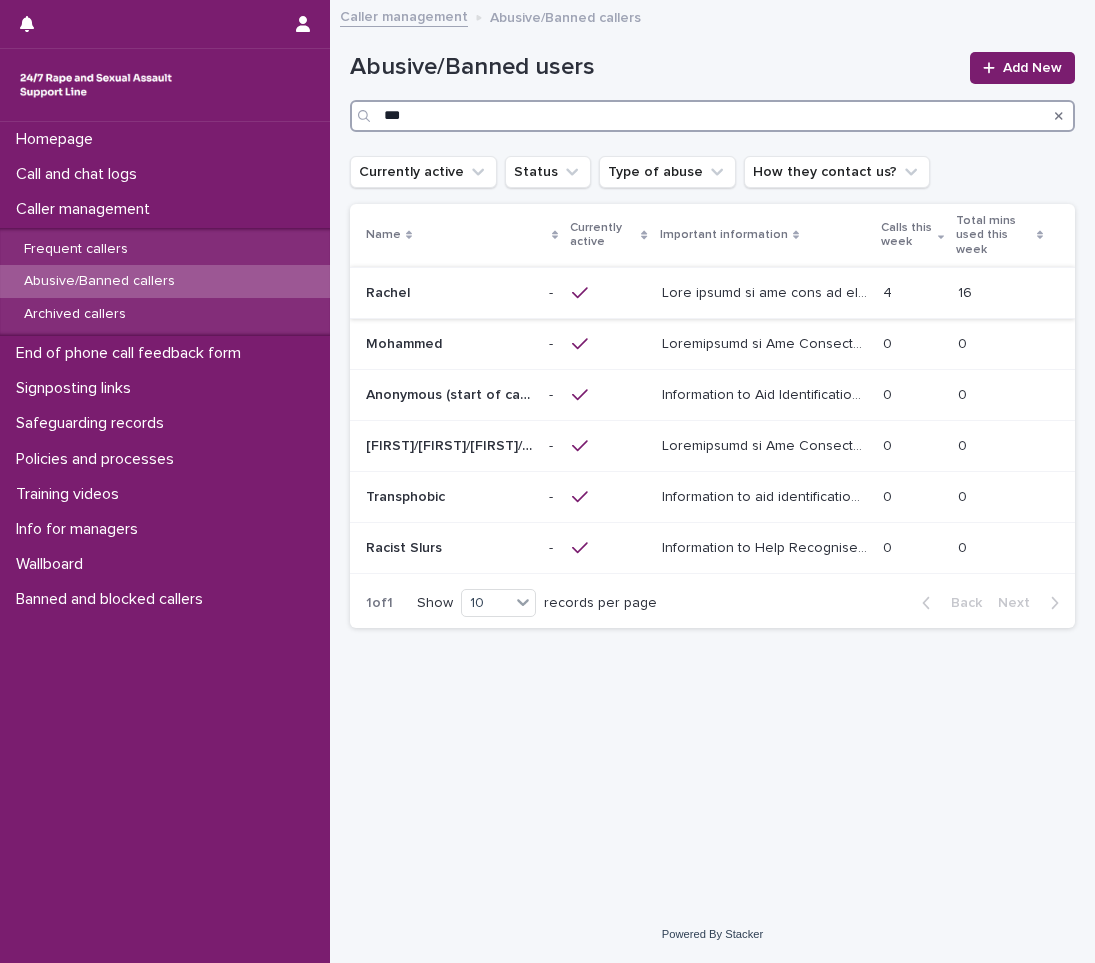 type on "***" 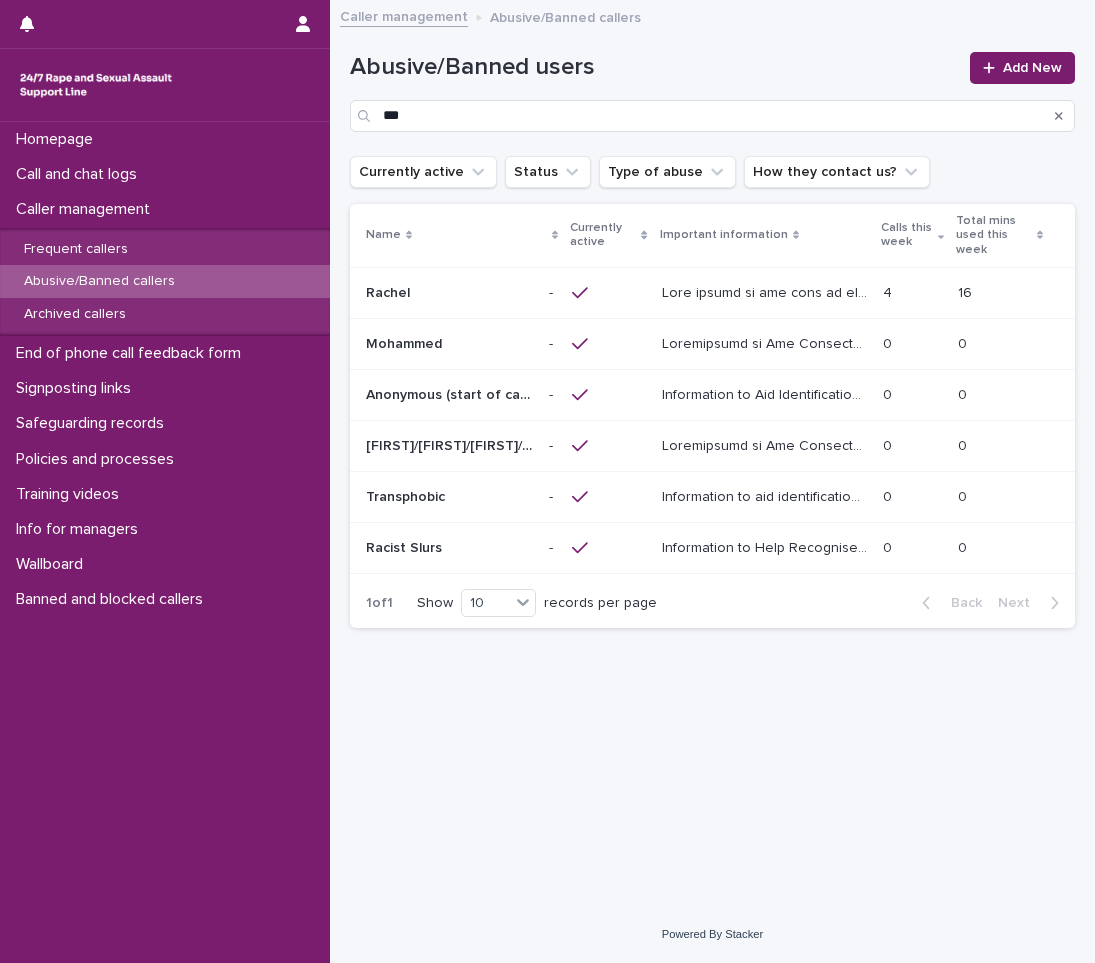 click at bounding box center [767, 291] 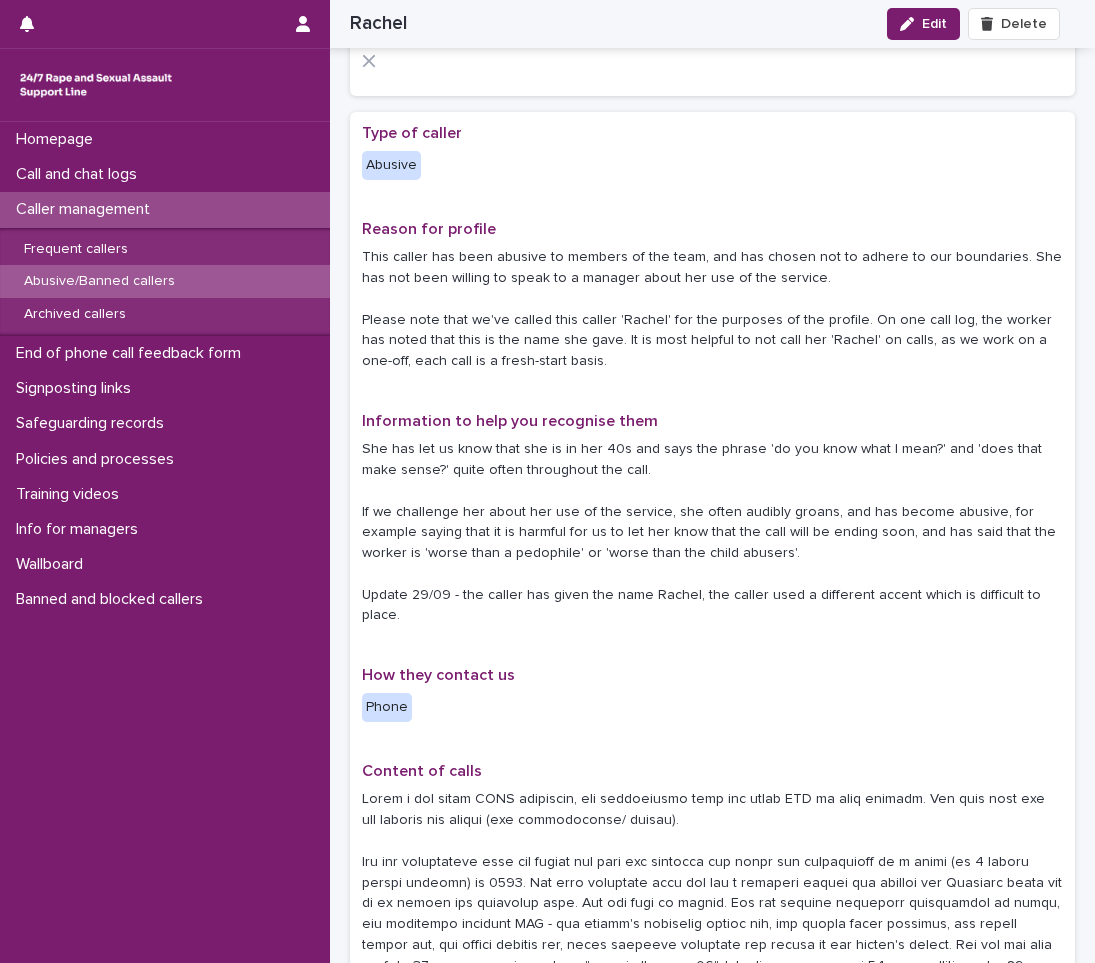 scroll, scrollTop: 200, scrollLeft: 0, axis: vertical 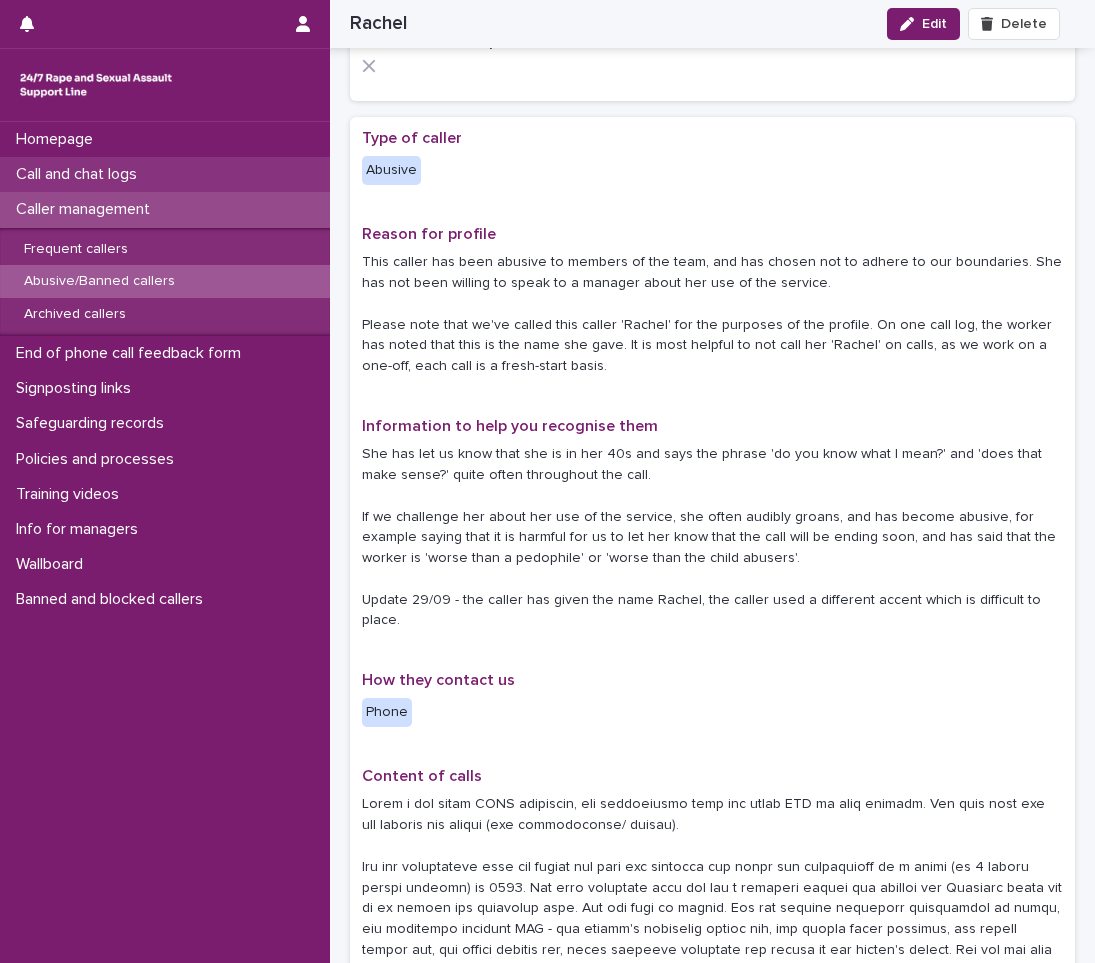 click on "Call and chat logs" at bounding box center [80, 174] 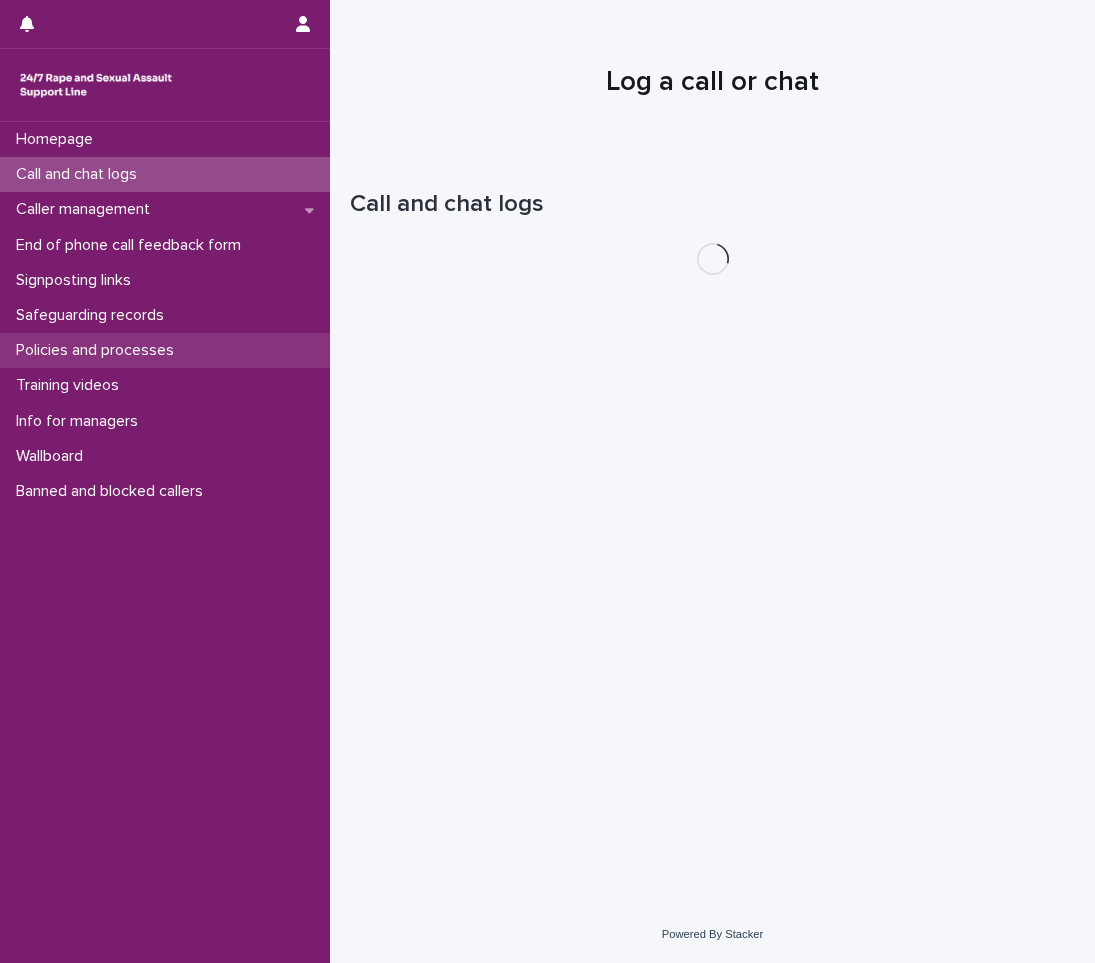 scroll, scrollTop: 0, scrollLeft: 0, axis: both 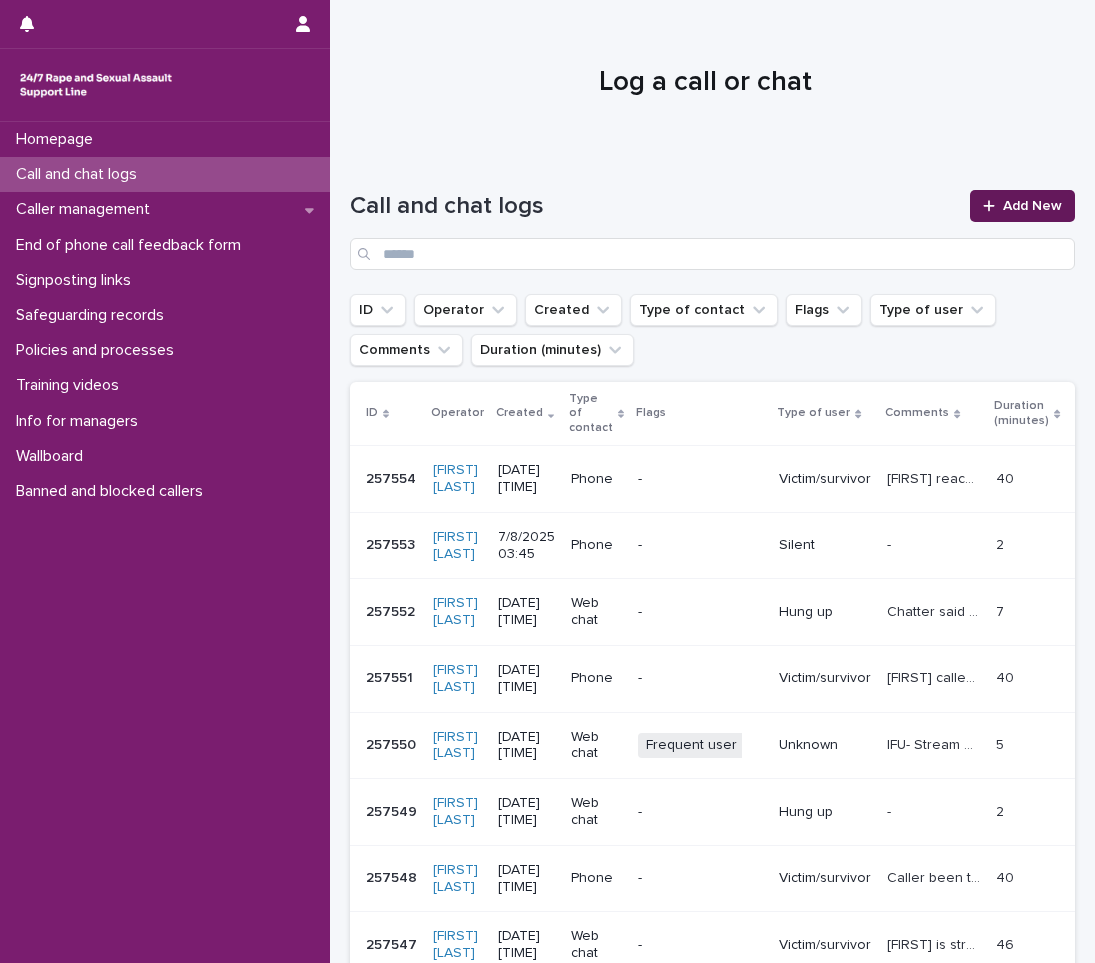 click on "Add New" at bounding box center [1022, 206] 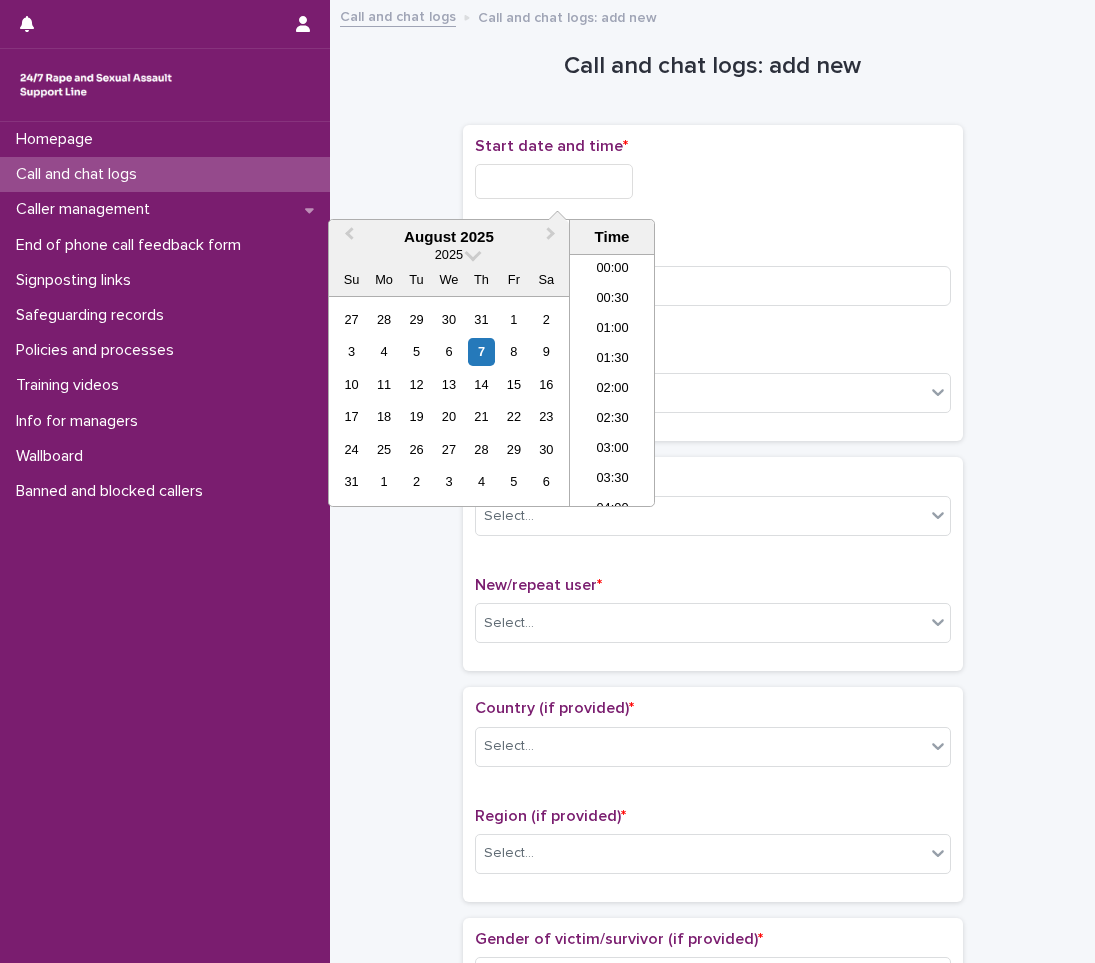 click at bounding box center [554, 181] 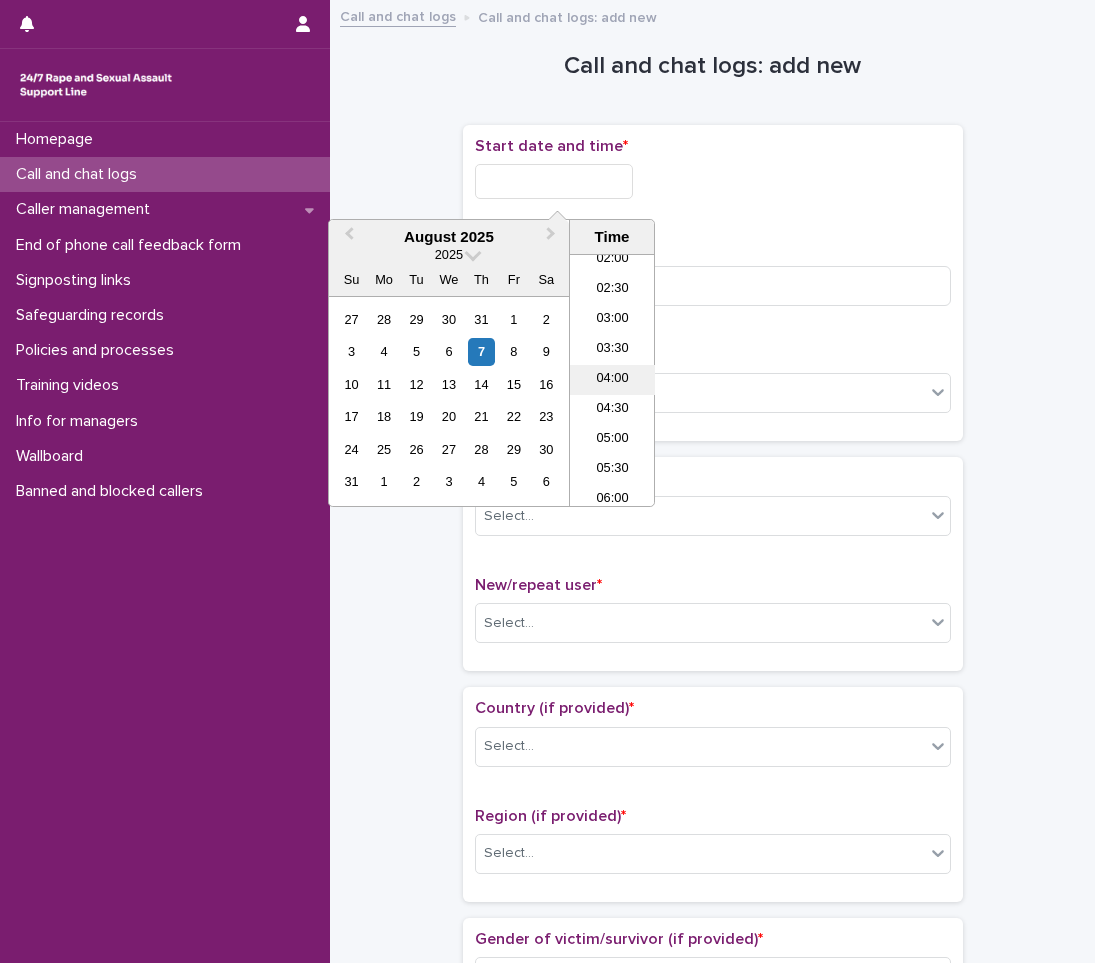 click on "04:00" at bounding box center [612, 380] 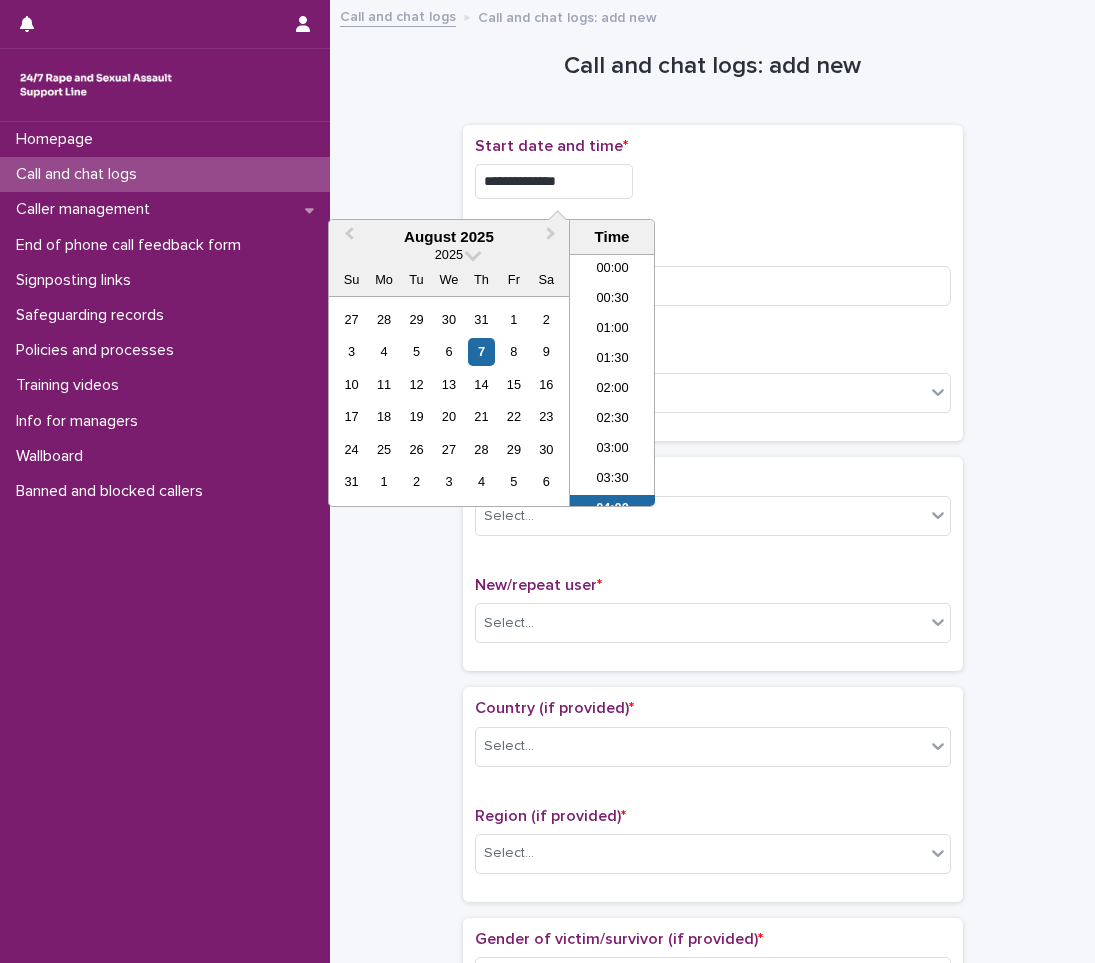 click on "**********" at bounding box center [554, 181] 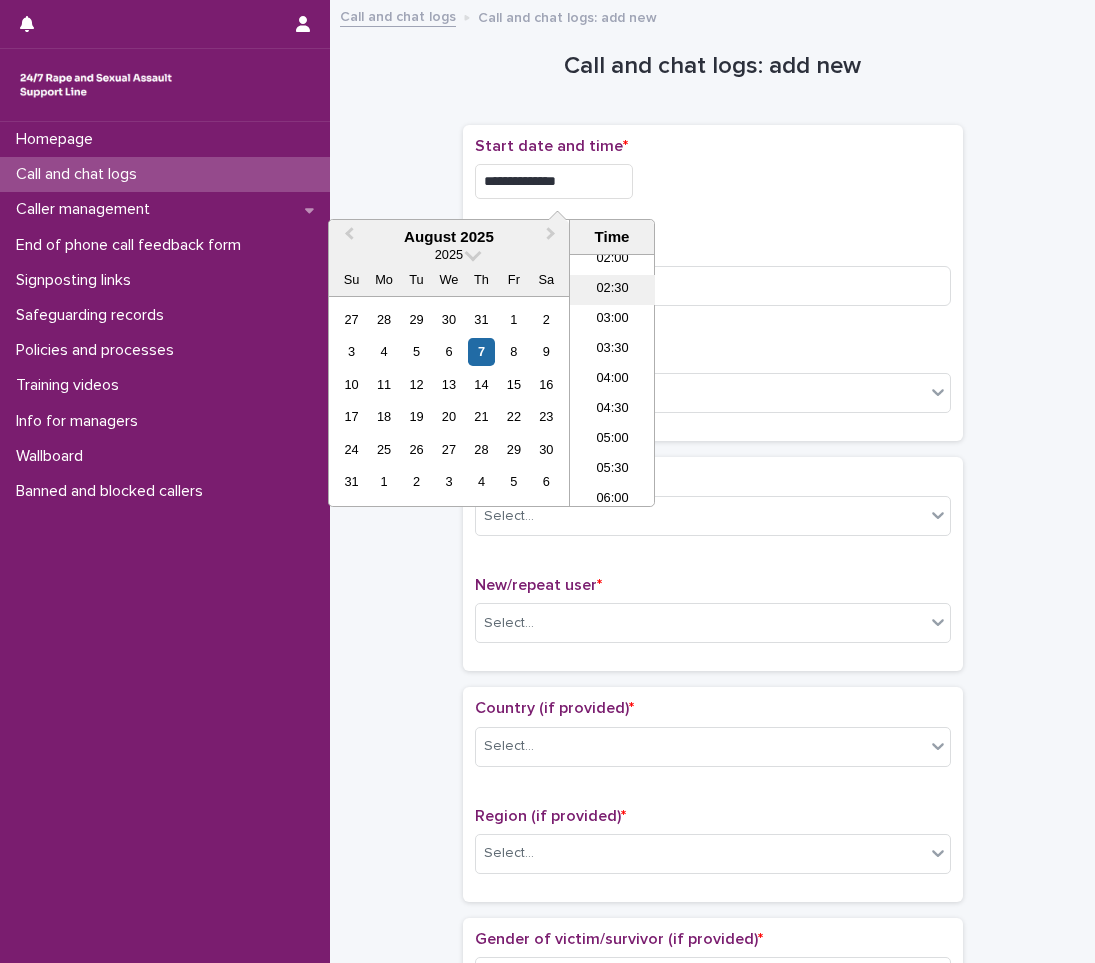 type on "**********" 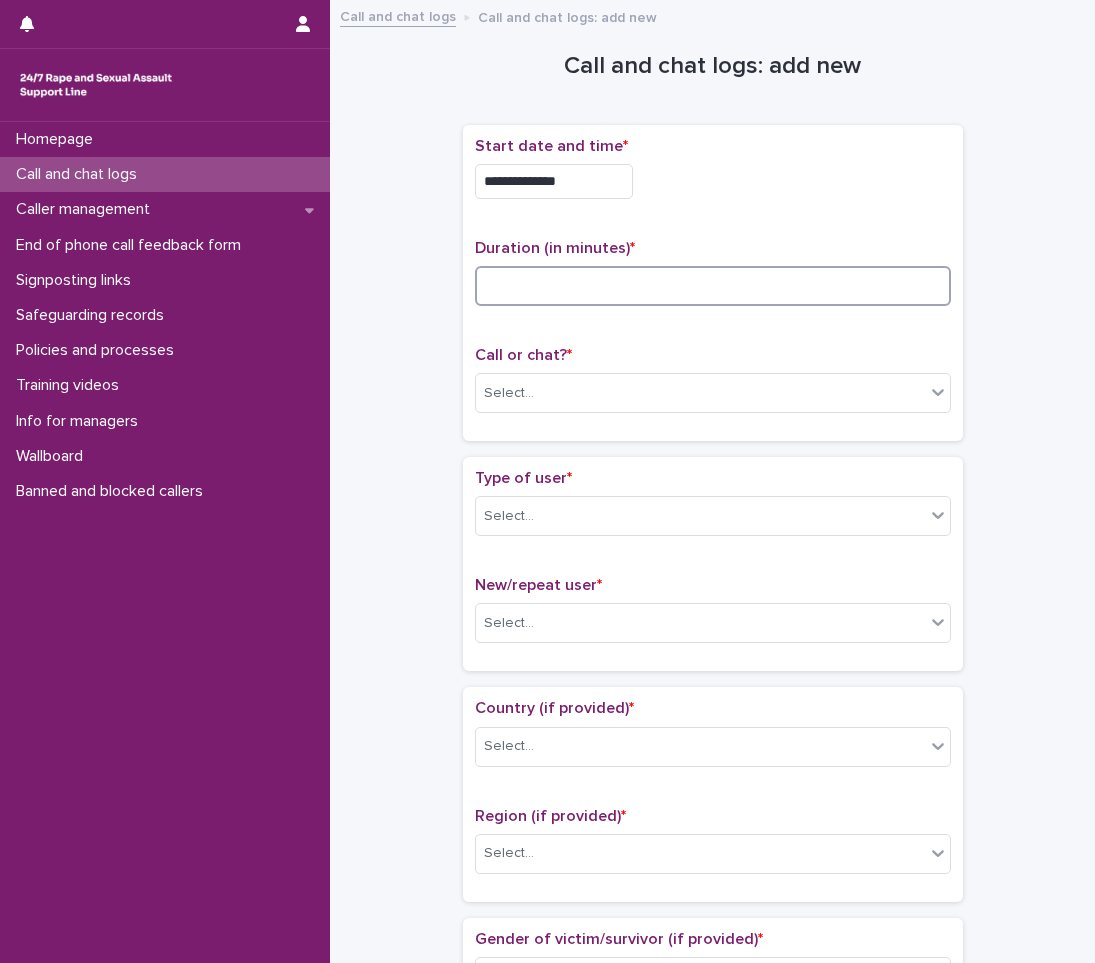 click at bounding box center (713, 286) 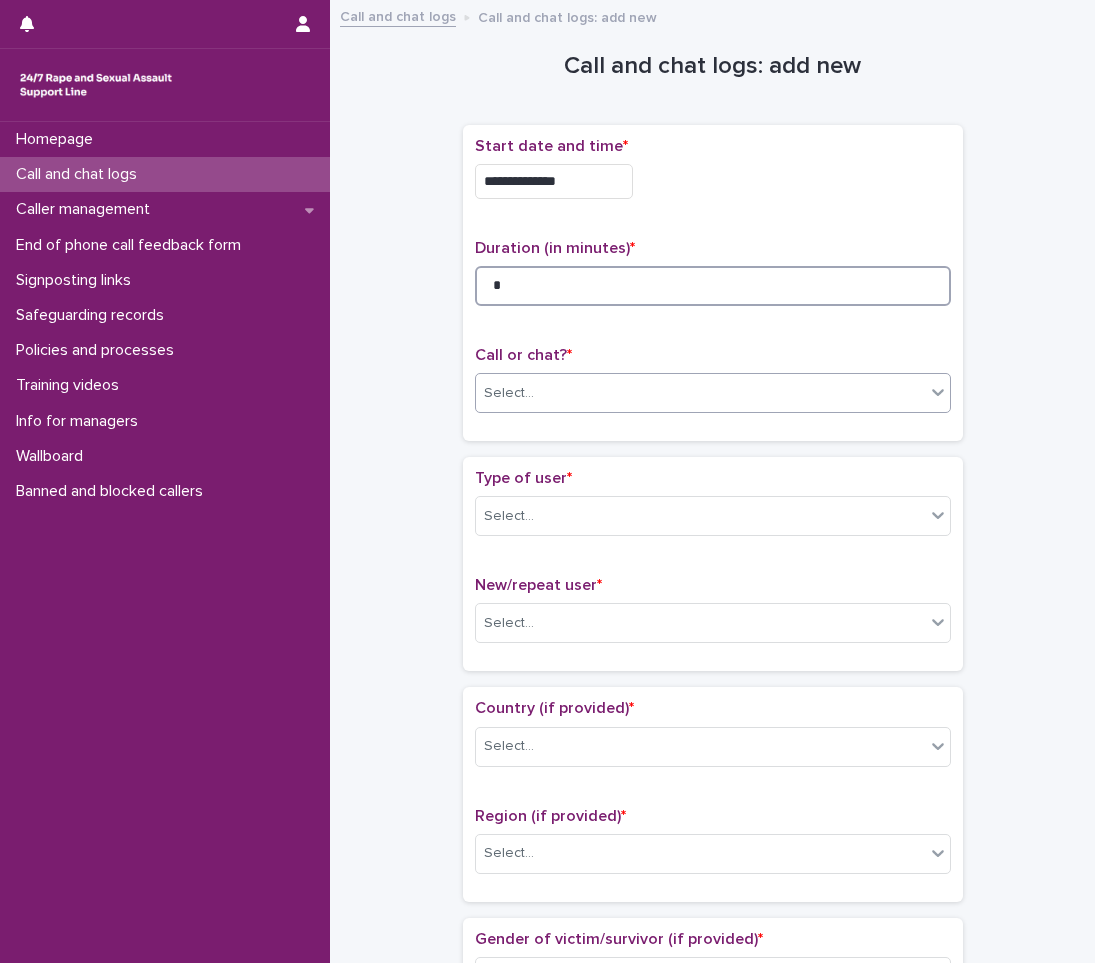 type on "*" 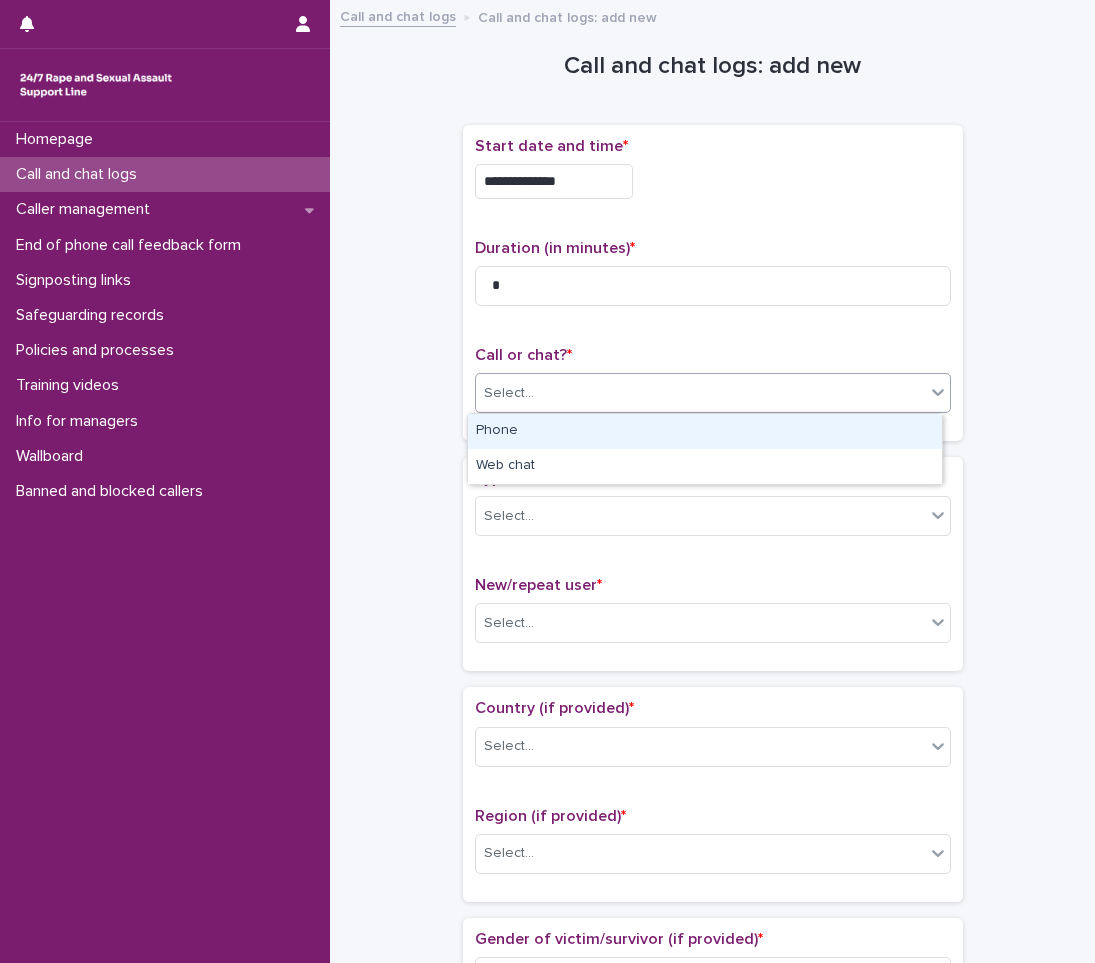 click on "Select..." at bounding box center (509, 393) 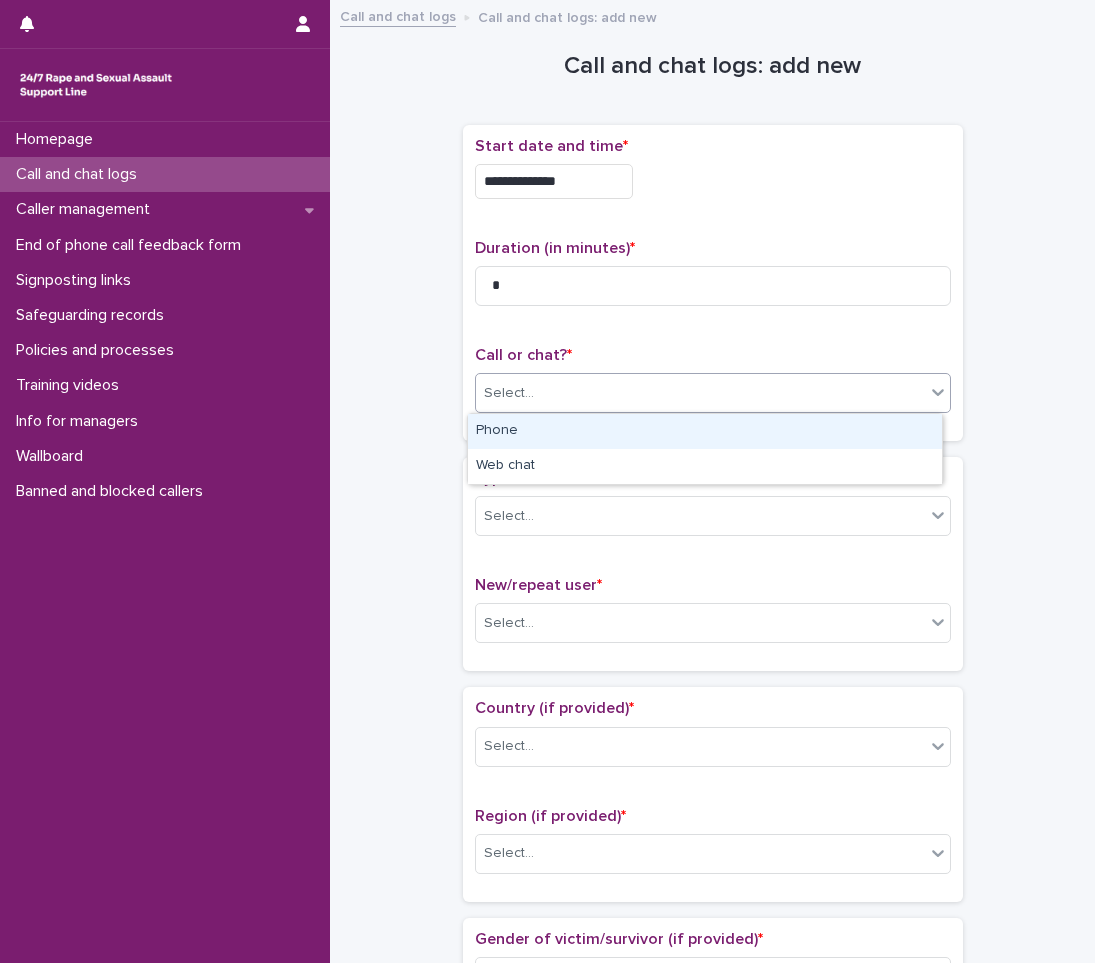 click on "Phone" at bounding box center [705, 431] 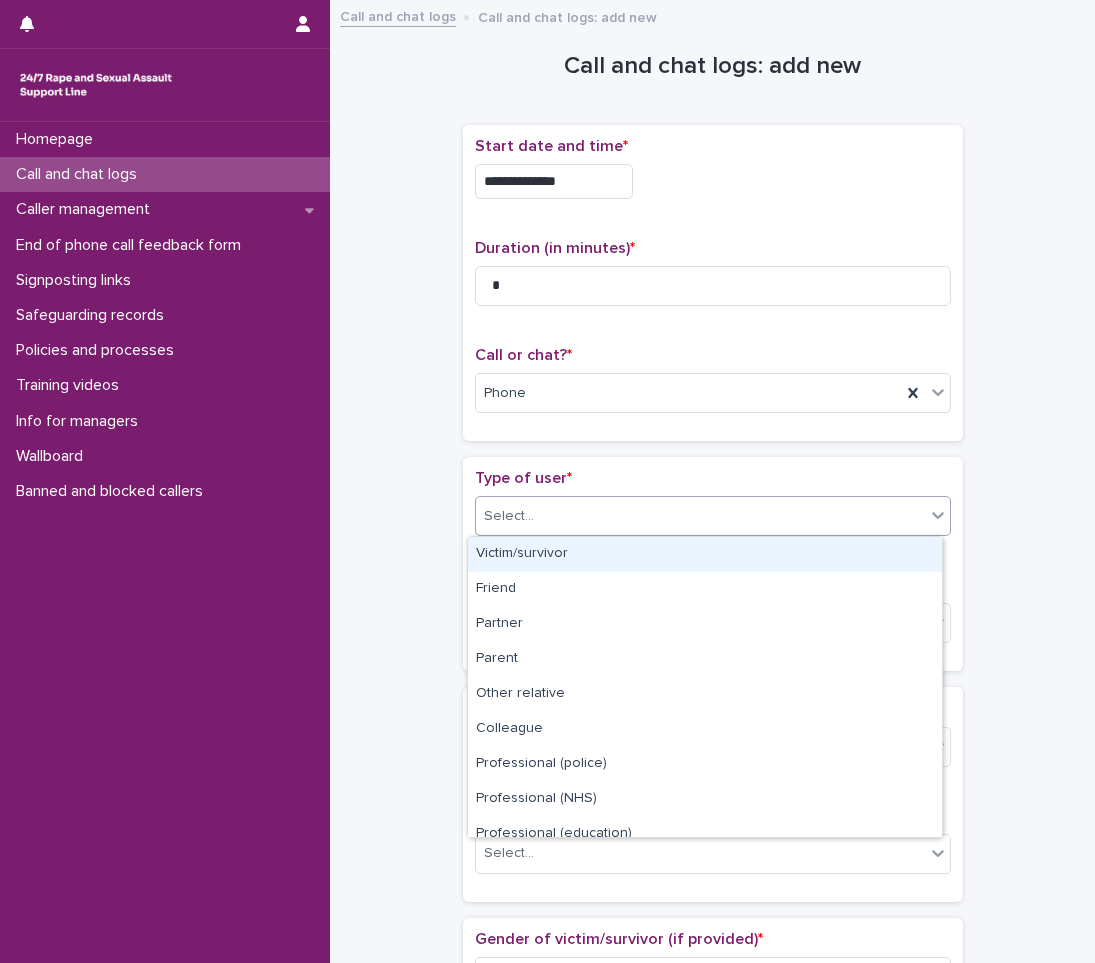 click on "Select..." at bounding box center [509, 516] 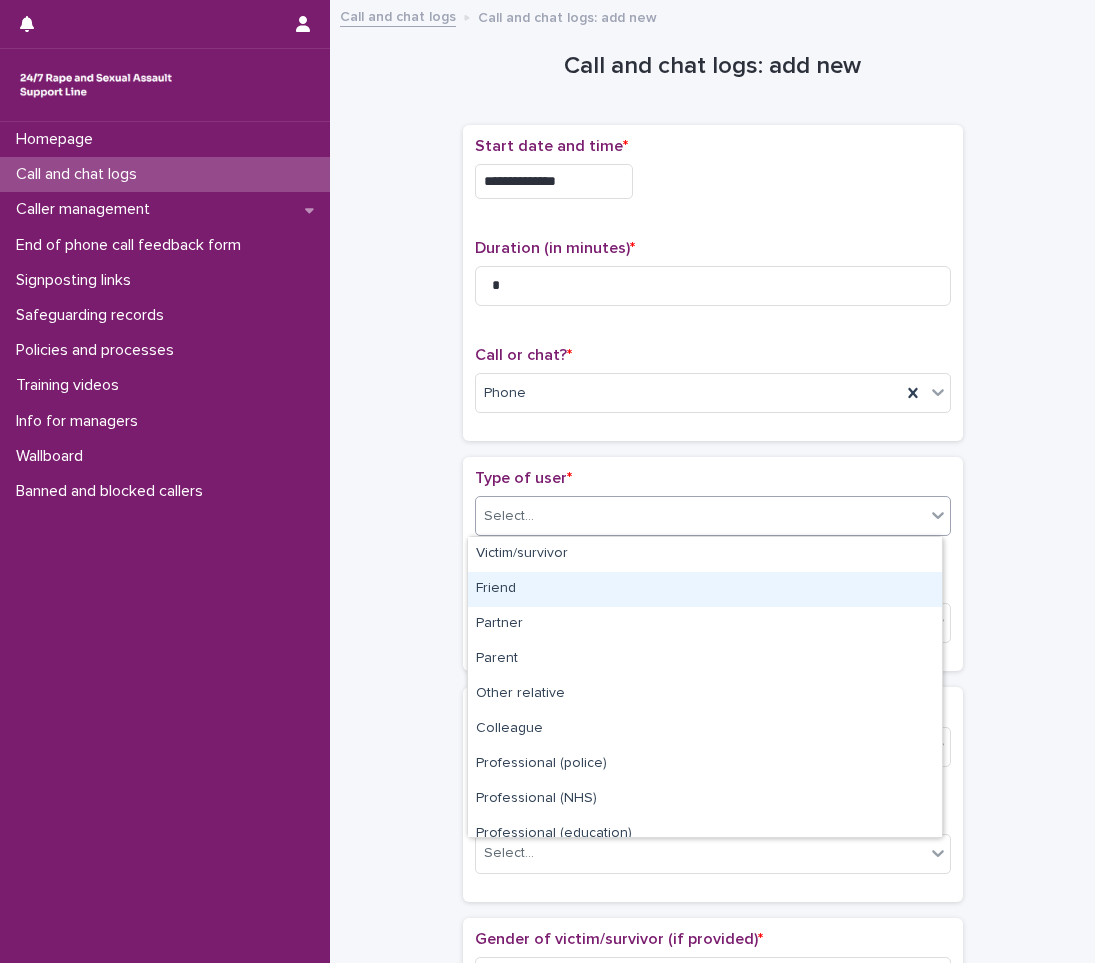 scroll, scrollTop: 225, scrollLeft: 0, axis: vertical 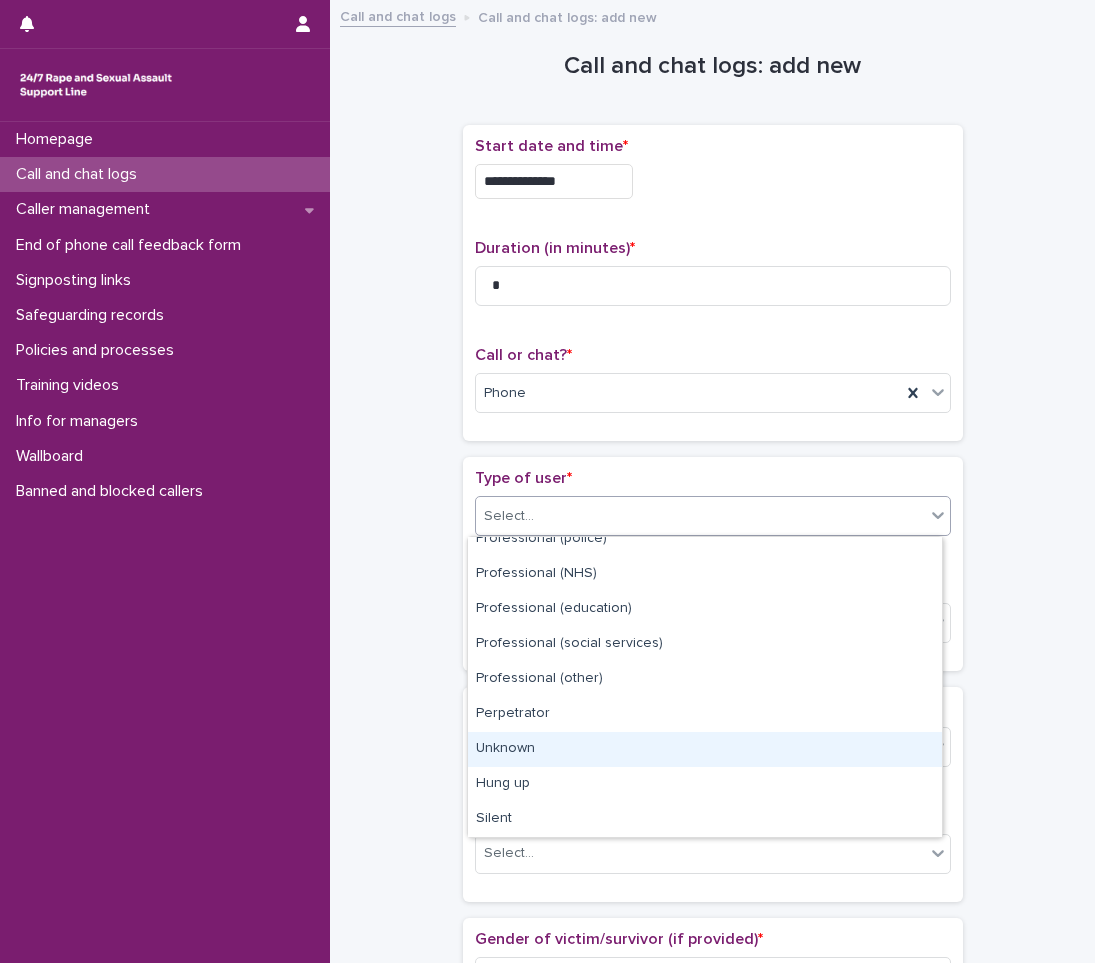 click on "Unknown" at bounding box center [705, 749] 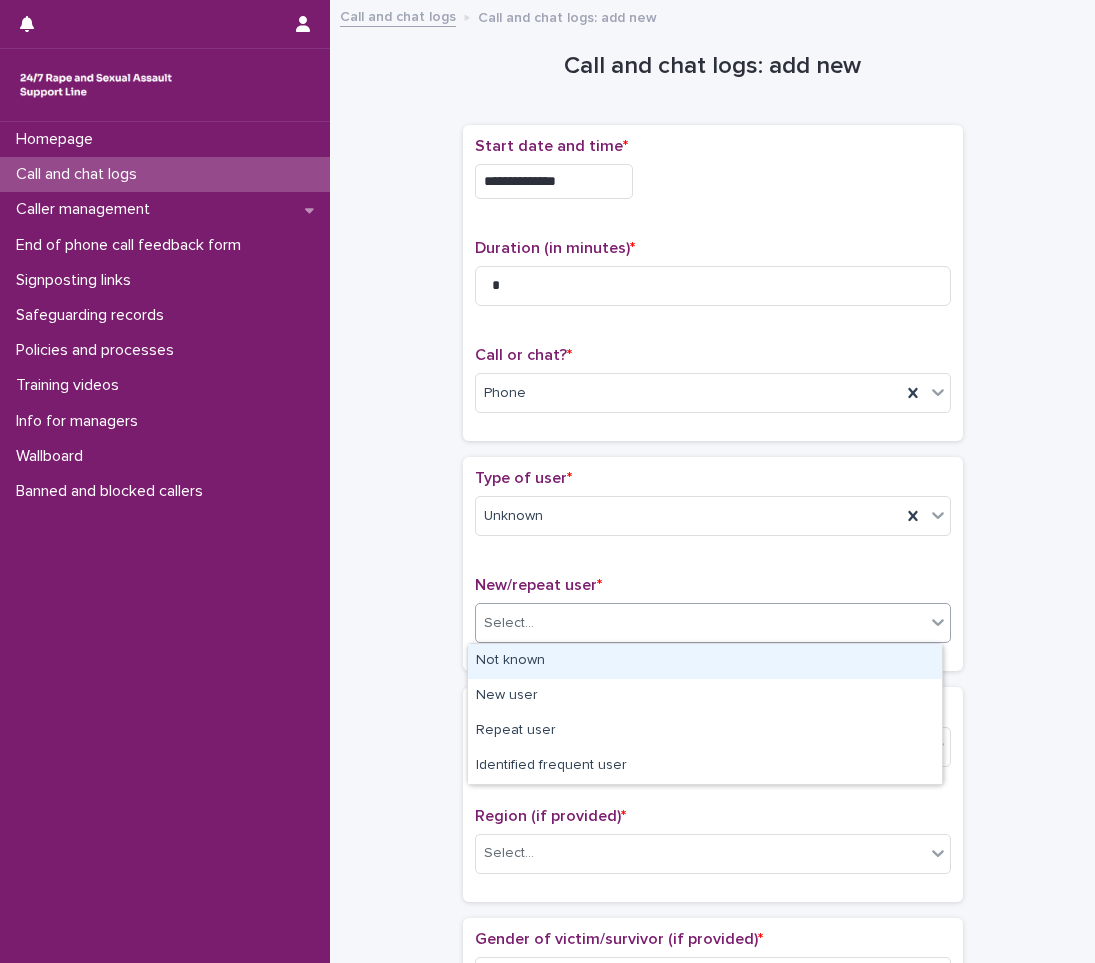 click on "Select..." at bounding box center [700, 623] 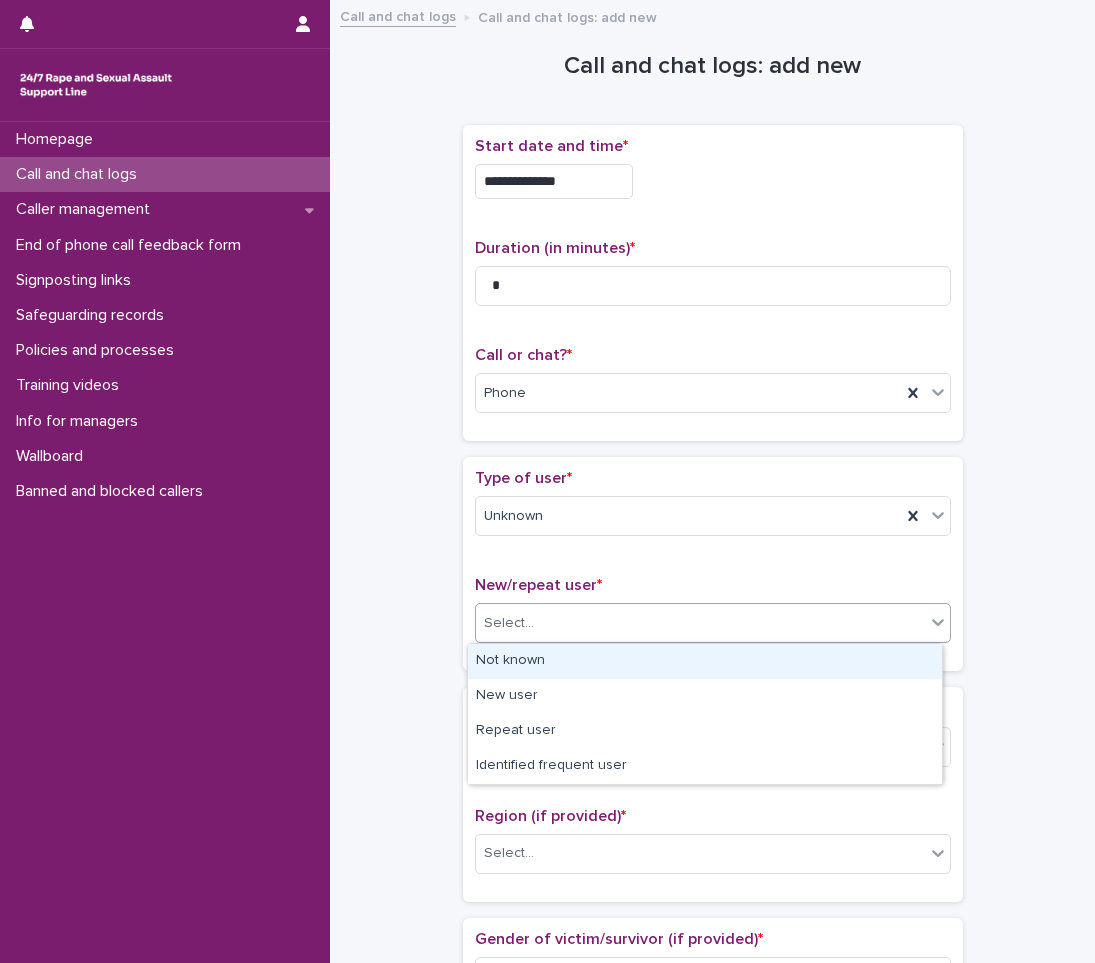 click on "Not known" at bounding box center [705, 661] 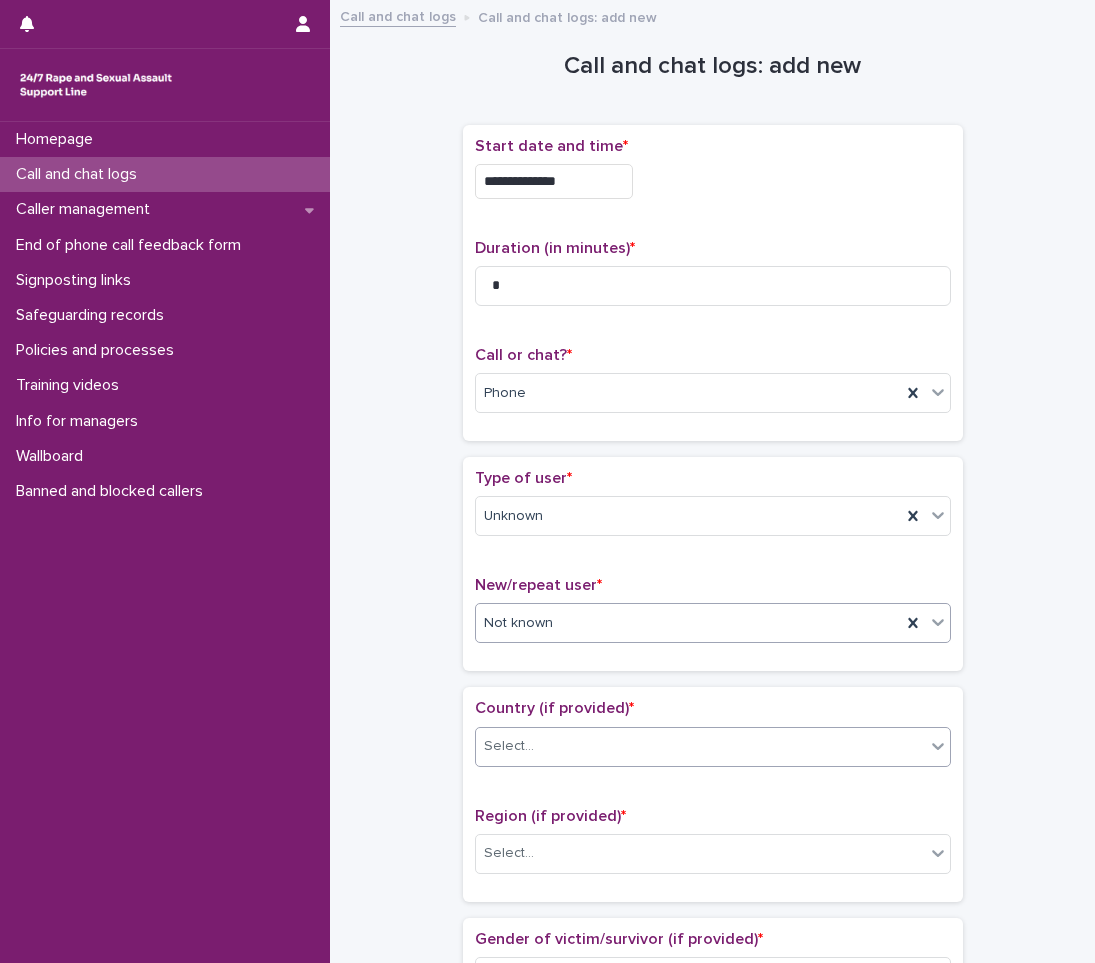 click on "Select..." at bounding box center (700, 746) 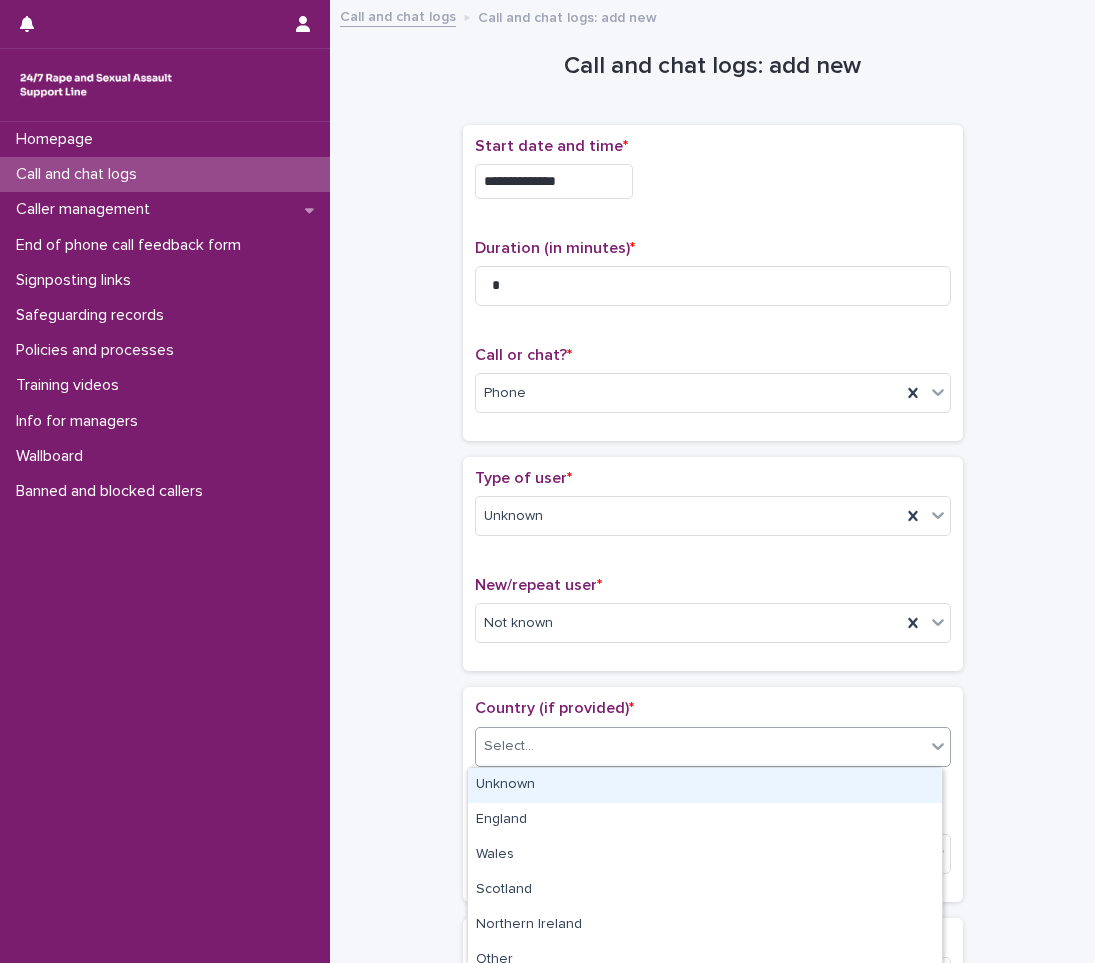 click on "Unknown" at bounding box center (705, 785) 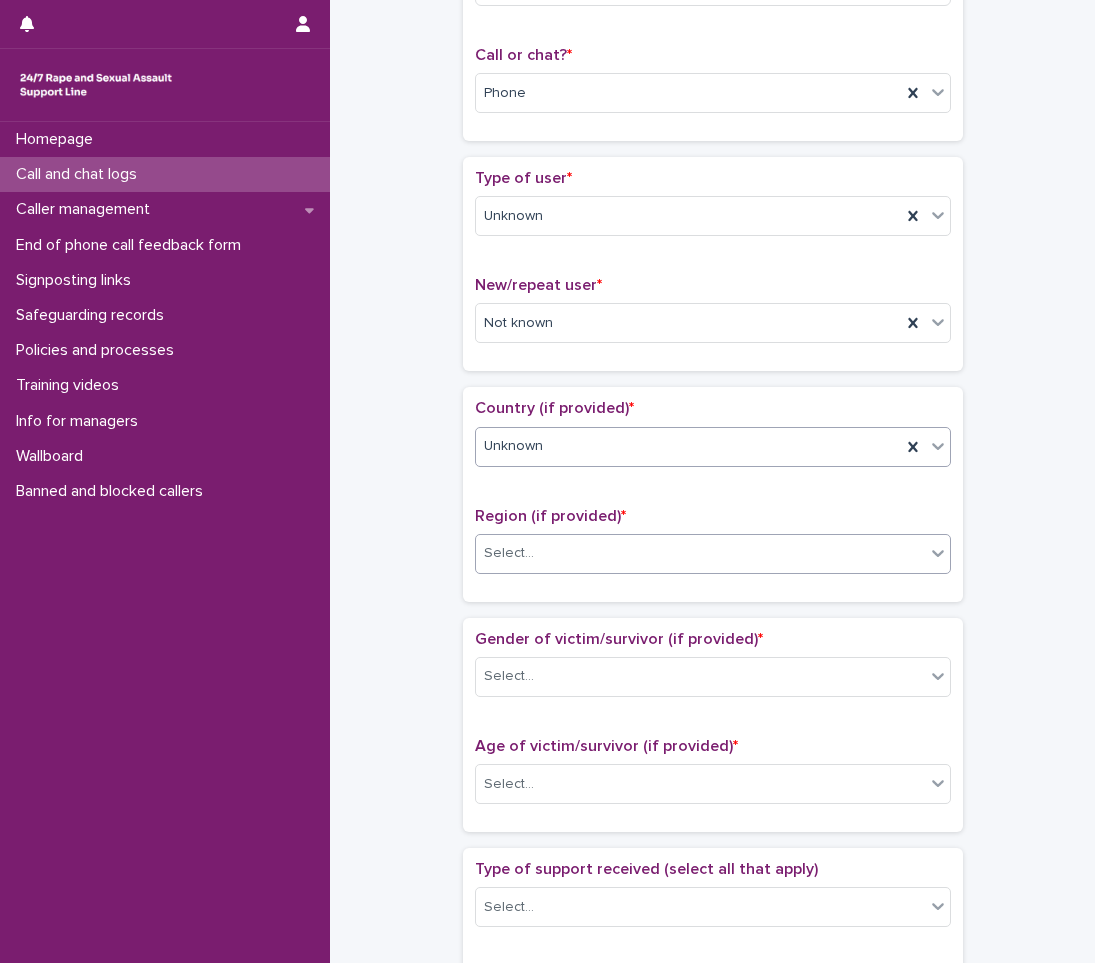 scroll, scrollTop: 400, scrollLeft: 0, axis: vertical 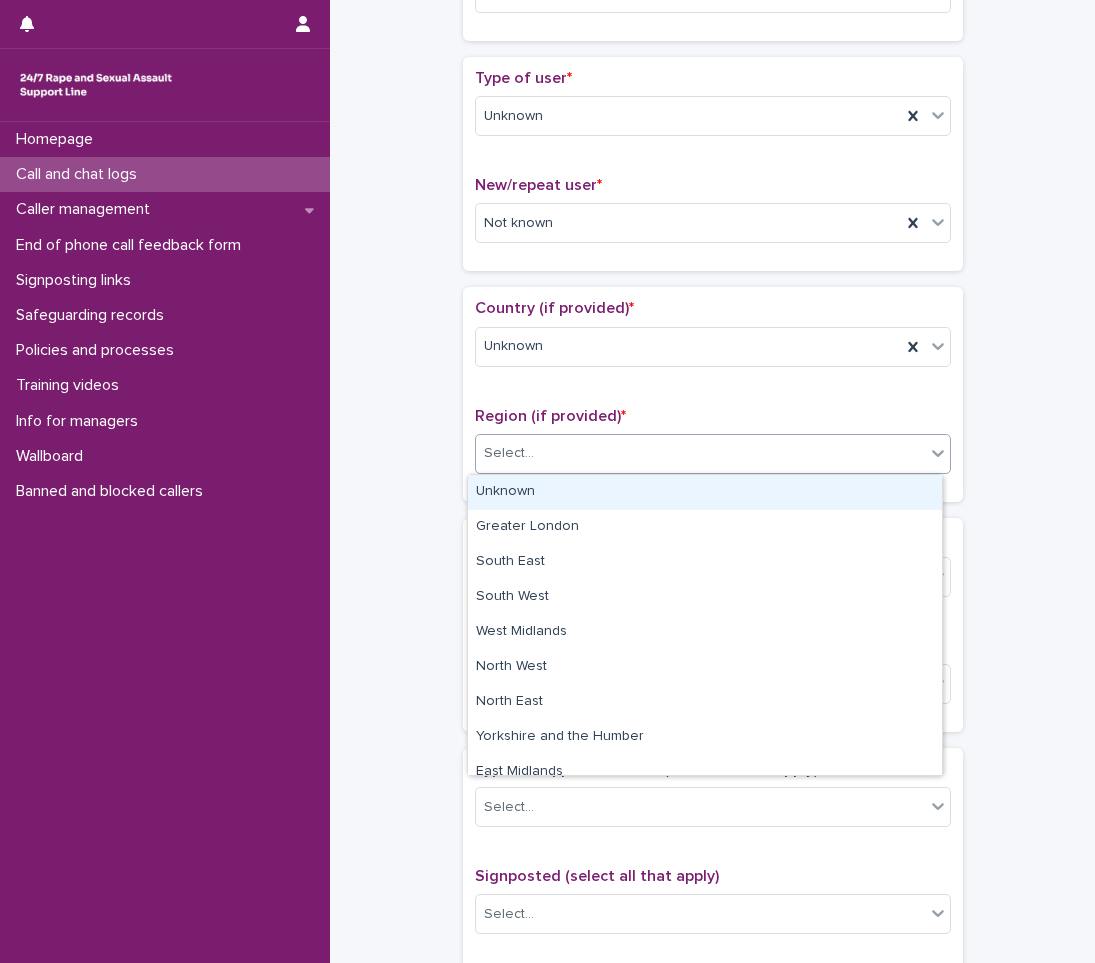 click on "Select..." at bounding box center [700, 453] 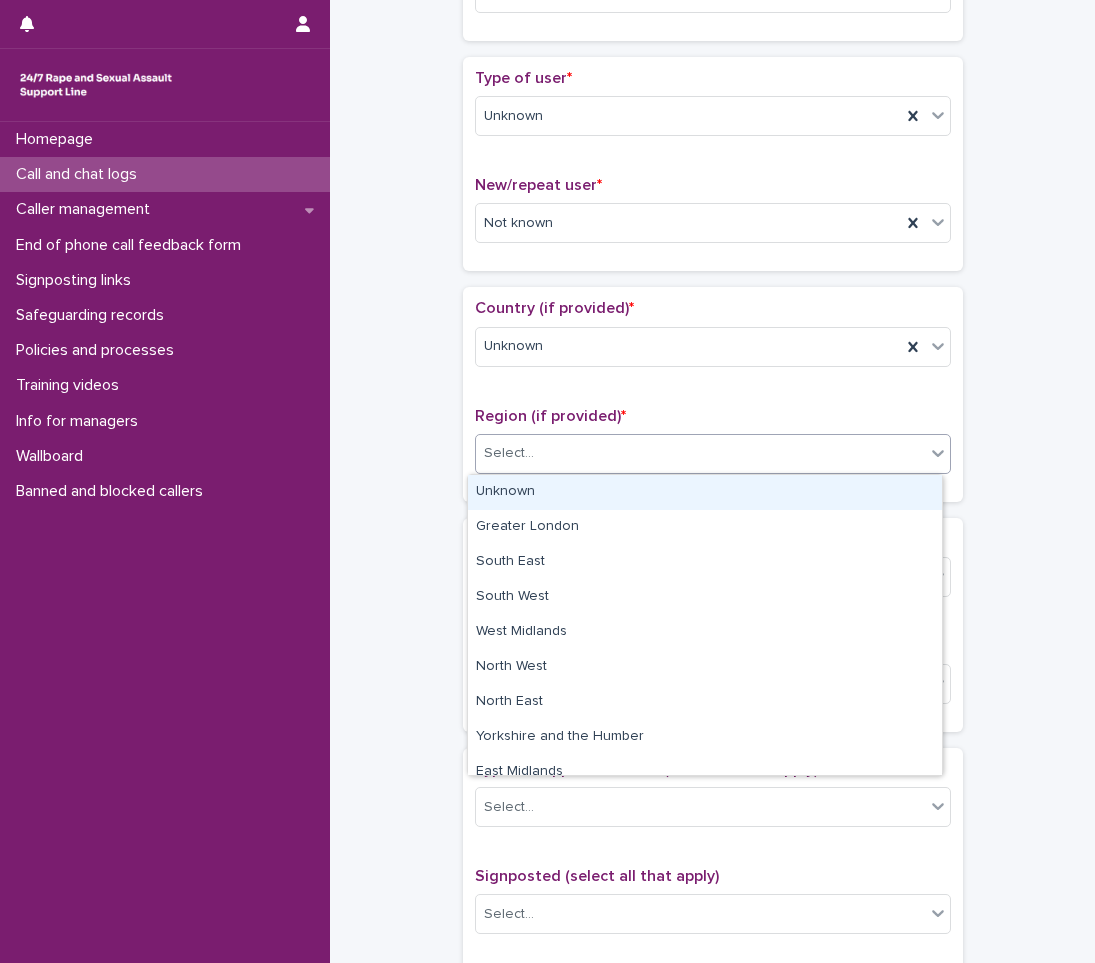 click on "Unknown" at bounding box center [705, 492] 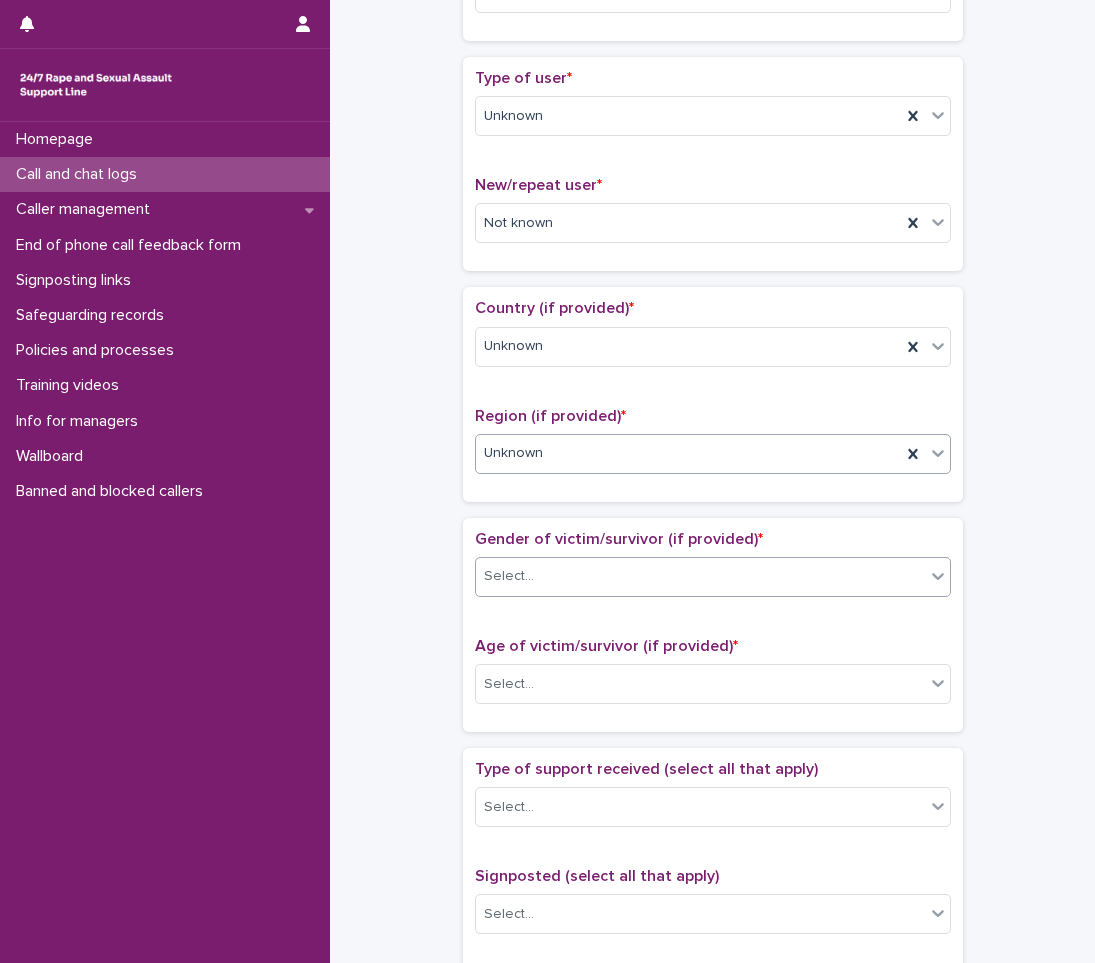 click on "Select..." at bounding box center (700, 576) 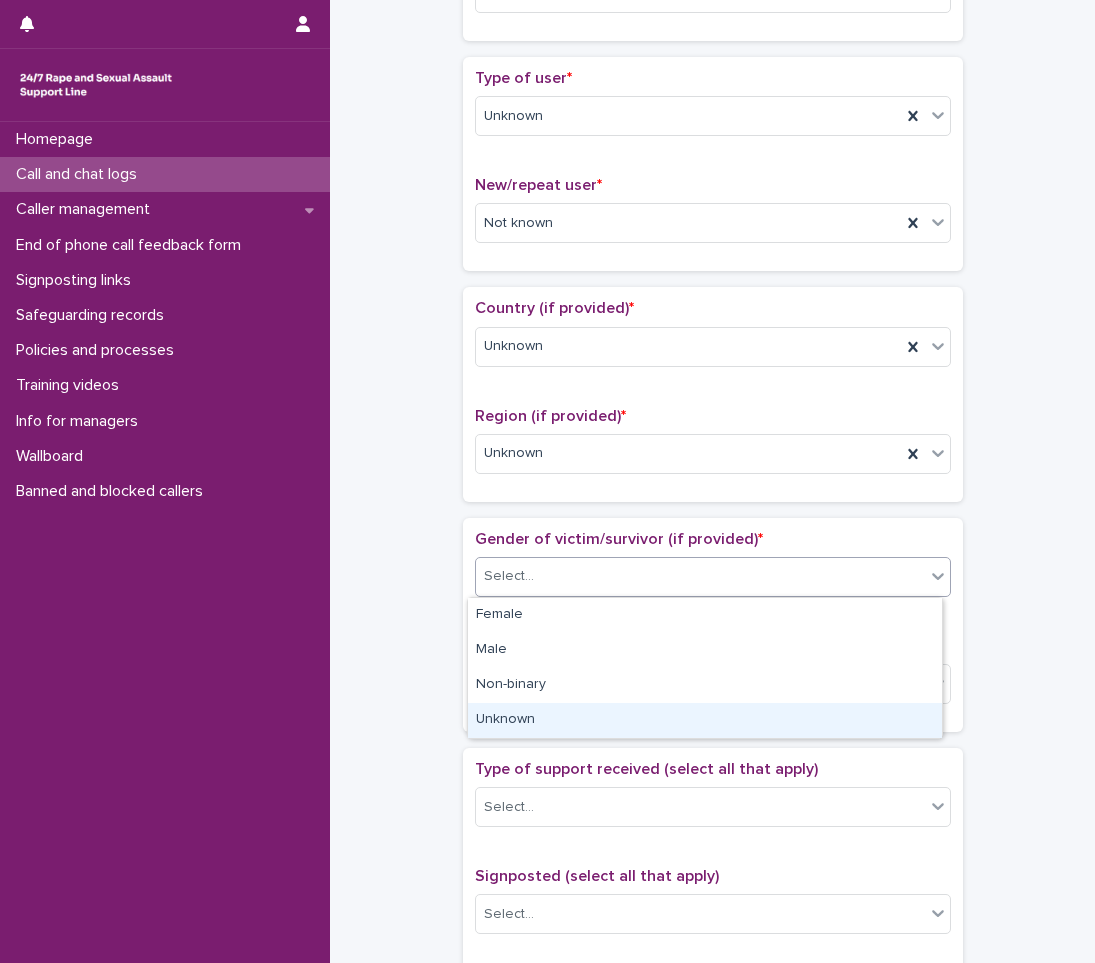 click on "Unknown" at bounding box center [705, 720] 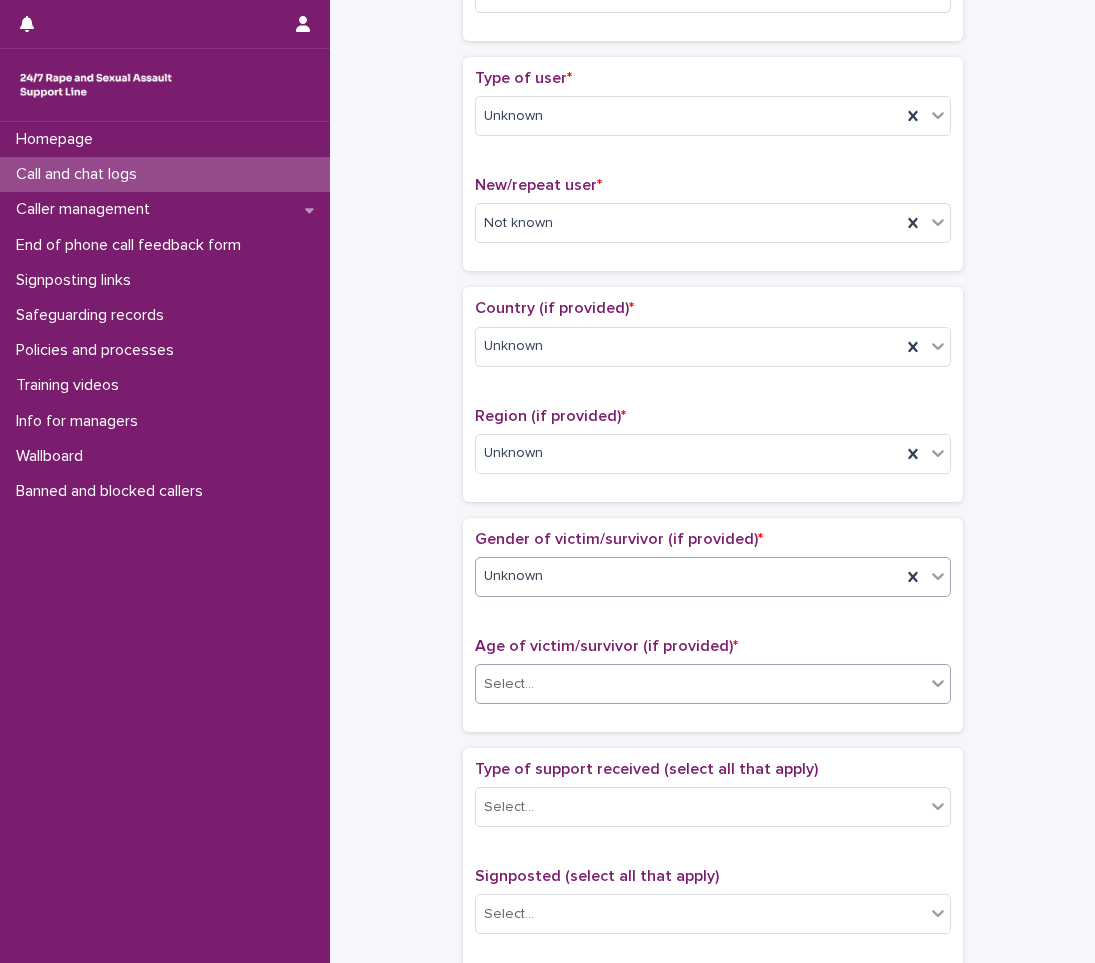 click on "Select..." at bounding box center (700, 684) 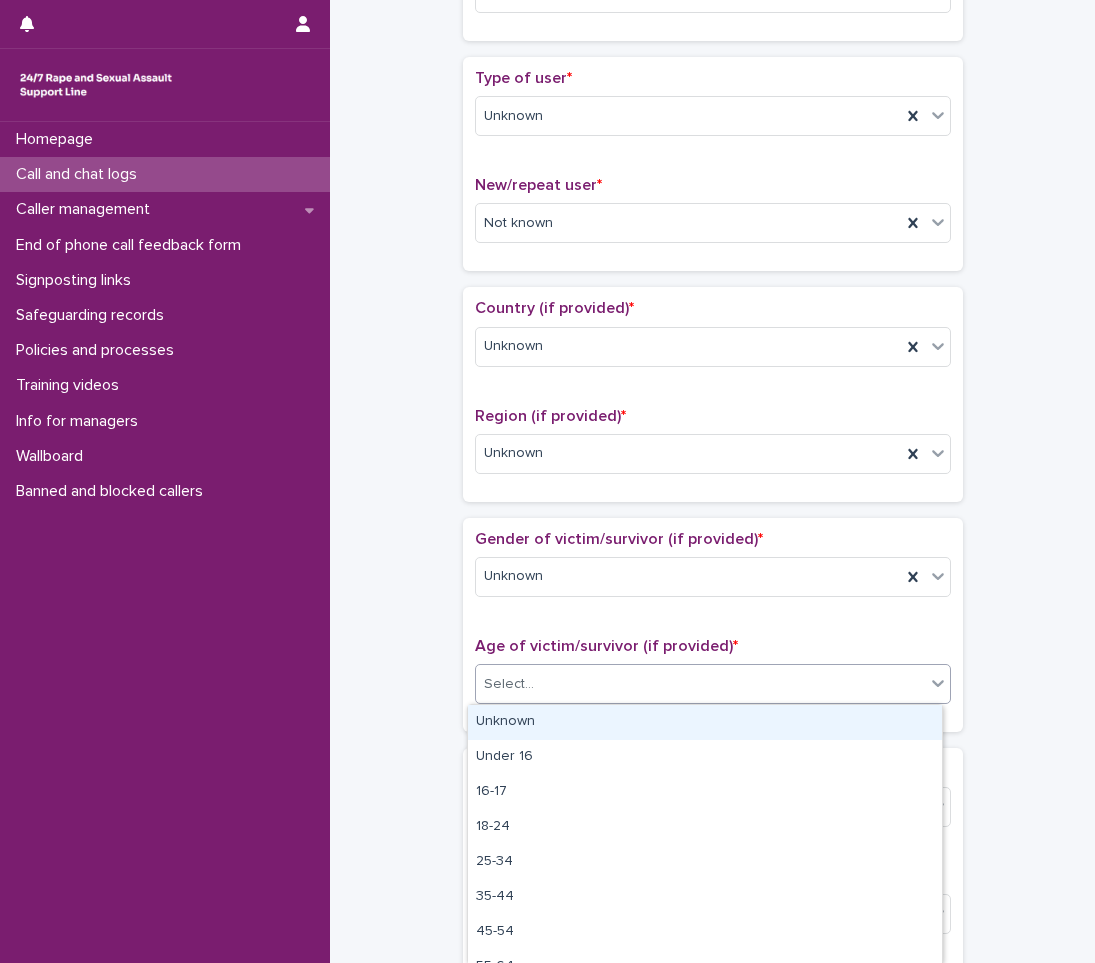 click on "Unknown" at bounding box center [705, 722] 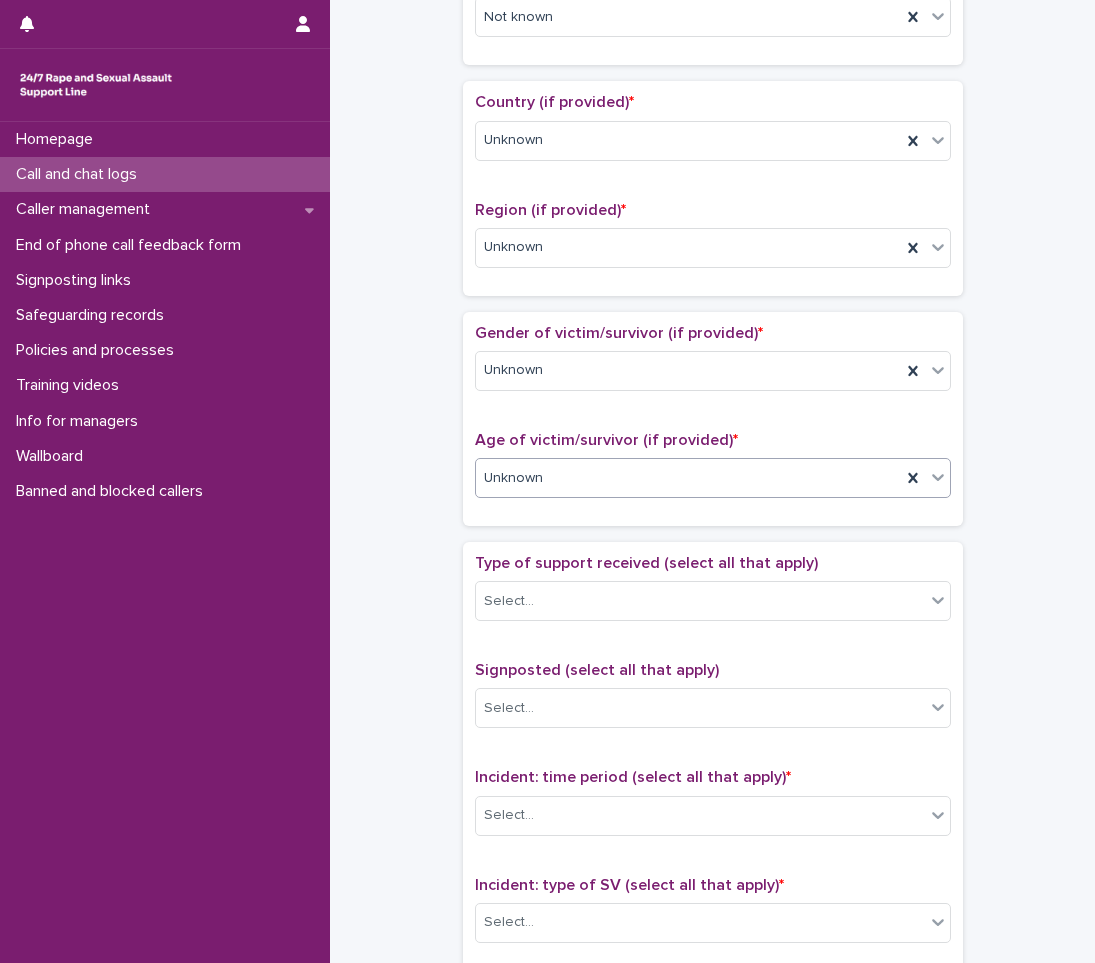 scroll, scrollTop: 700, scrollLeft: 0, axis: vertical 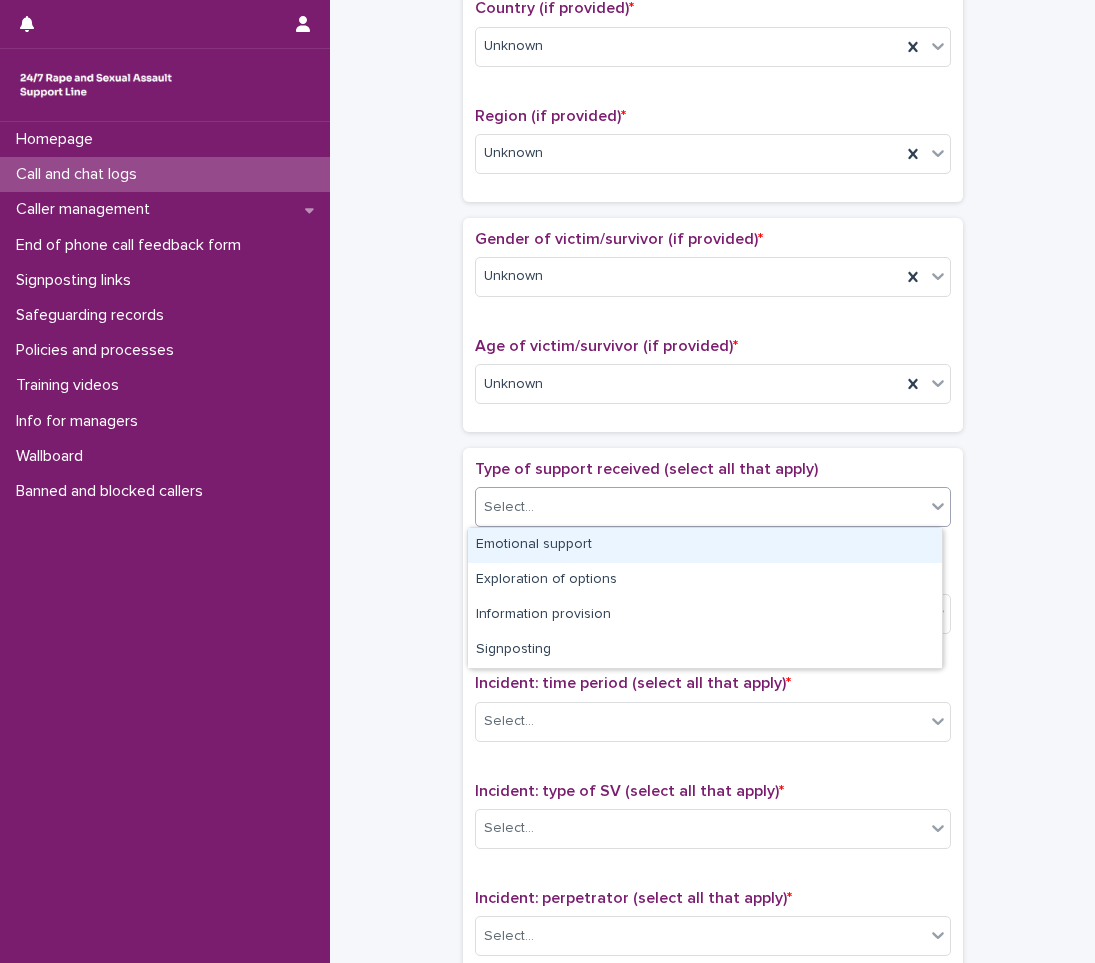 click on "Select..." at bounding box center (700, 507) 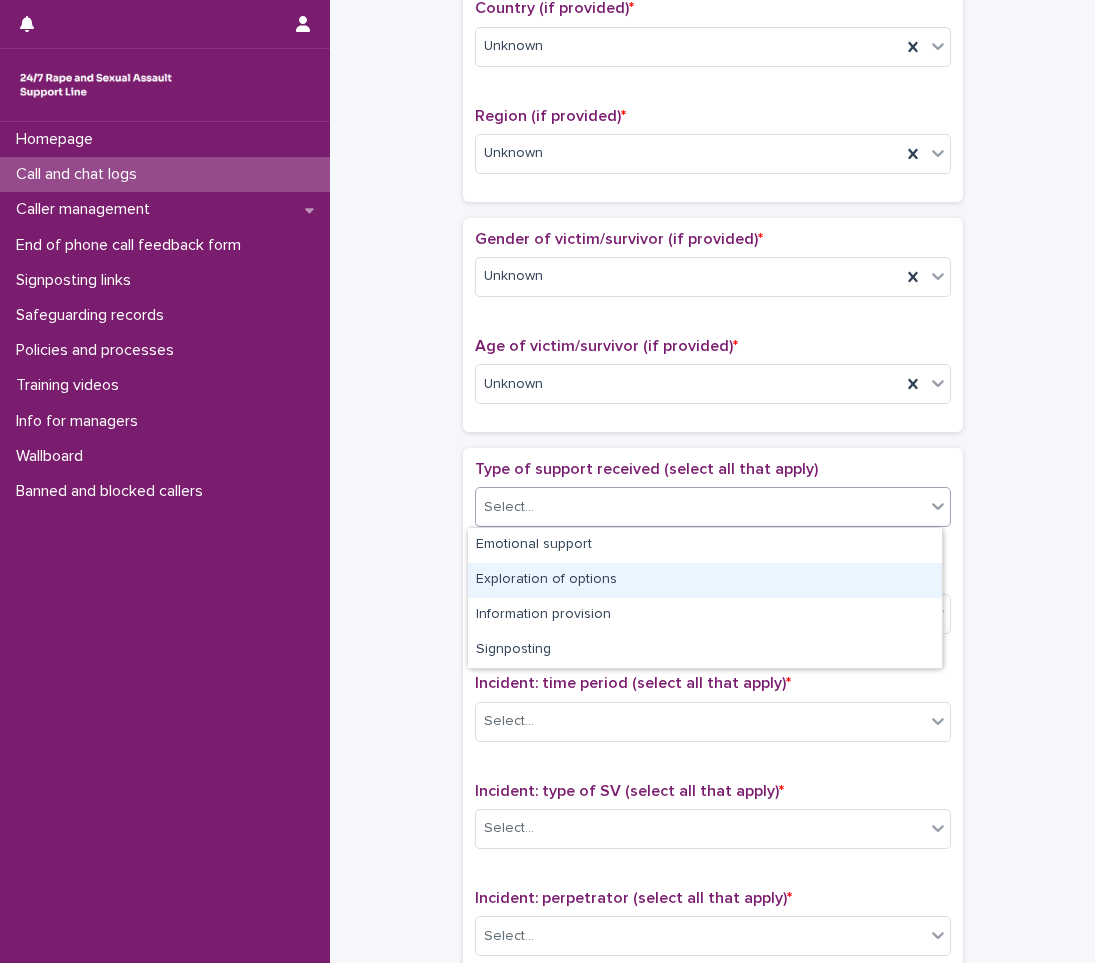 click on "**********" at bounding box center (712, 334) 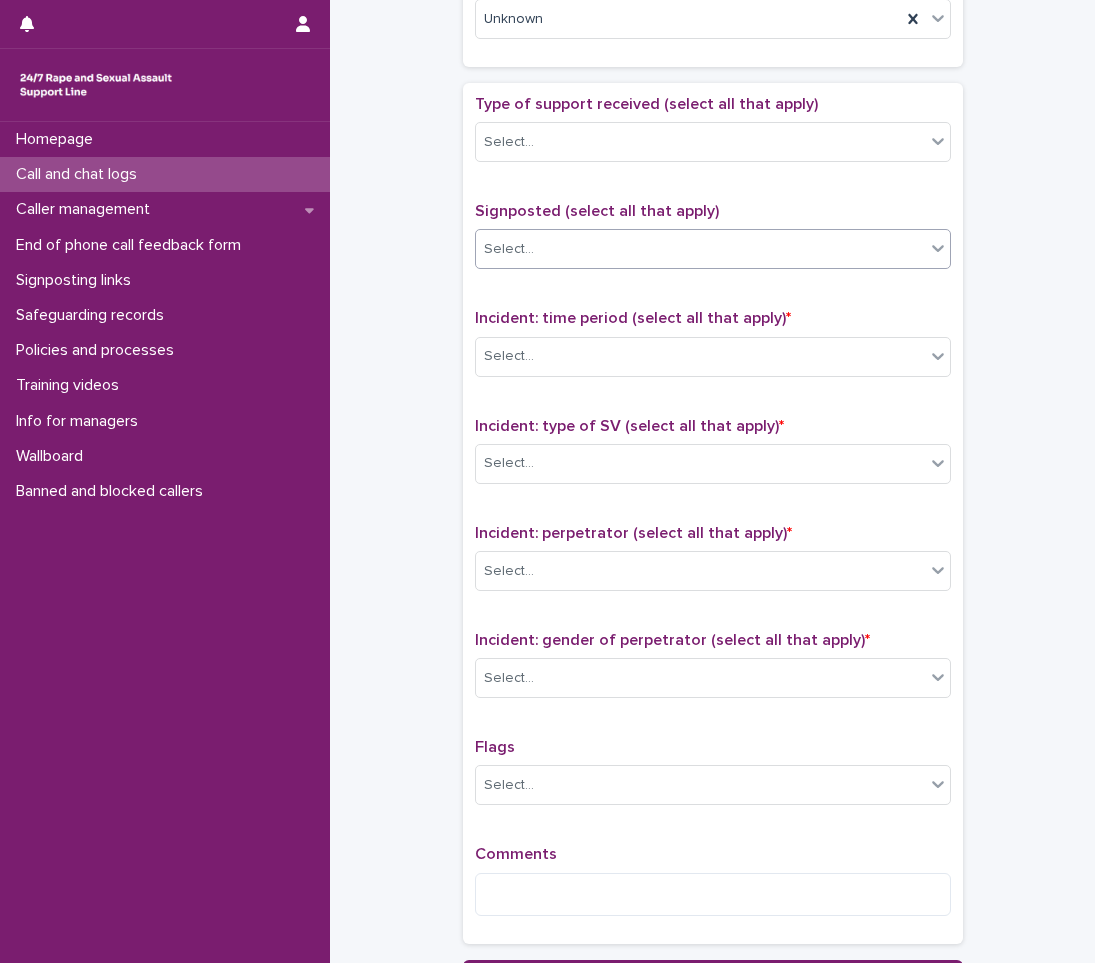 scroll, scrollTop: 1100, scrollLeft: 0, axis: vertical 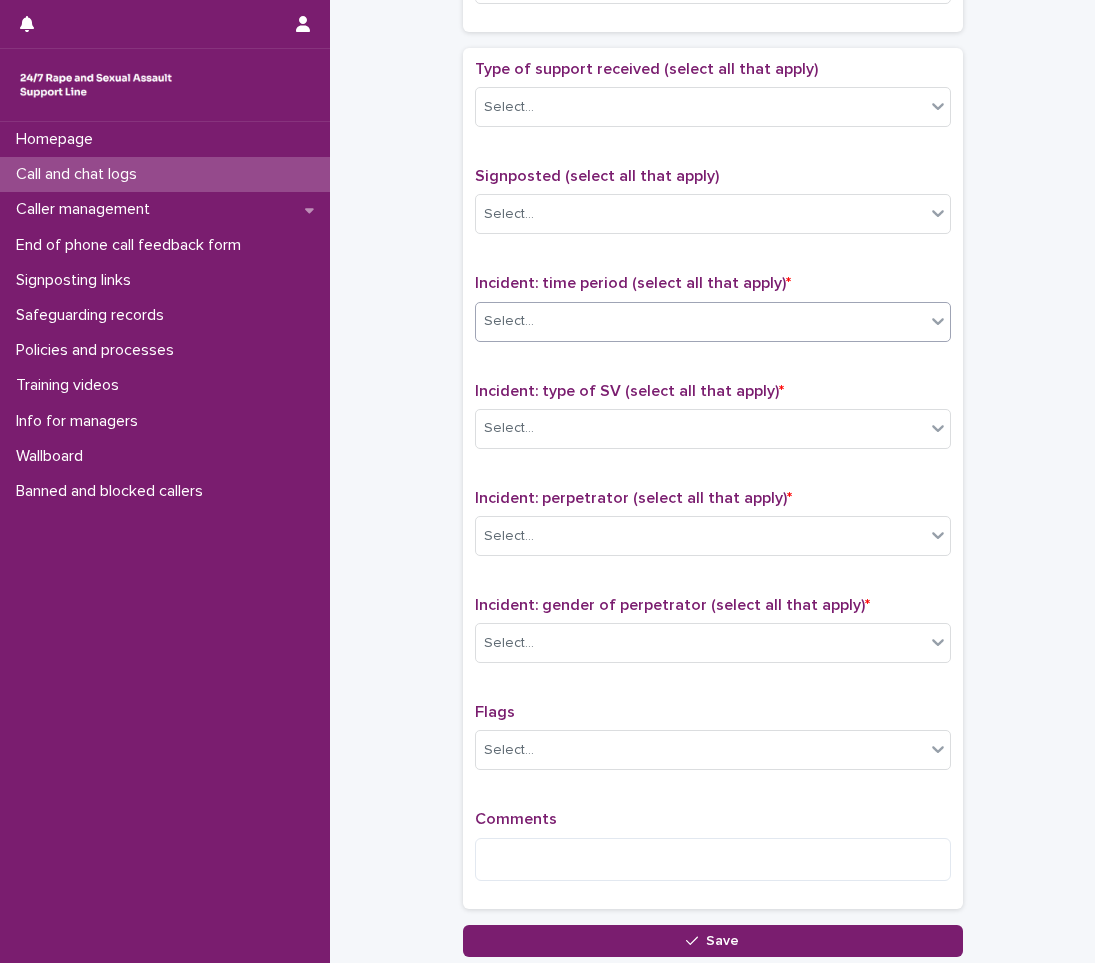 click on "Select..." at bounding box center [700, 321] 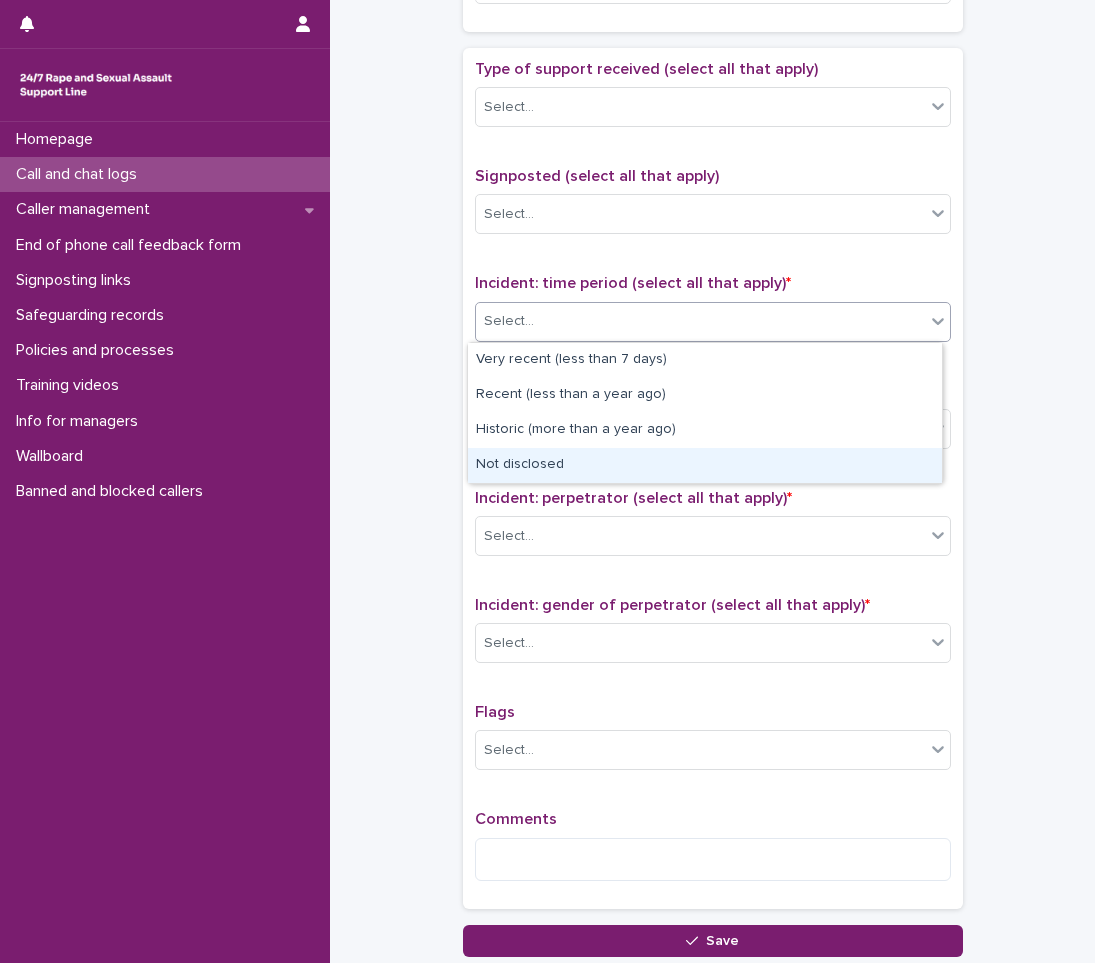 click on "Not disclosed" at bounding box center [705, 465] 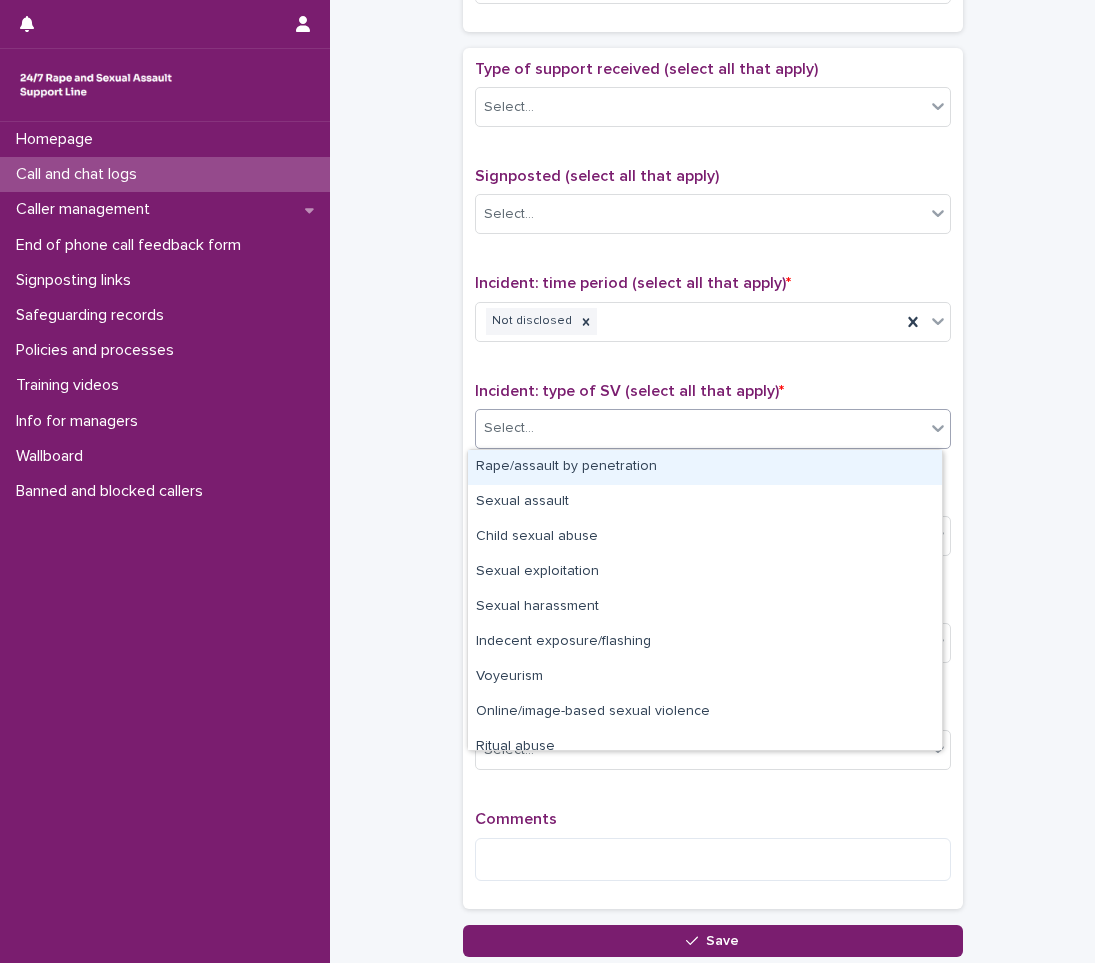 click on "Select..." at bounding box center [700, 428] 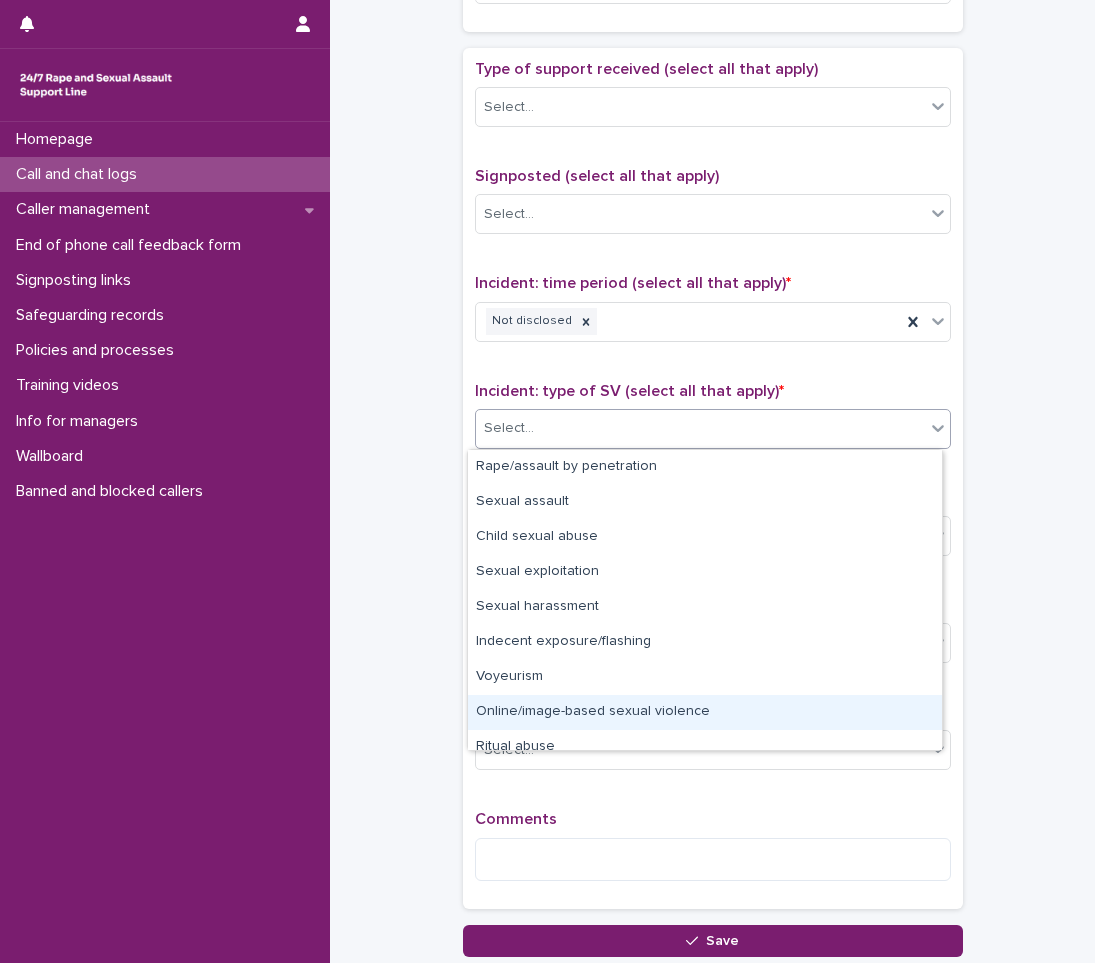 scroll, scrollTop: 50, scrollLeft: 0, axis: vertical 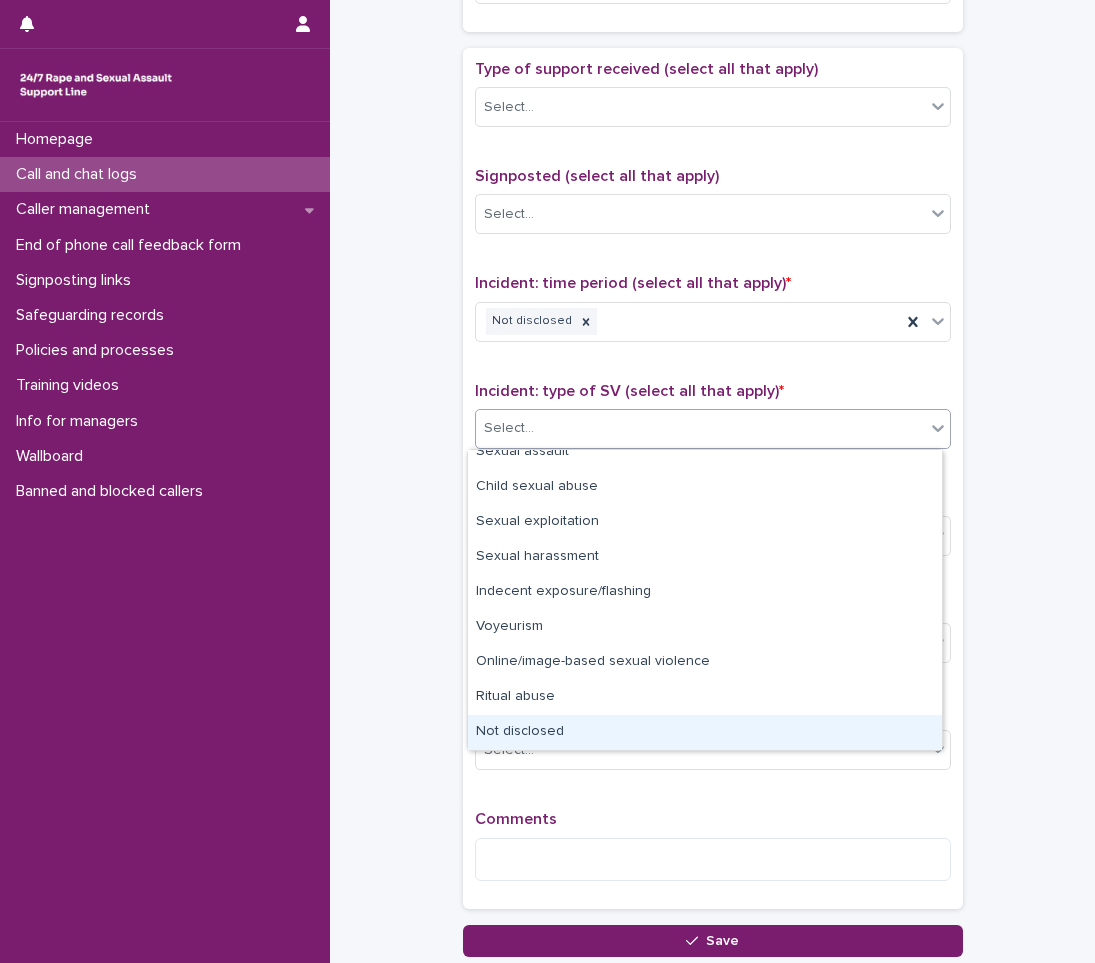 click on "Not disclosed" at bounding box center [705, 732] 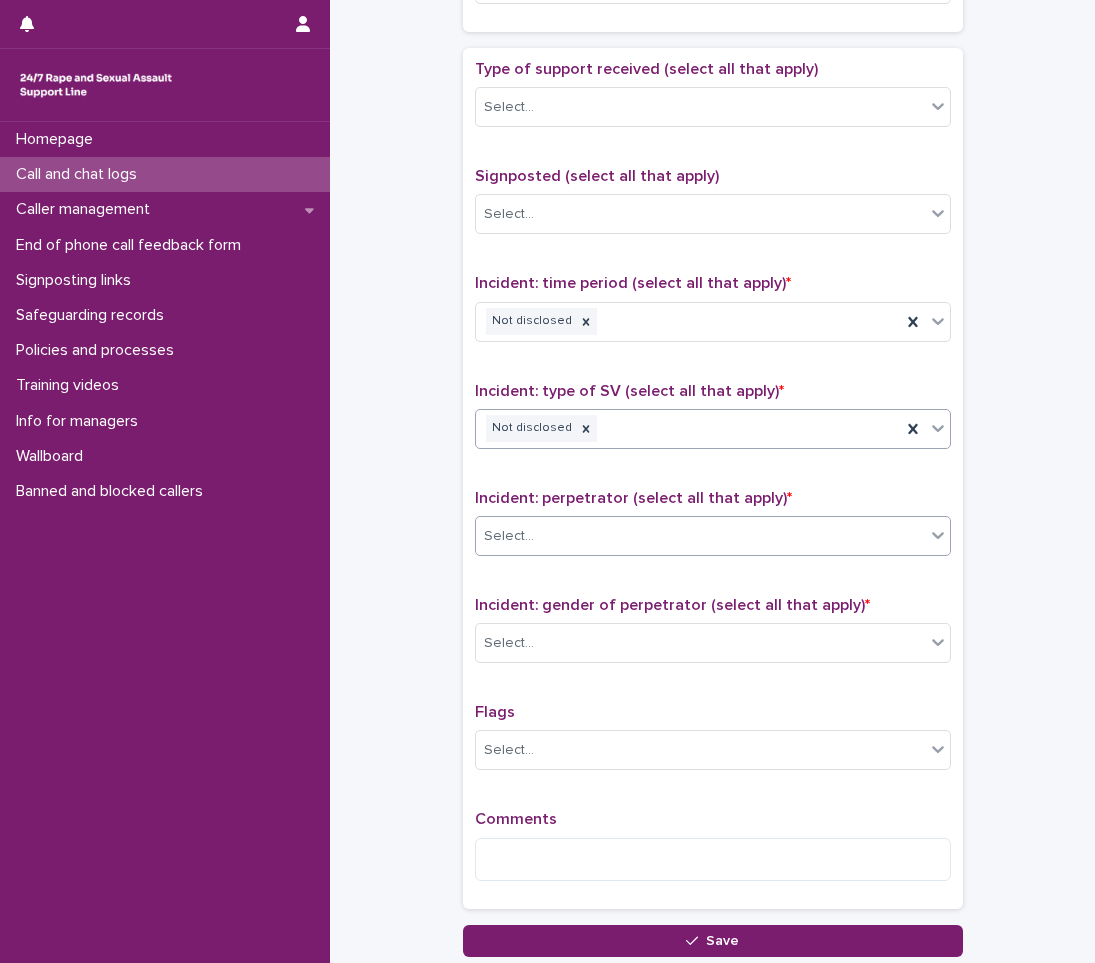 click on "Select..." at bounding box center (700, 536) 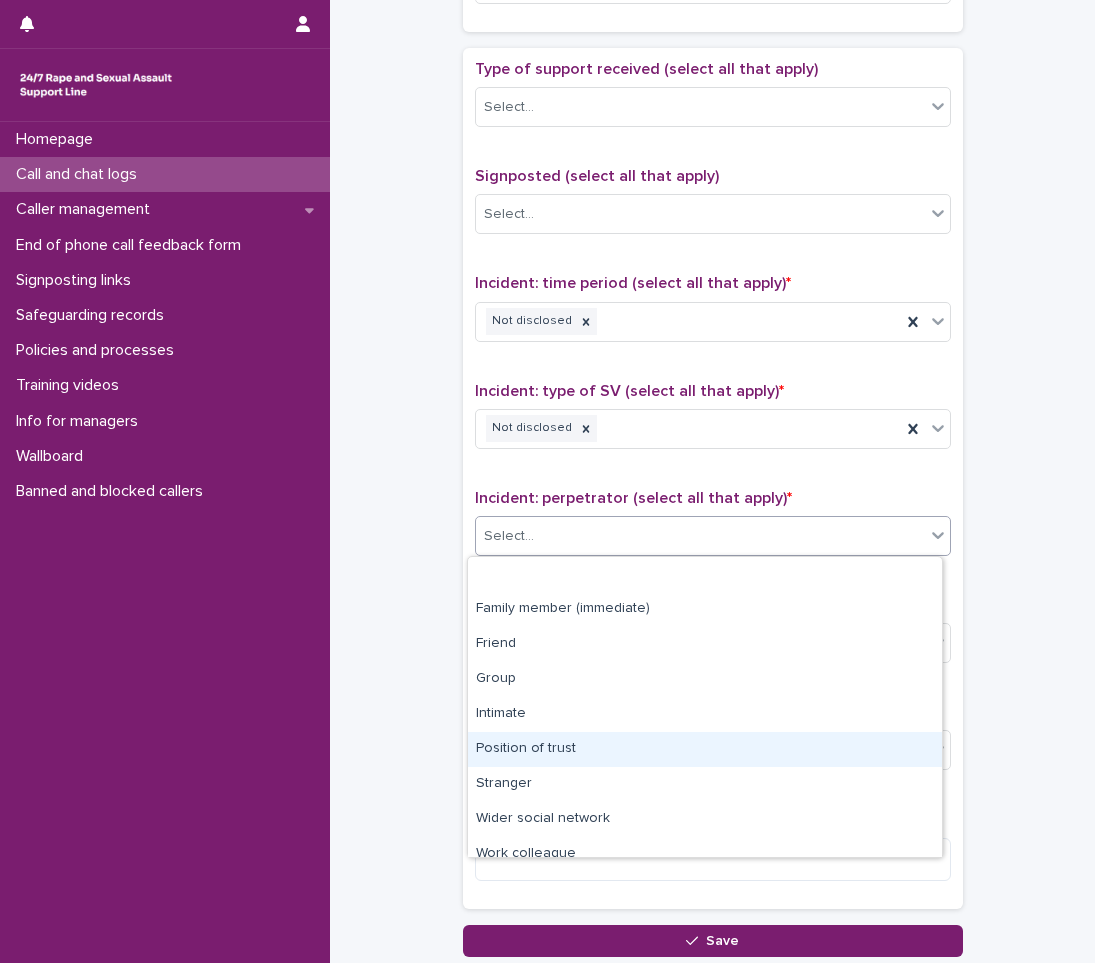 scroll, scrollTop: 85, scrollLeft: 0, axis: vertical 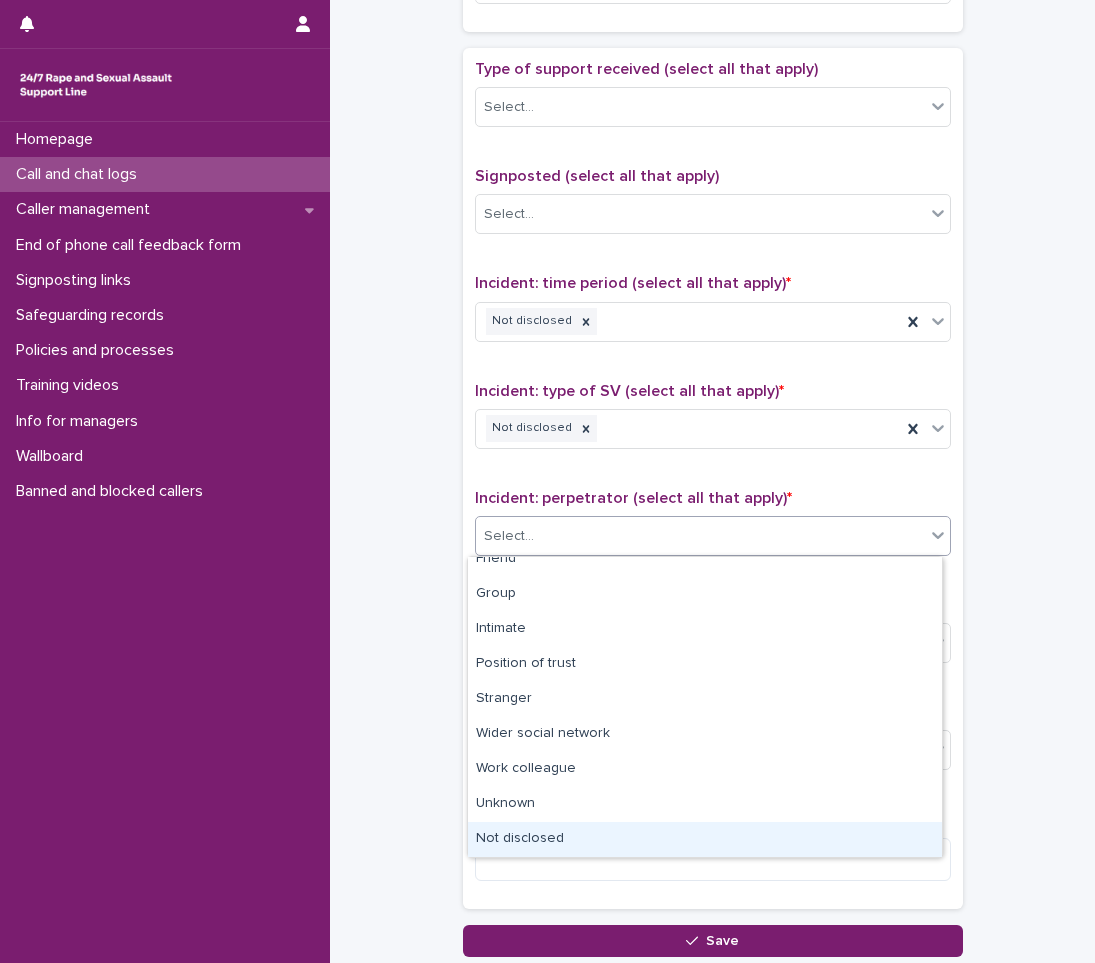 click on "Not disclosed" at bounding box center [705, 839] 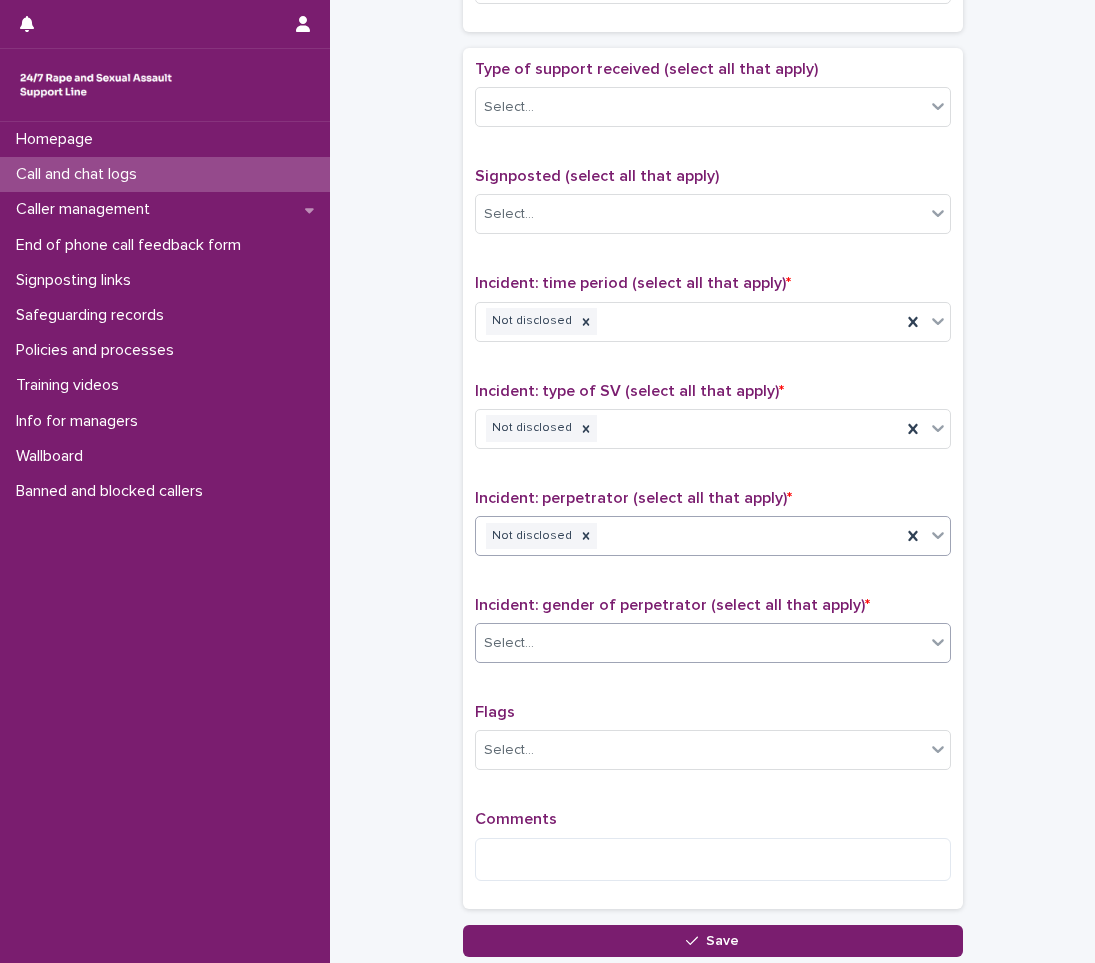 click on "Select..." at bounding box center (700, 643) 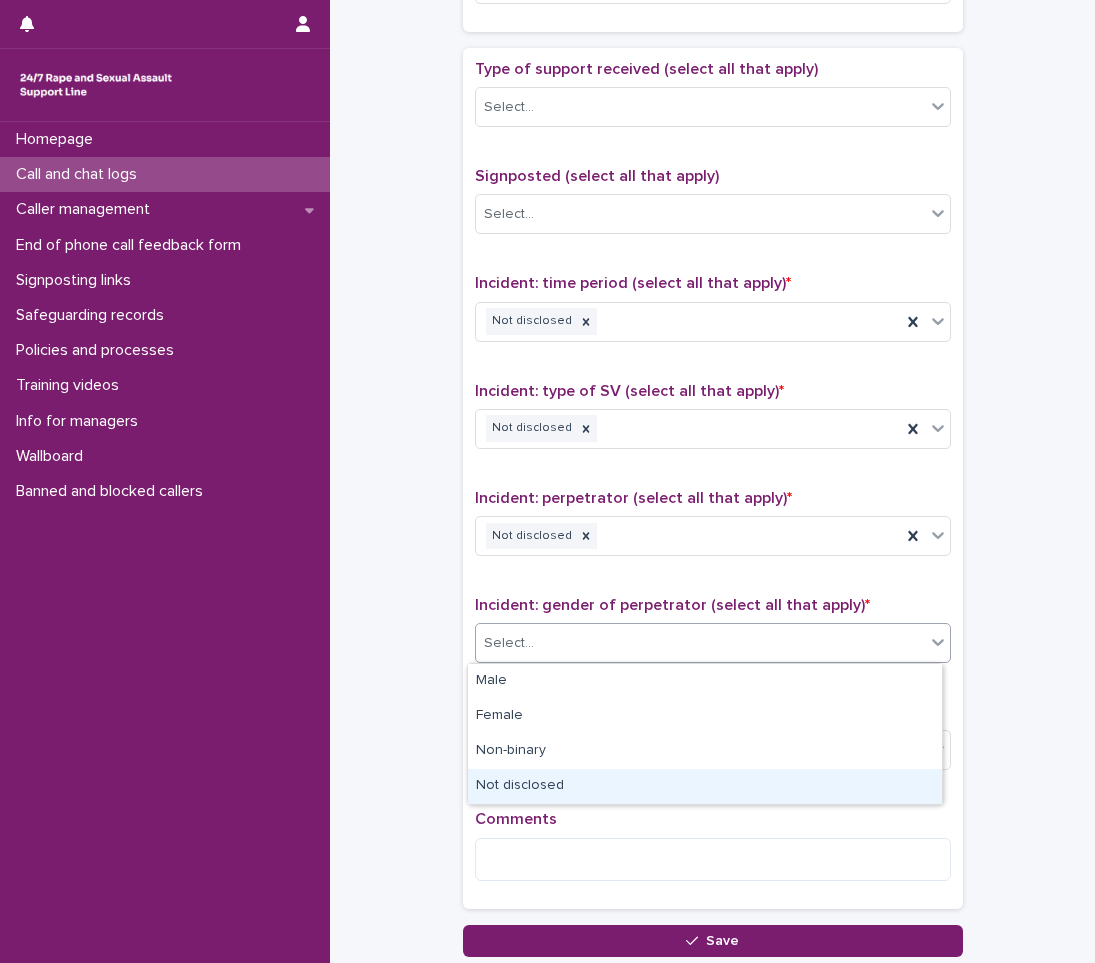 click on "Not disclosed" at bounding box center [705, 786] 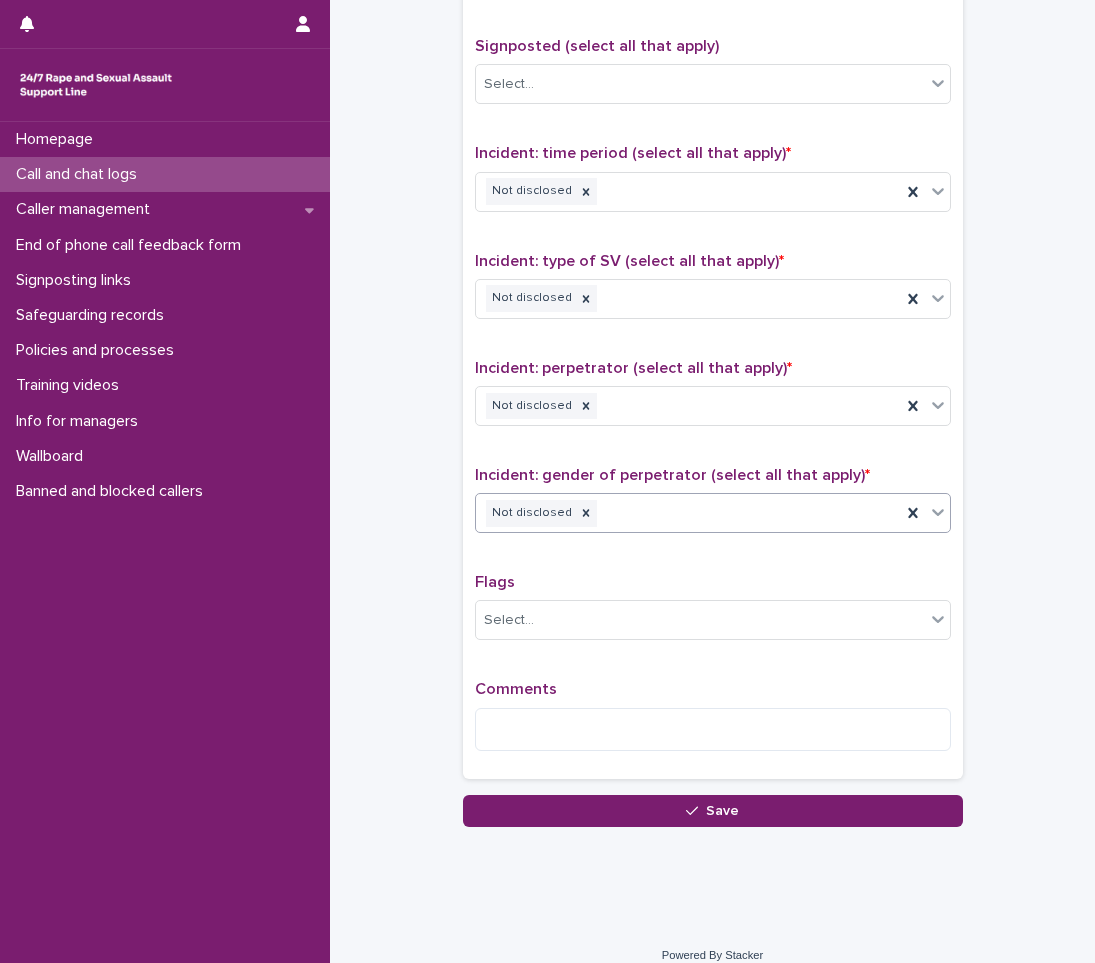 scroll, scrollTop: 1250, scrollLeft: 0, axis: vertical 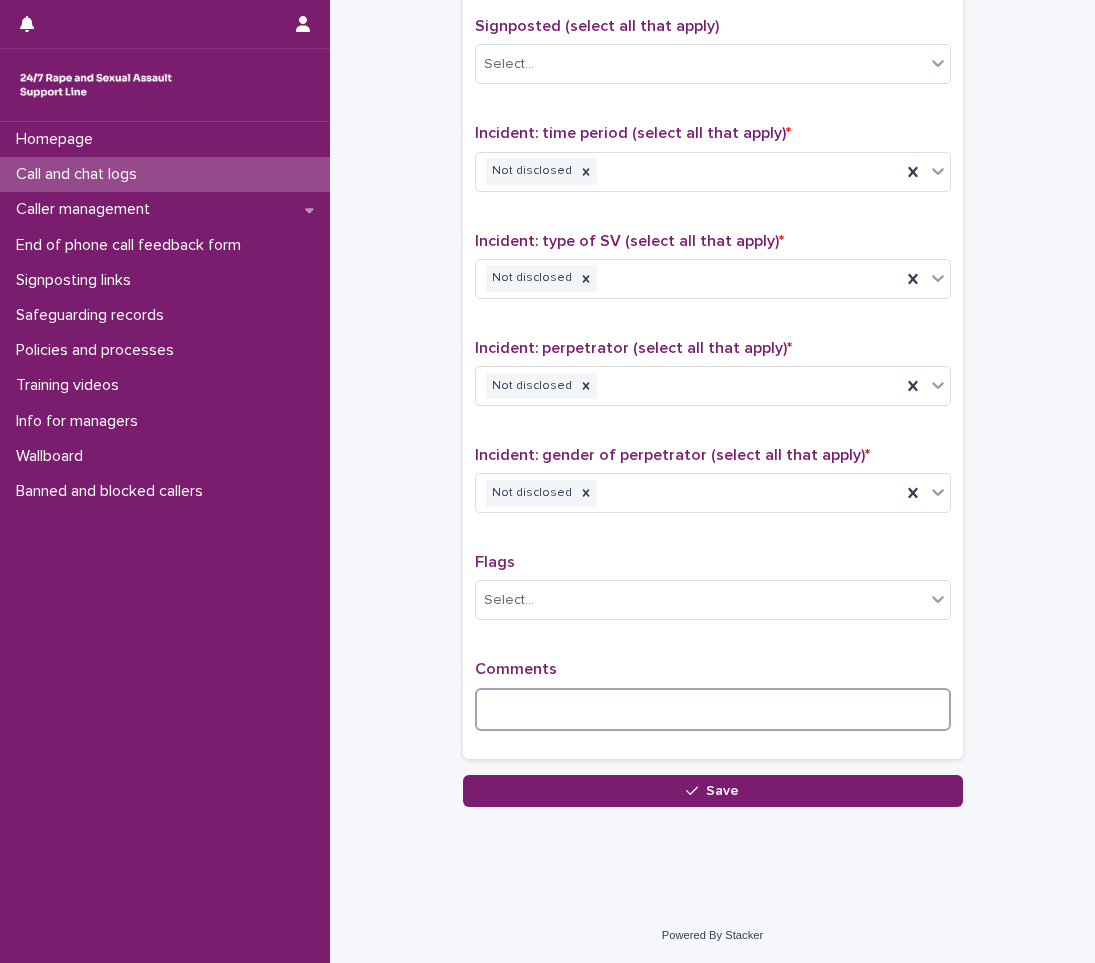 click at bounding box center (713, 709) 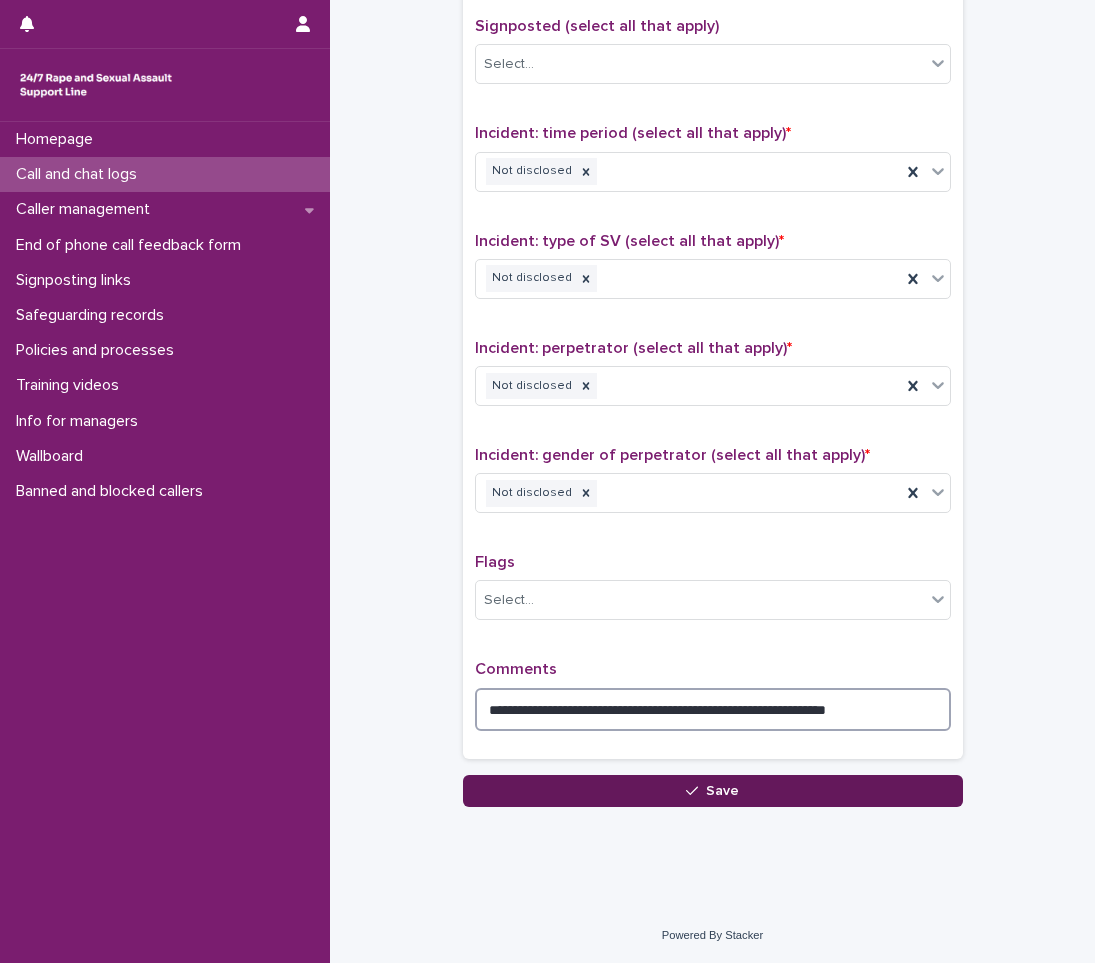 type on "**********" 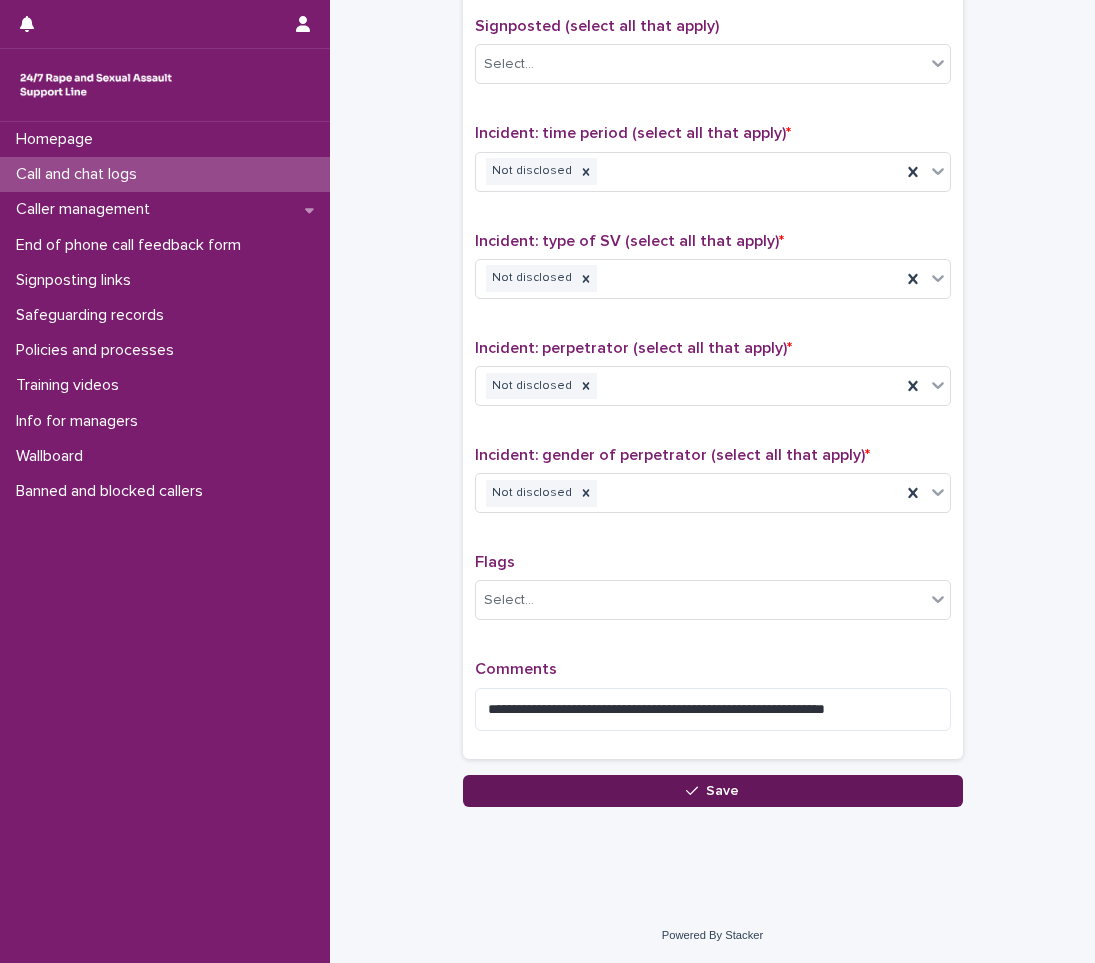 click at bounding box center (696, 791) 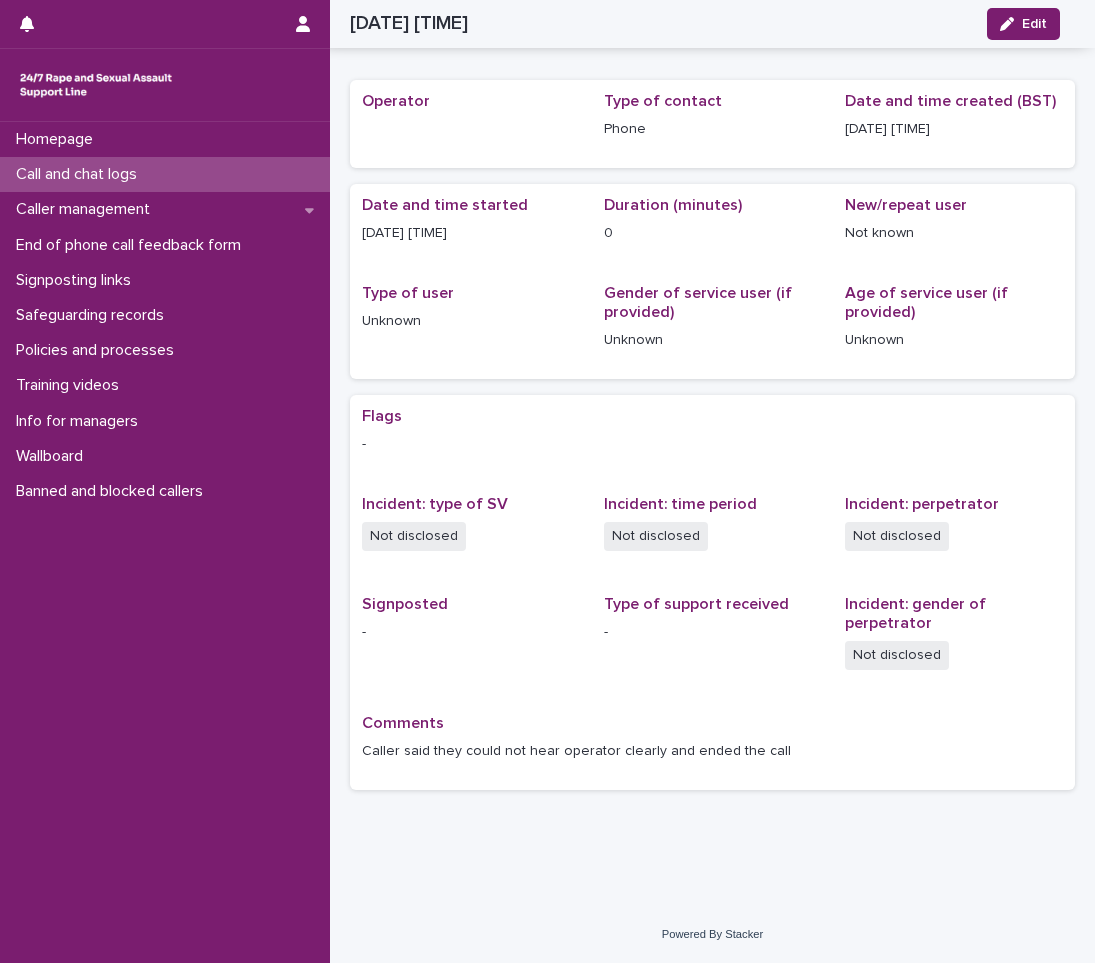 scroll, scrollTop: 40, scrollLeft: 0, axis: vertical 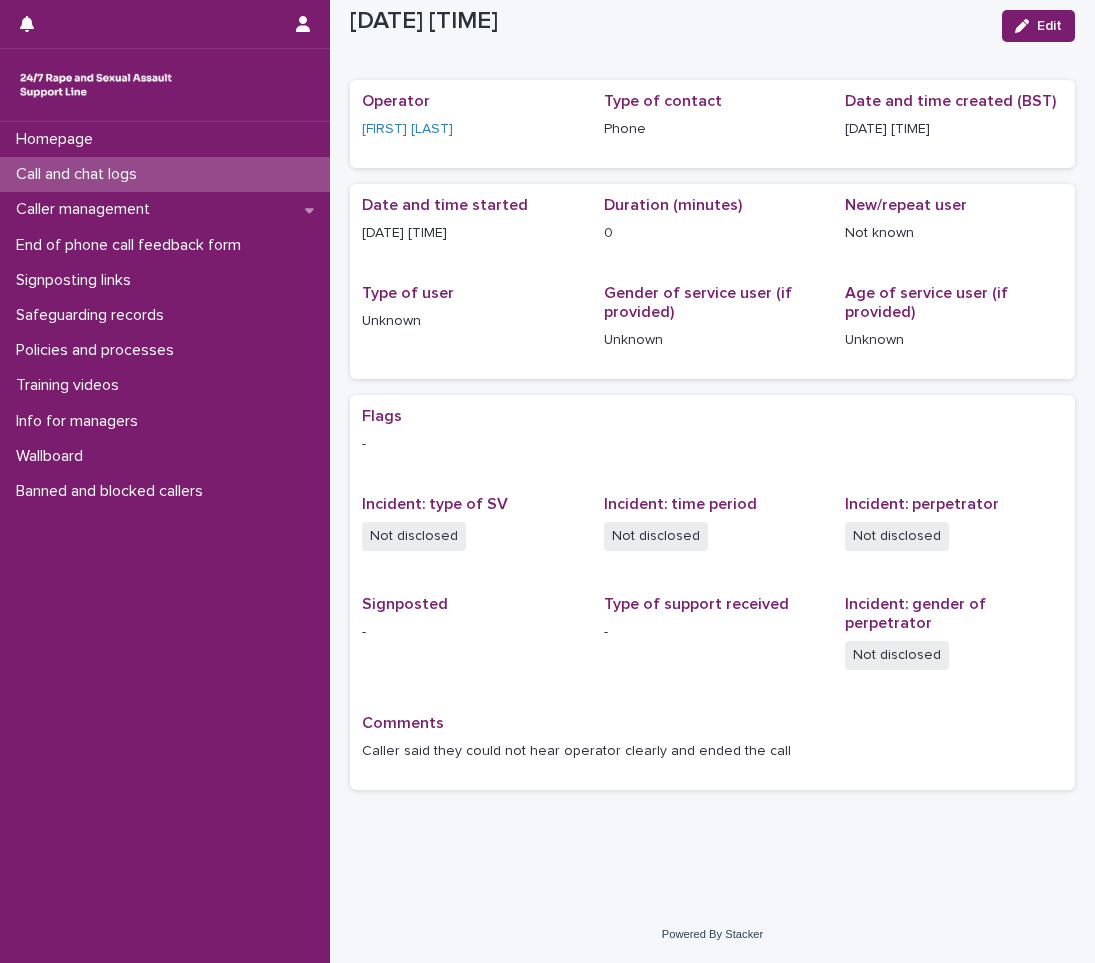 click on "Call and chat logs" at bounding box center (80, 174) 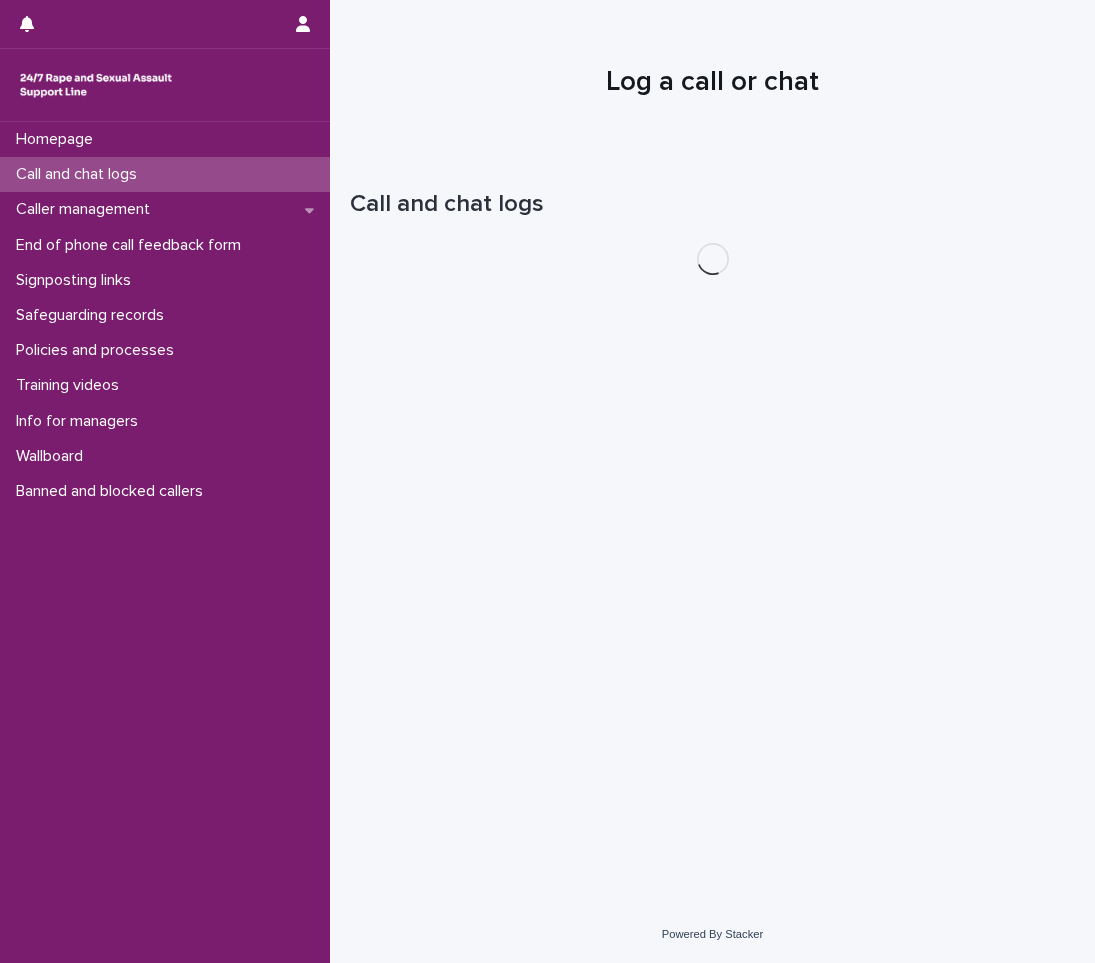 scroll, scrollTop: 0, scrollLeft: 0, axis: both 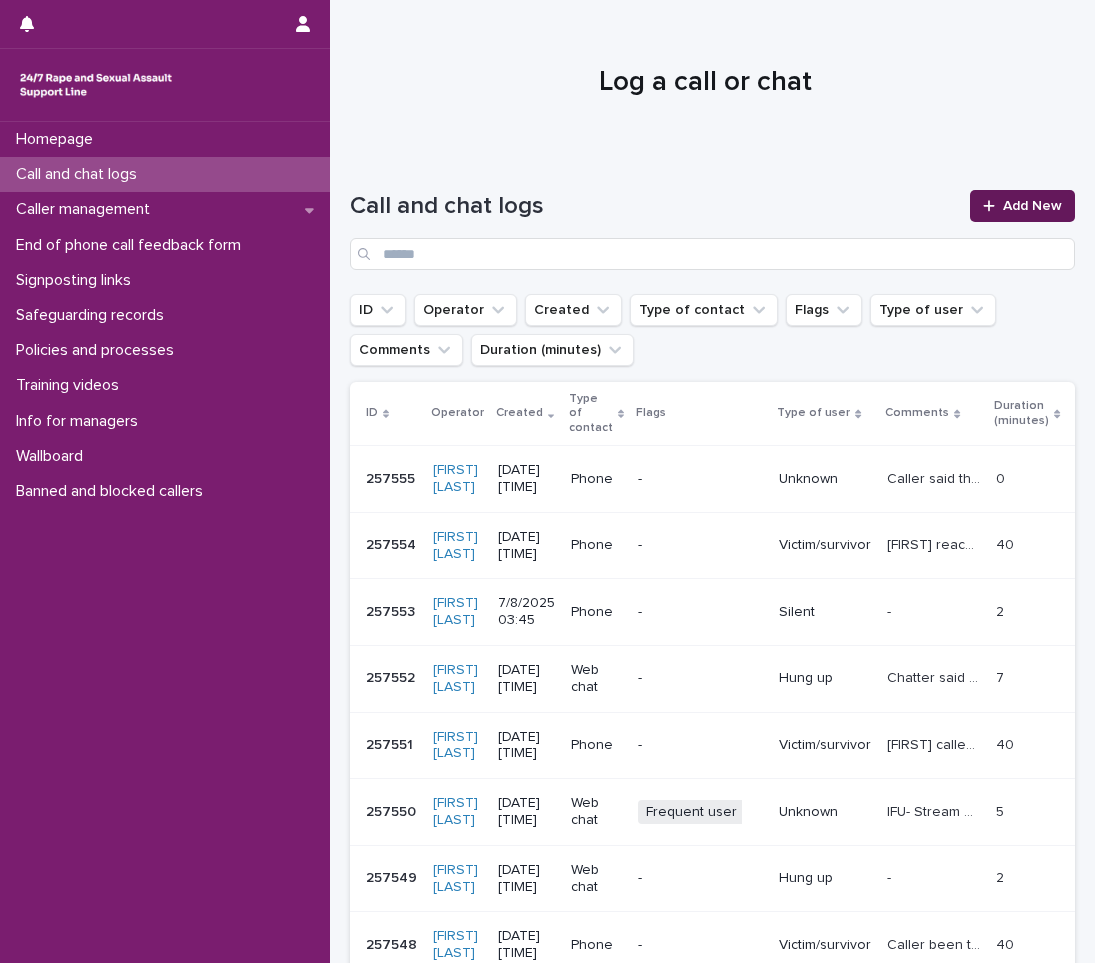 click on "Add New" at bounding box center (1032, 206) 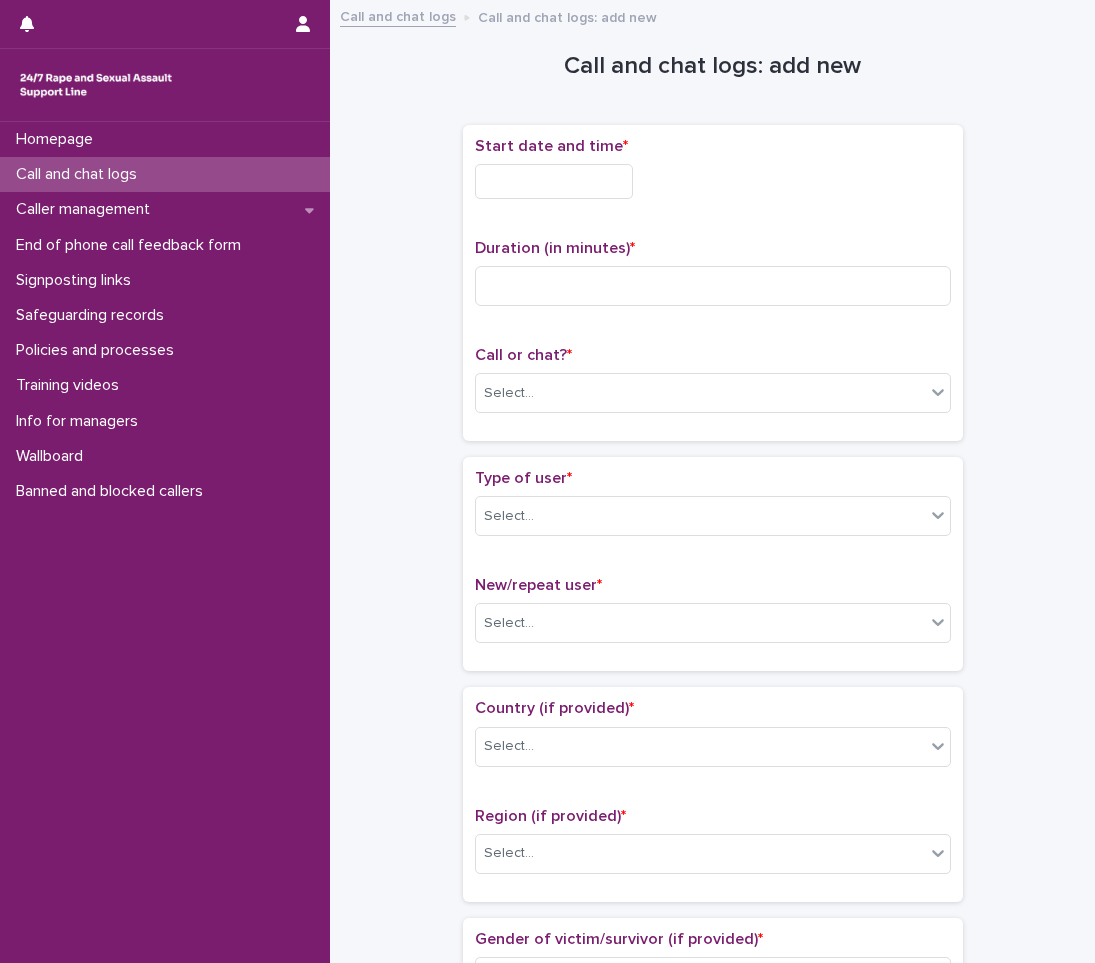 click at bounding box center [554, 181] 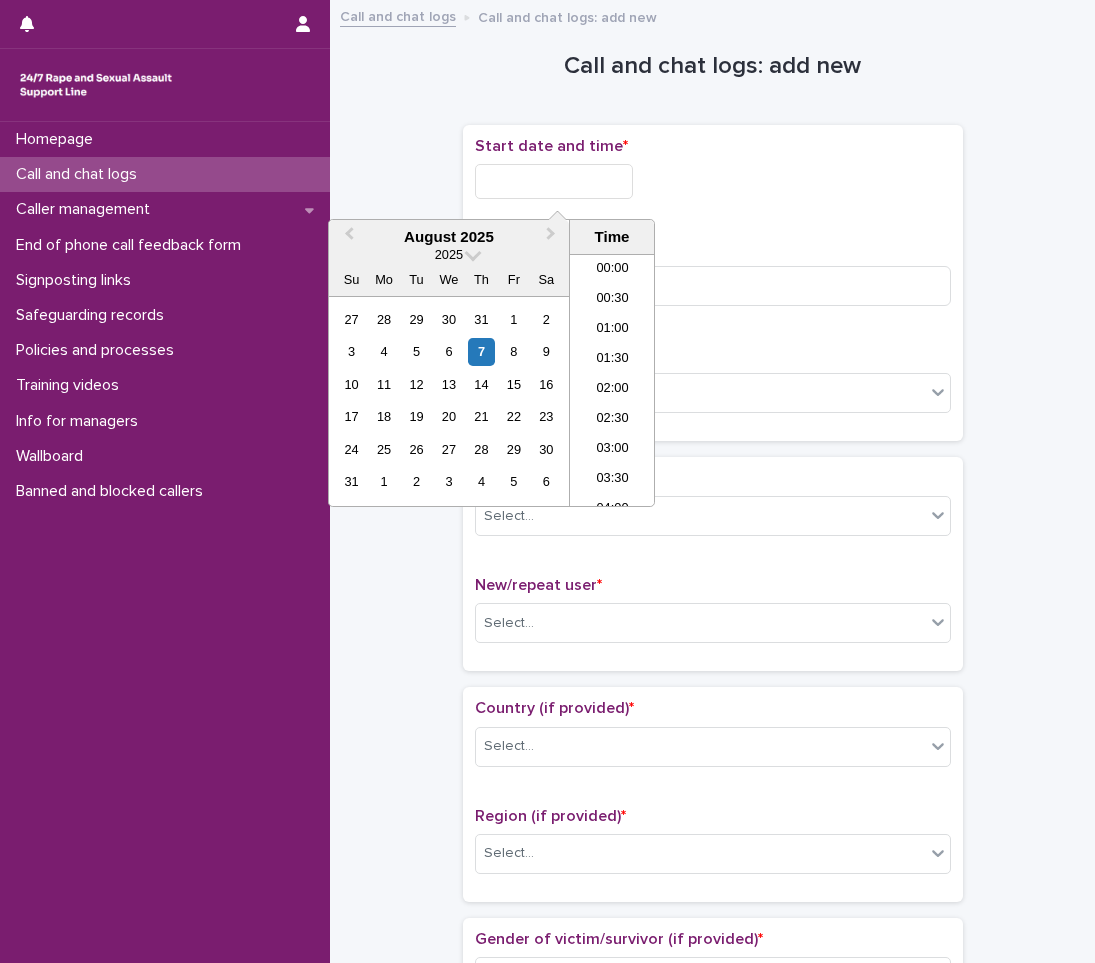 scroll, scrollTop: 130, scrollLeft: 0, axis: vertical 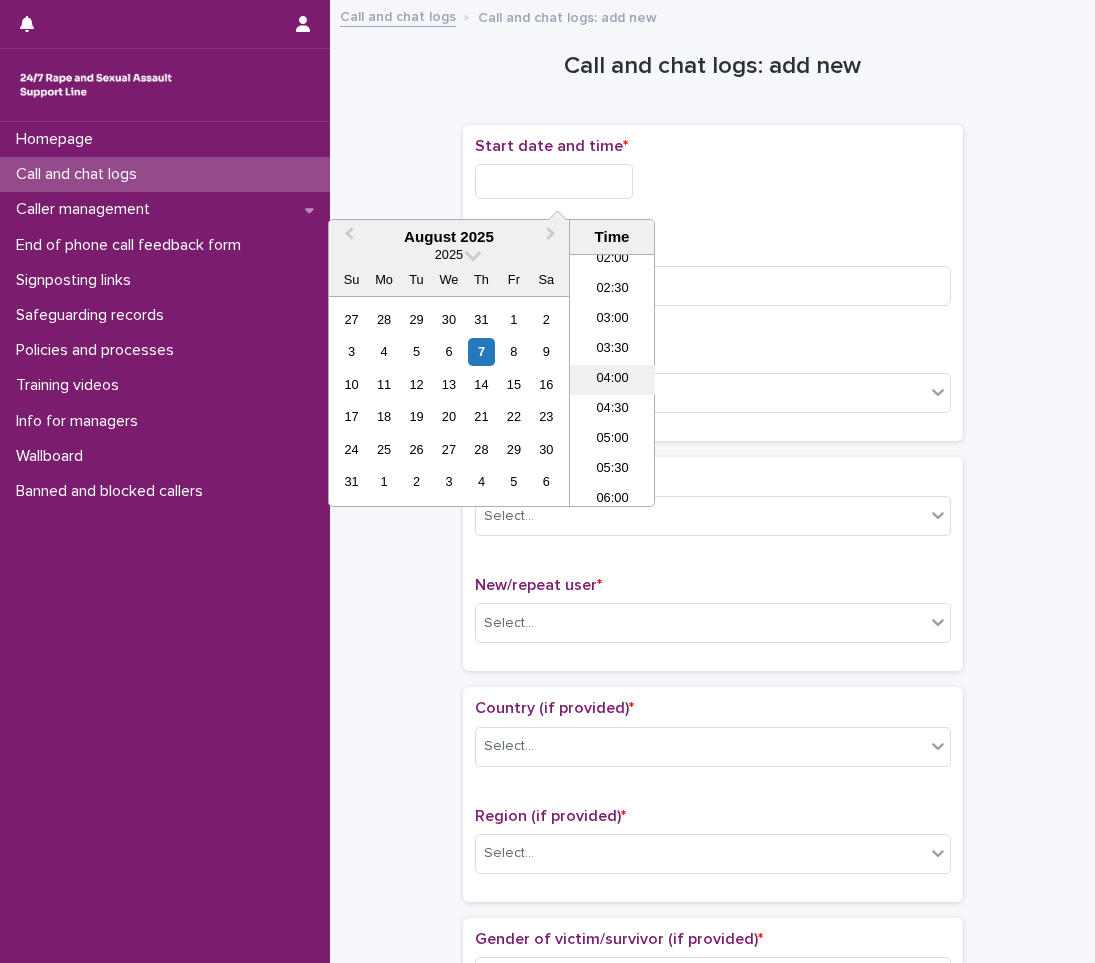 click on "04:00" at bounding box center [612, 380] 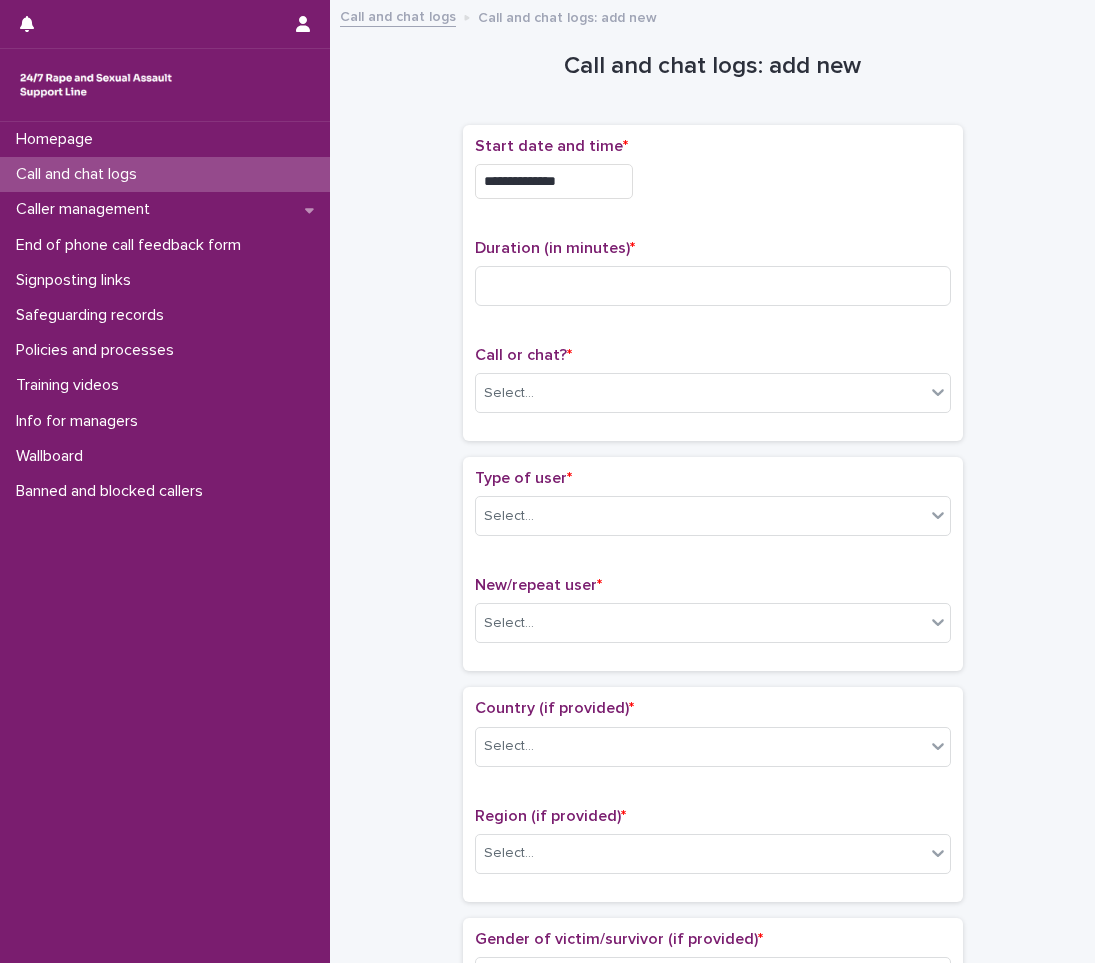 click on "**********" at bounding box center (554, 181) 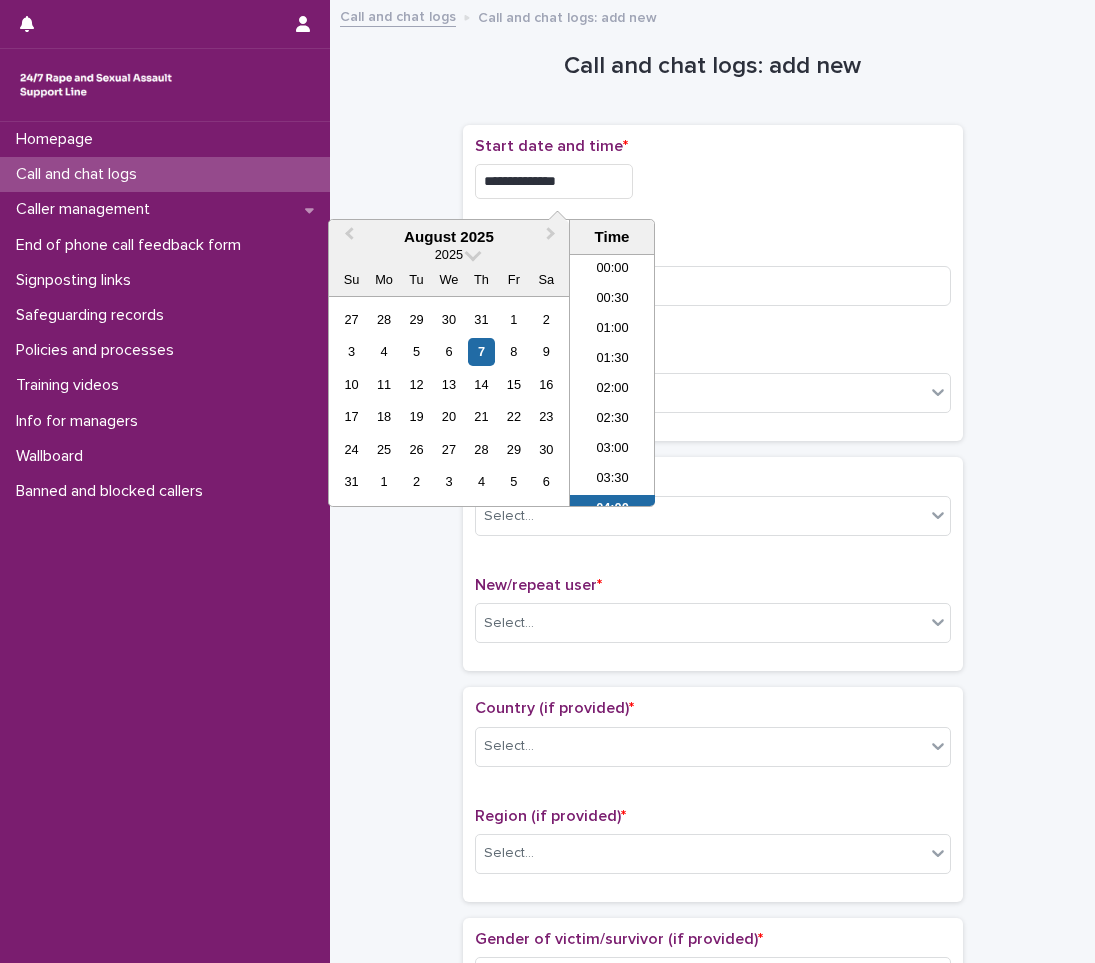 scroll, scrollTop: 130, scrollLeft: 0, axis: vertical 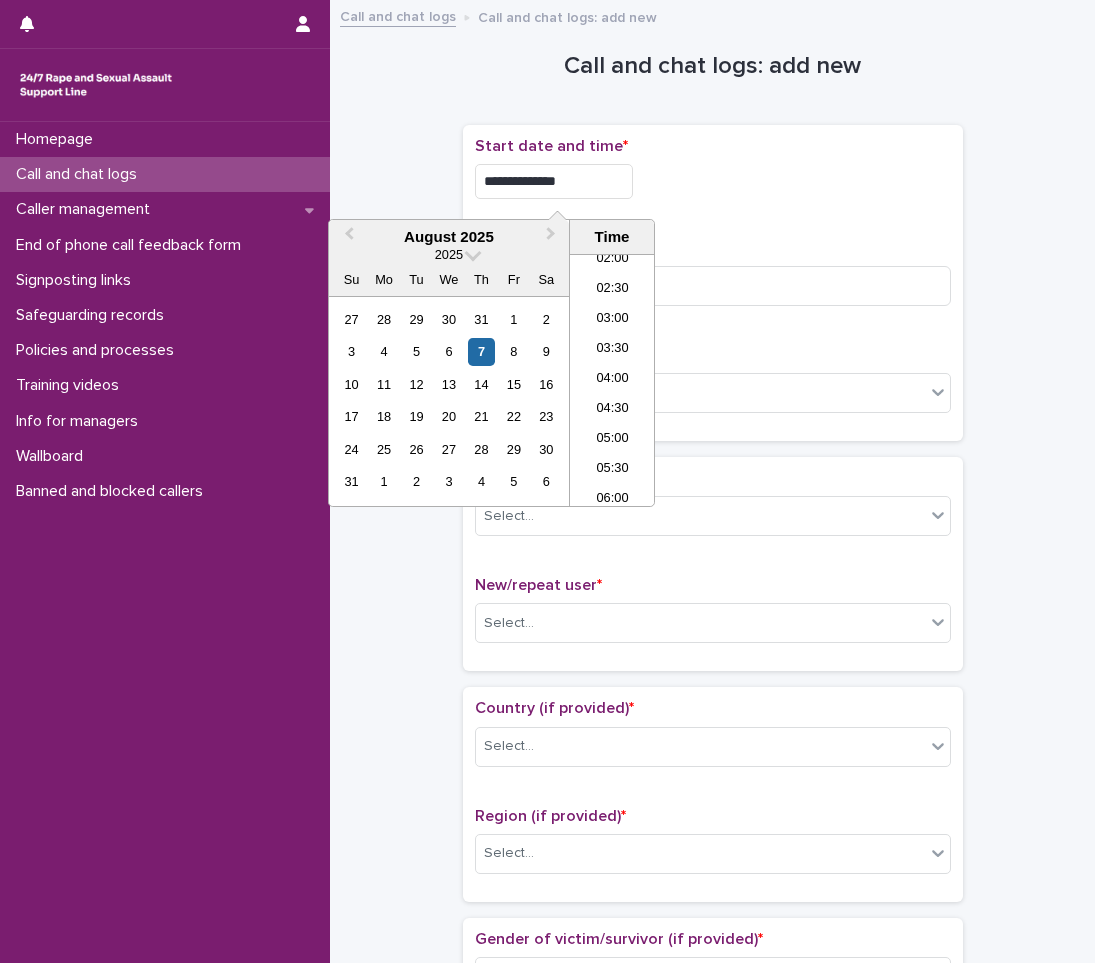 type on "**********" 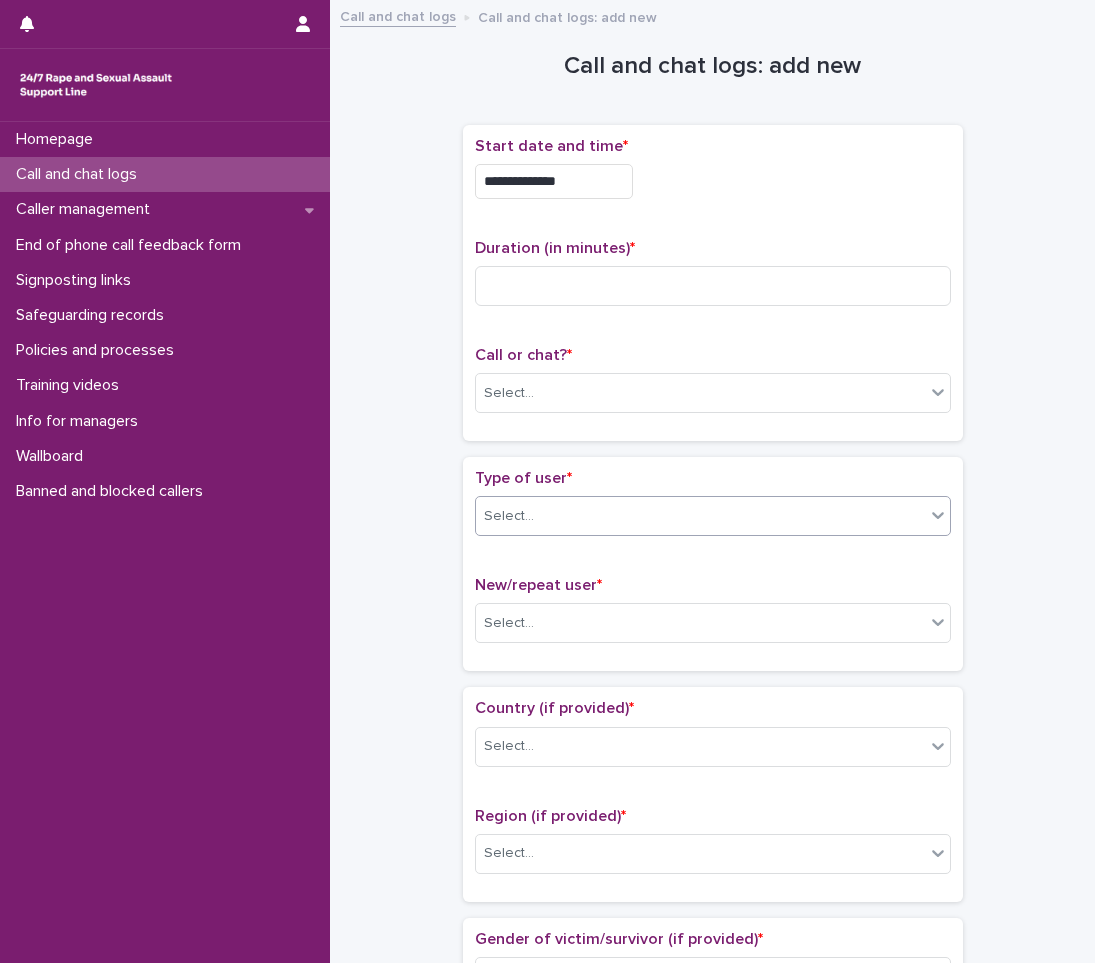 click on "Select..." at bounding box center [700, 516] 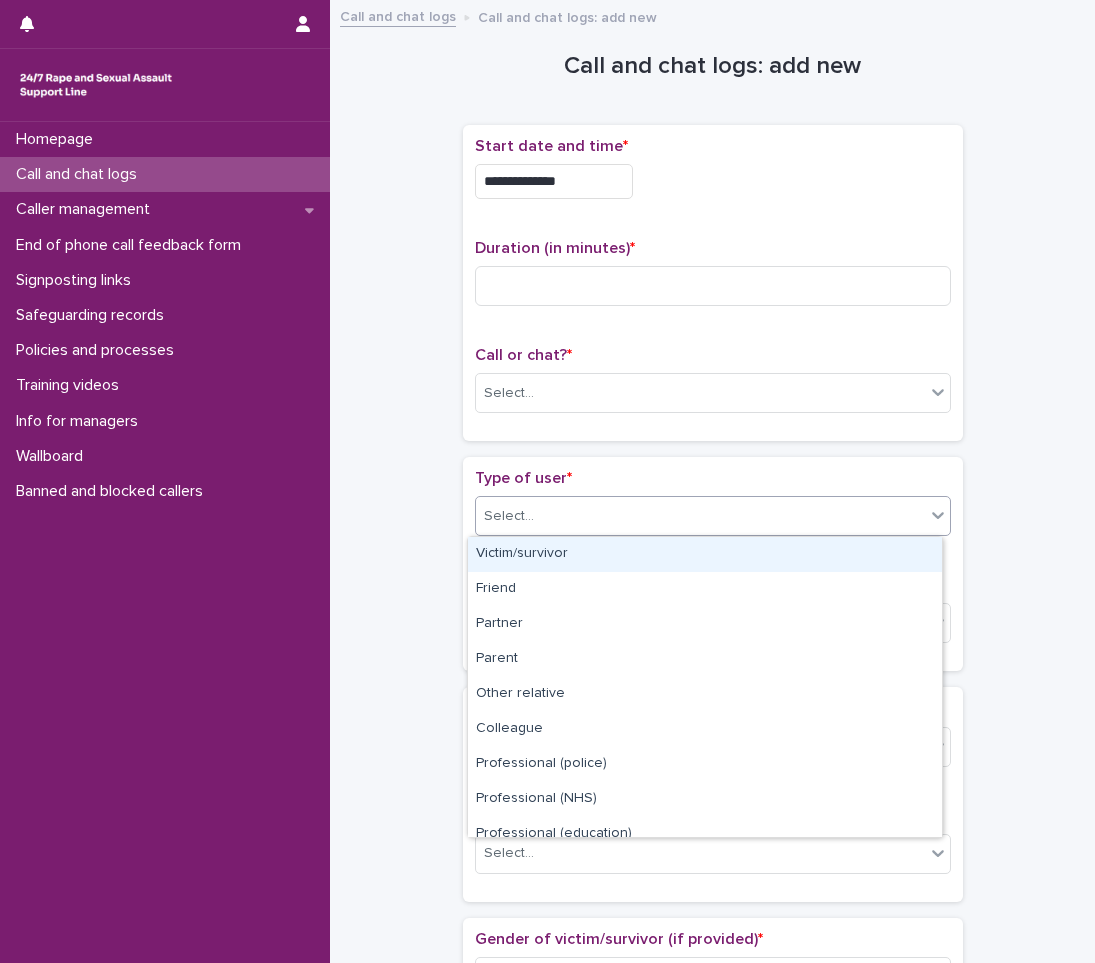 click on "Victim/survivor" at bounding box center [705, 554] 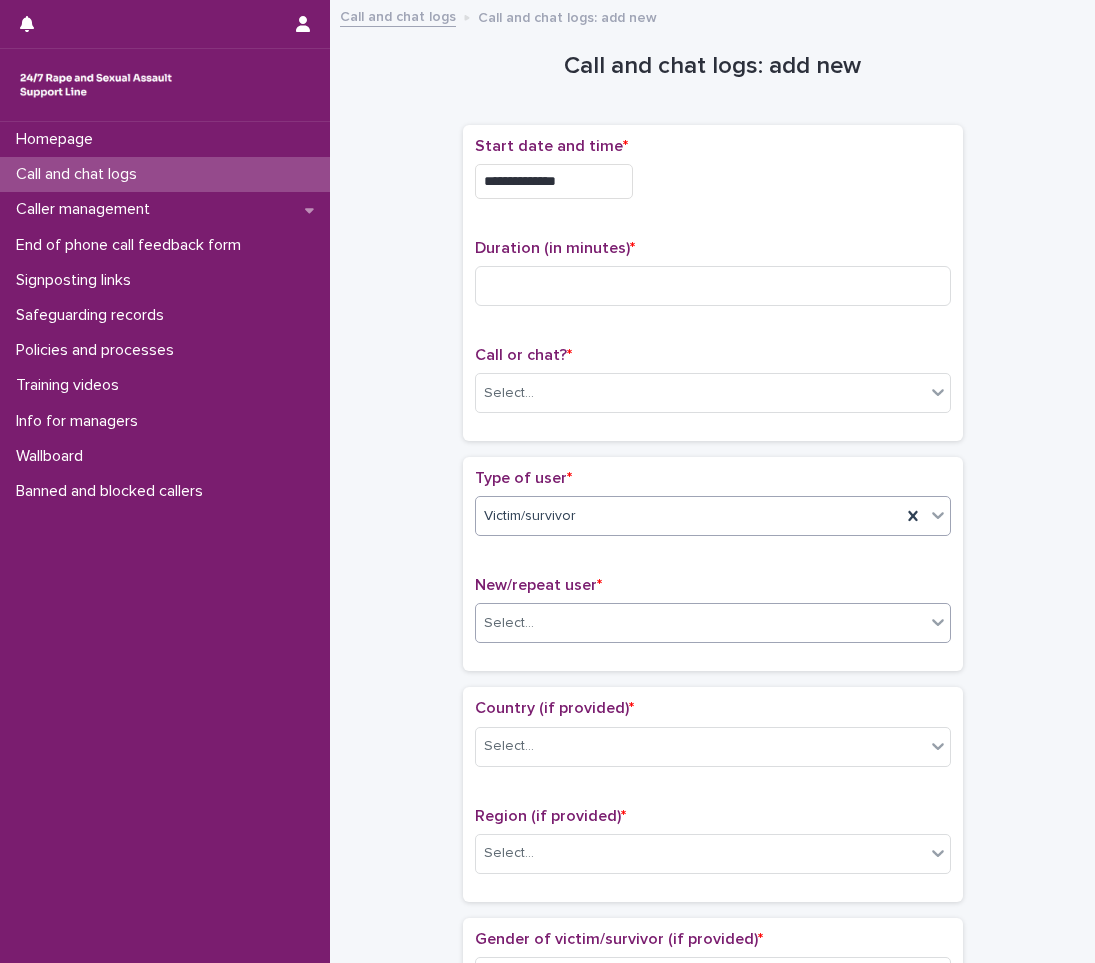 click on "Select..." at bounding box center (700, 623) 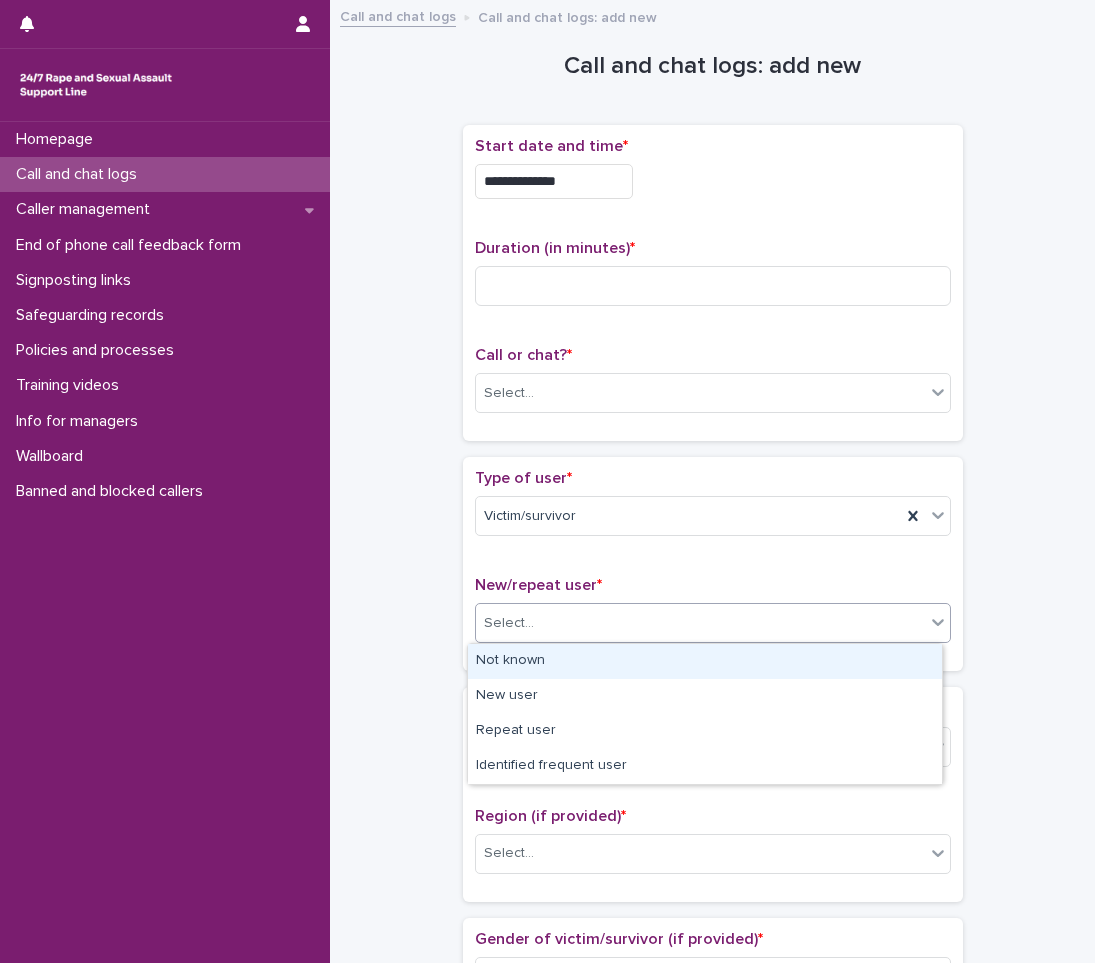 click on "Not known" at bounding box center [705, 661] 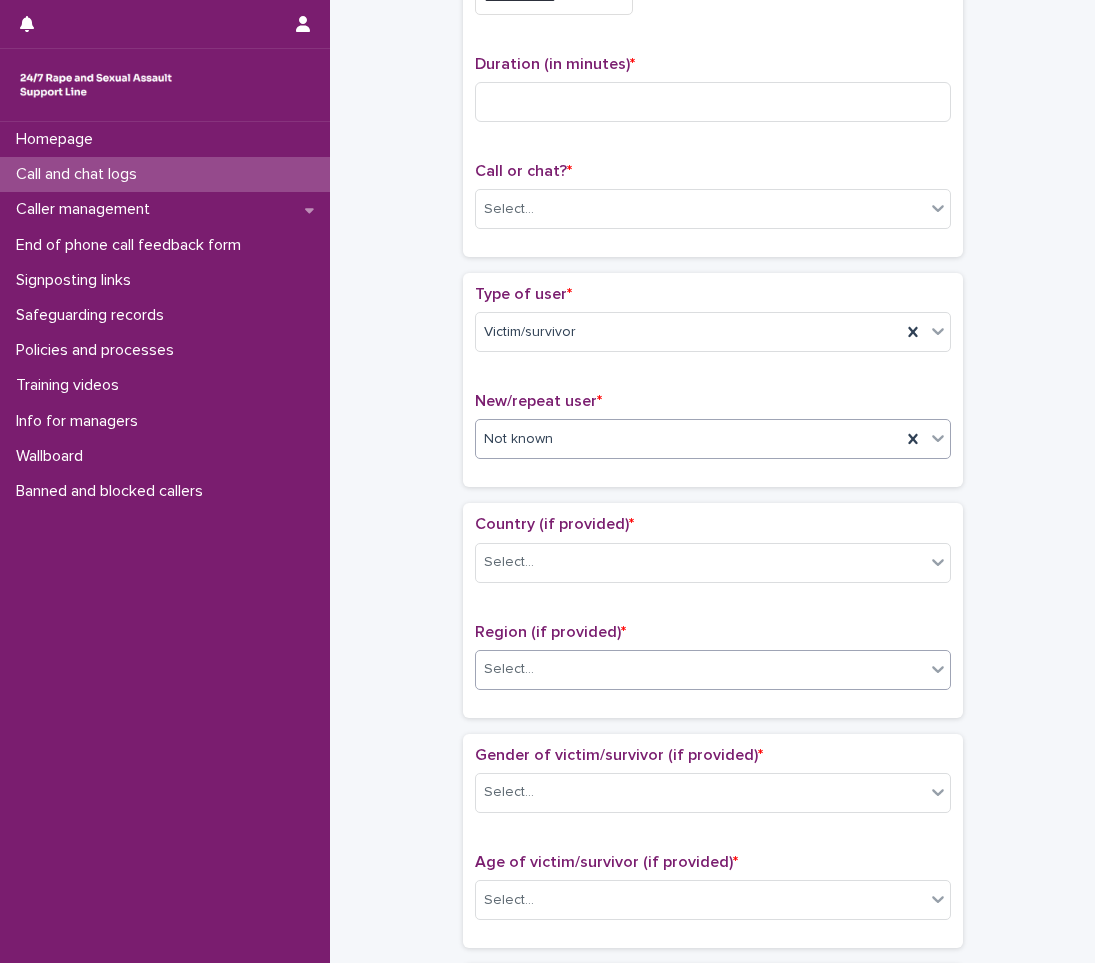 scroll, scrollTop: 200, scrollLeft: 0, axis: vertical 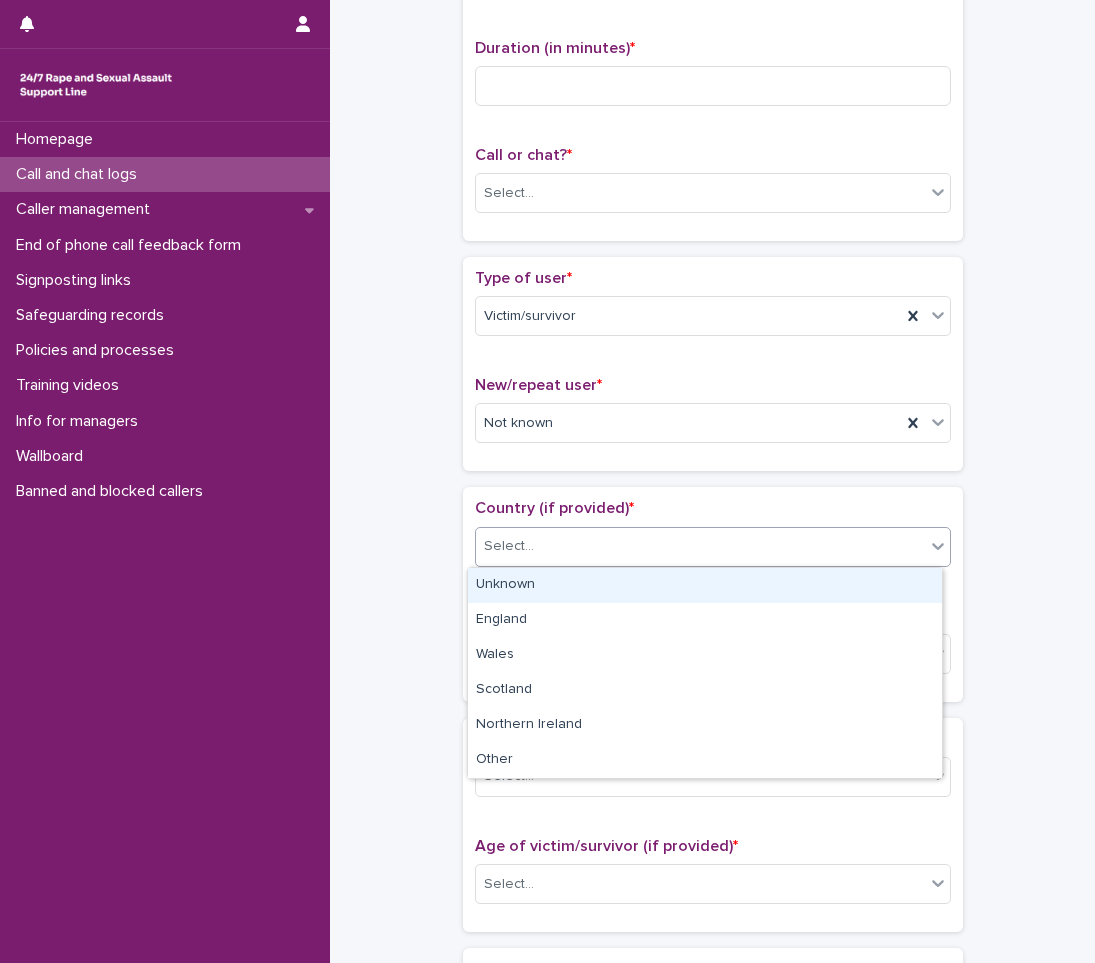 click on "Select..." at bounding box center (713, 547) 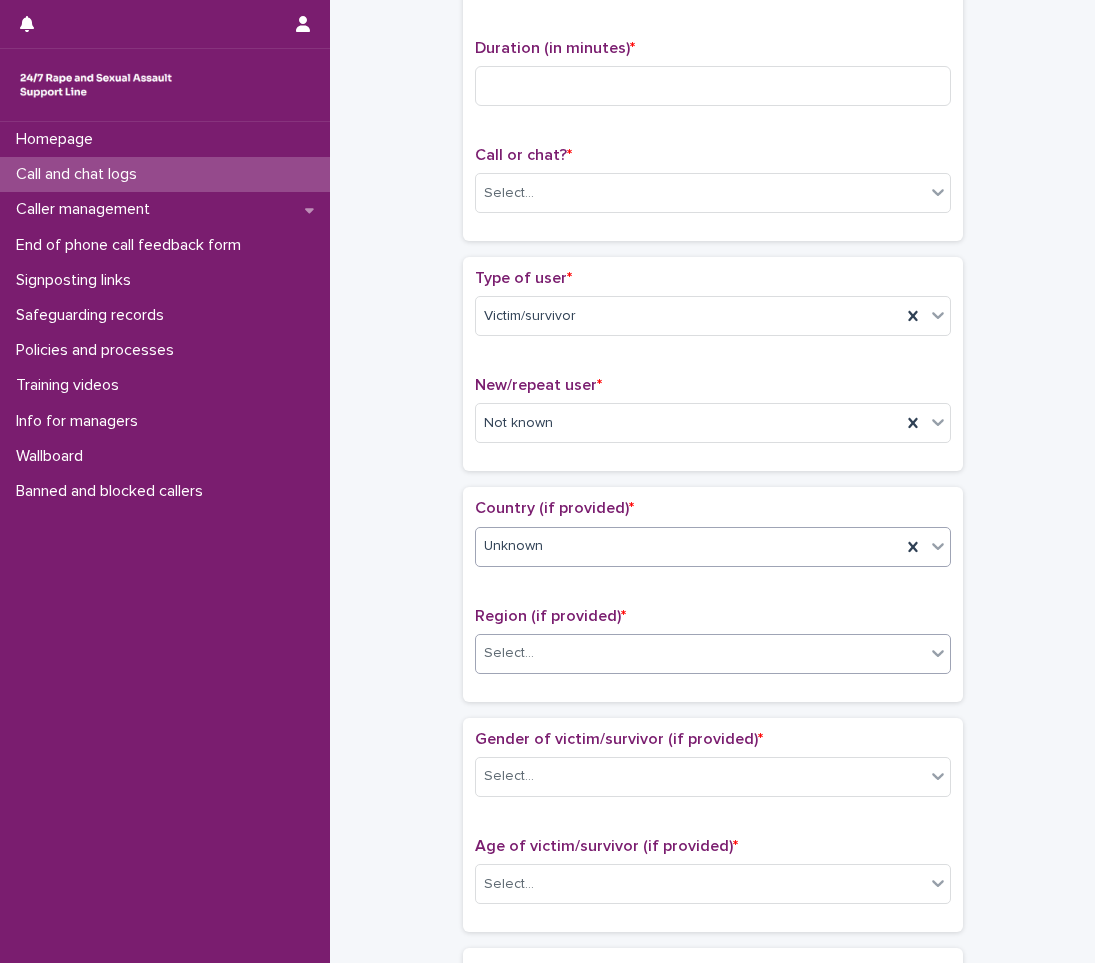 click on "Select..." at bounding box center [700, 653] 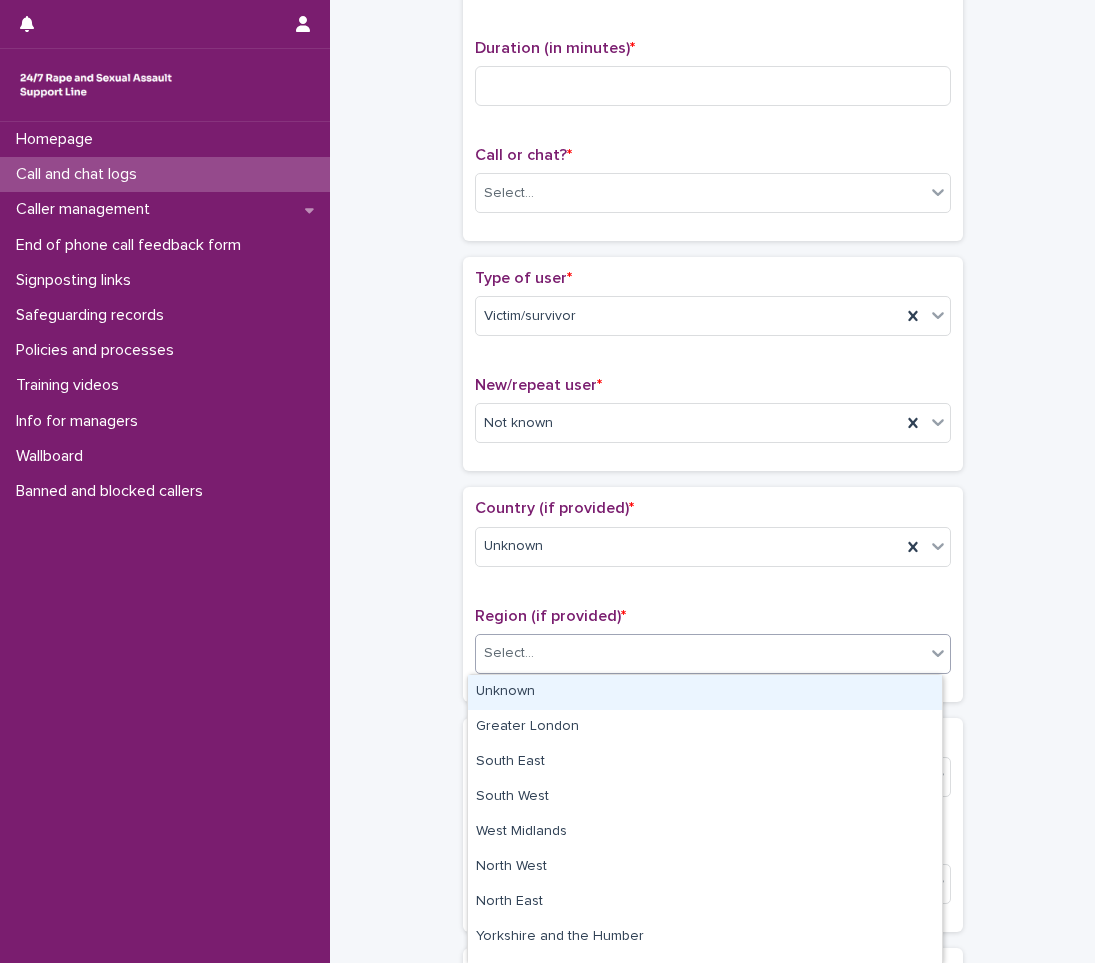 click on "Unknown" at bounding box center (705, 692) 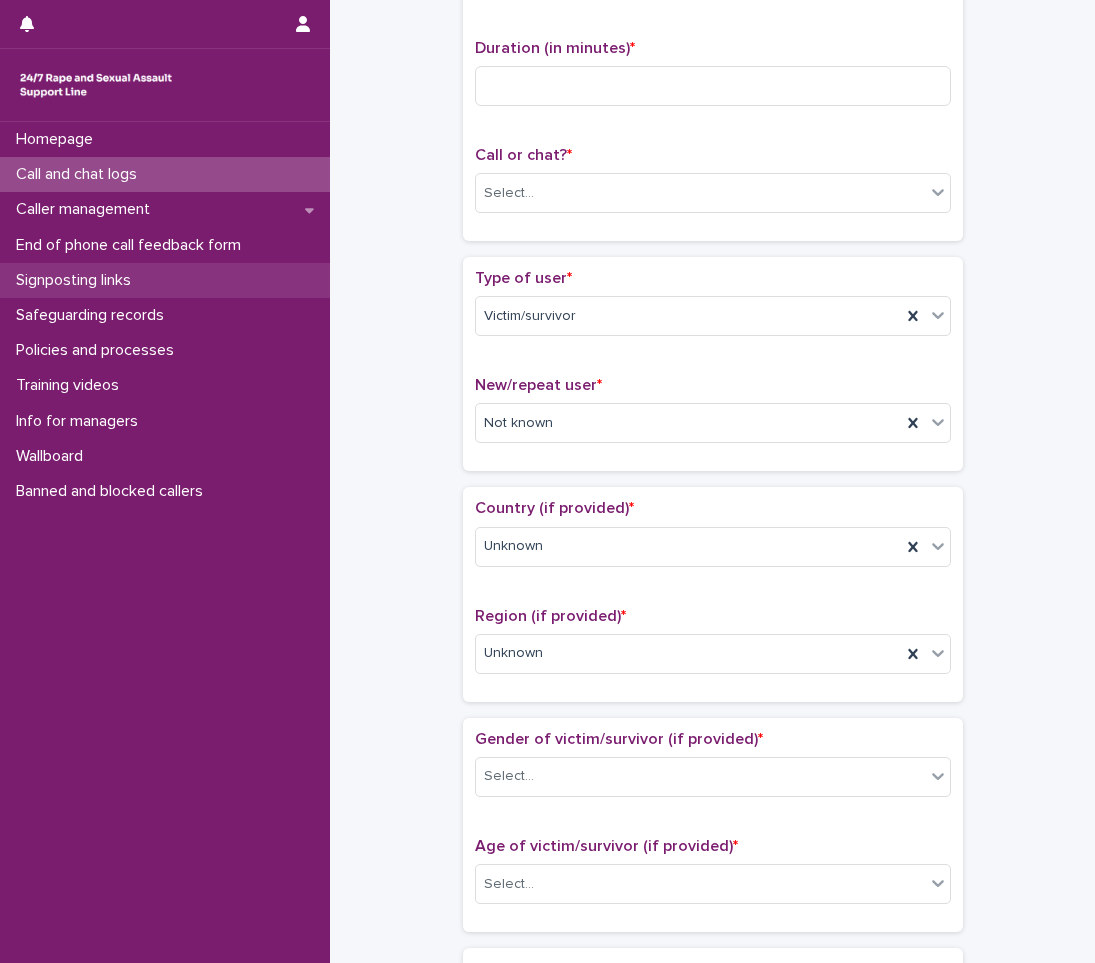 click on "Signposting links" at bounding box center [77, 280] 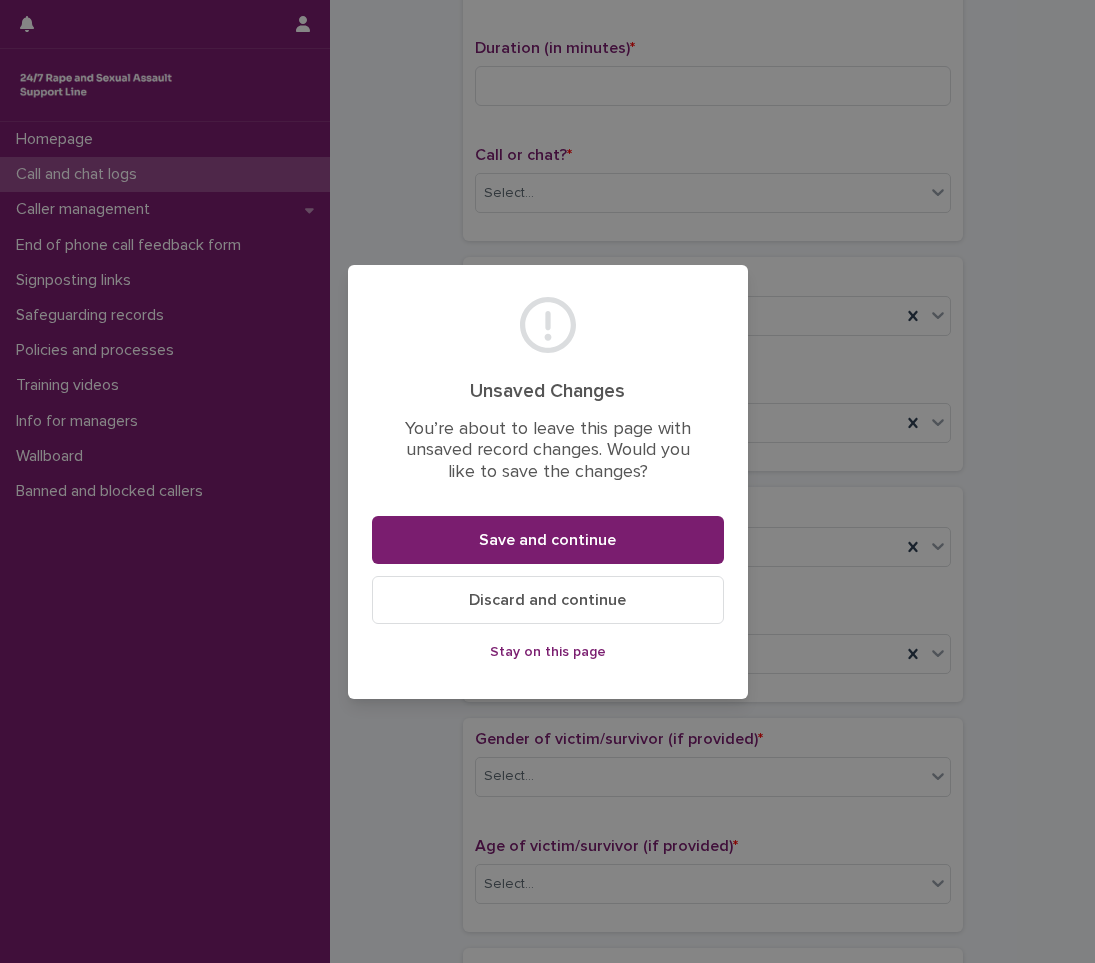 click on "Stay on this page" at bounding box center (548, 652) 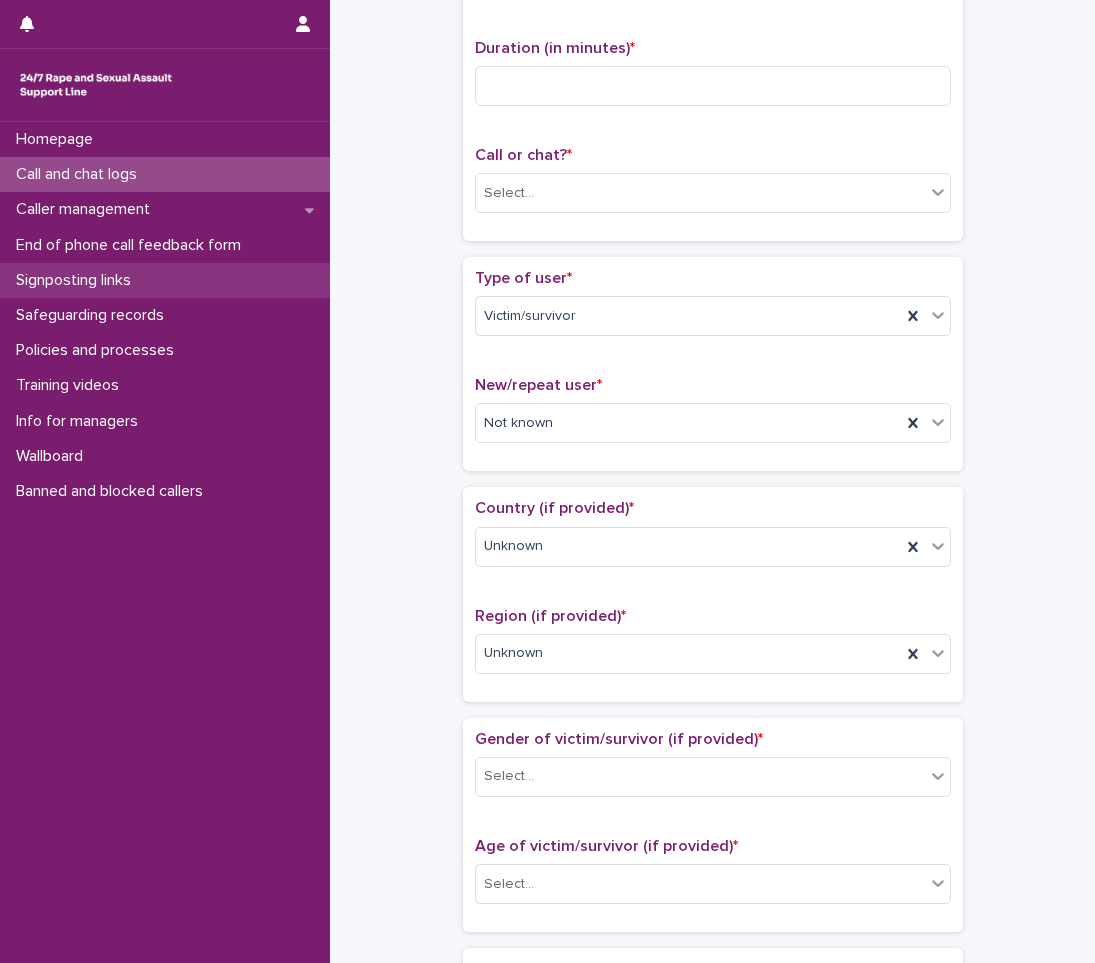 click on "Signposting links" at bounding box center (165, 280) 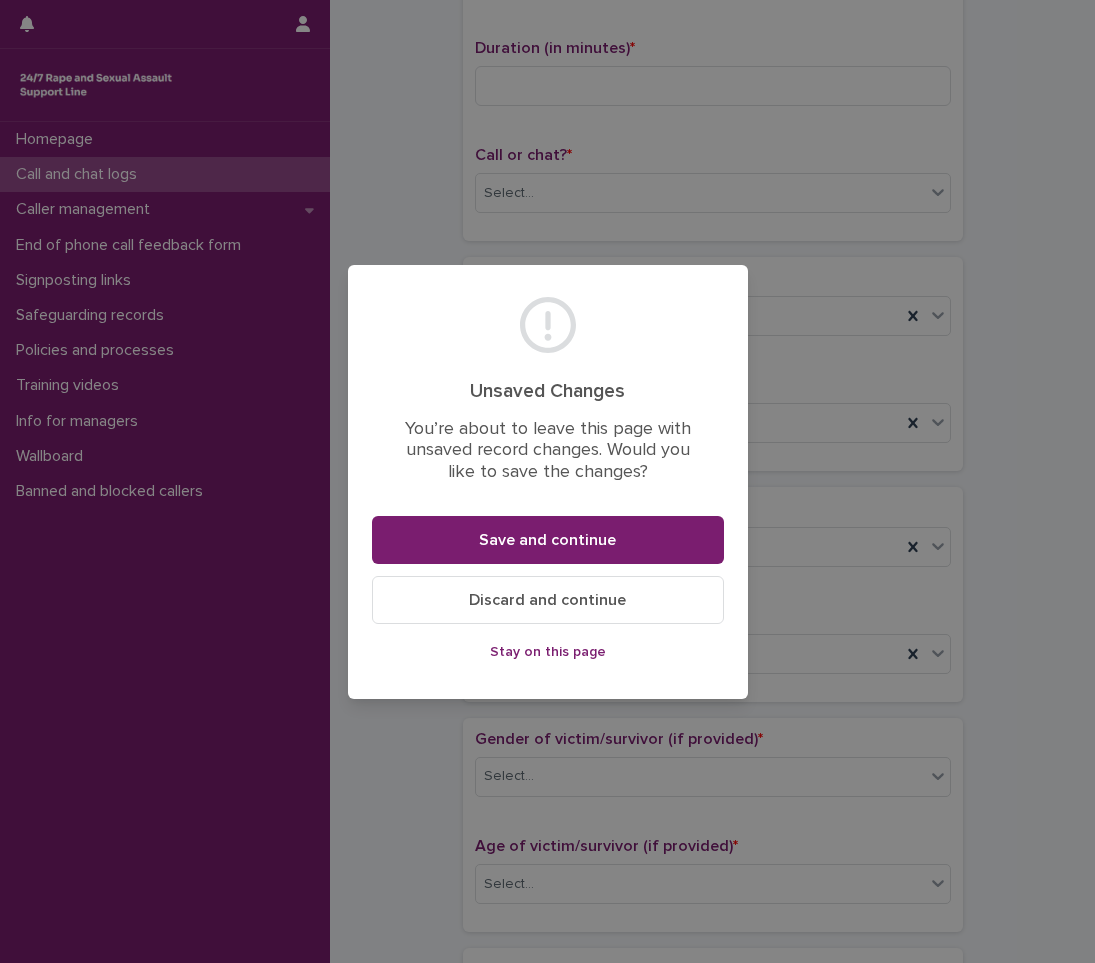 click on "Discard and continue" at bounding box center [547, 600] 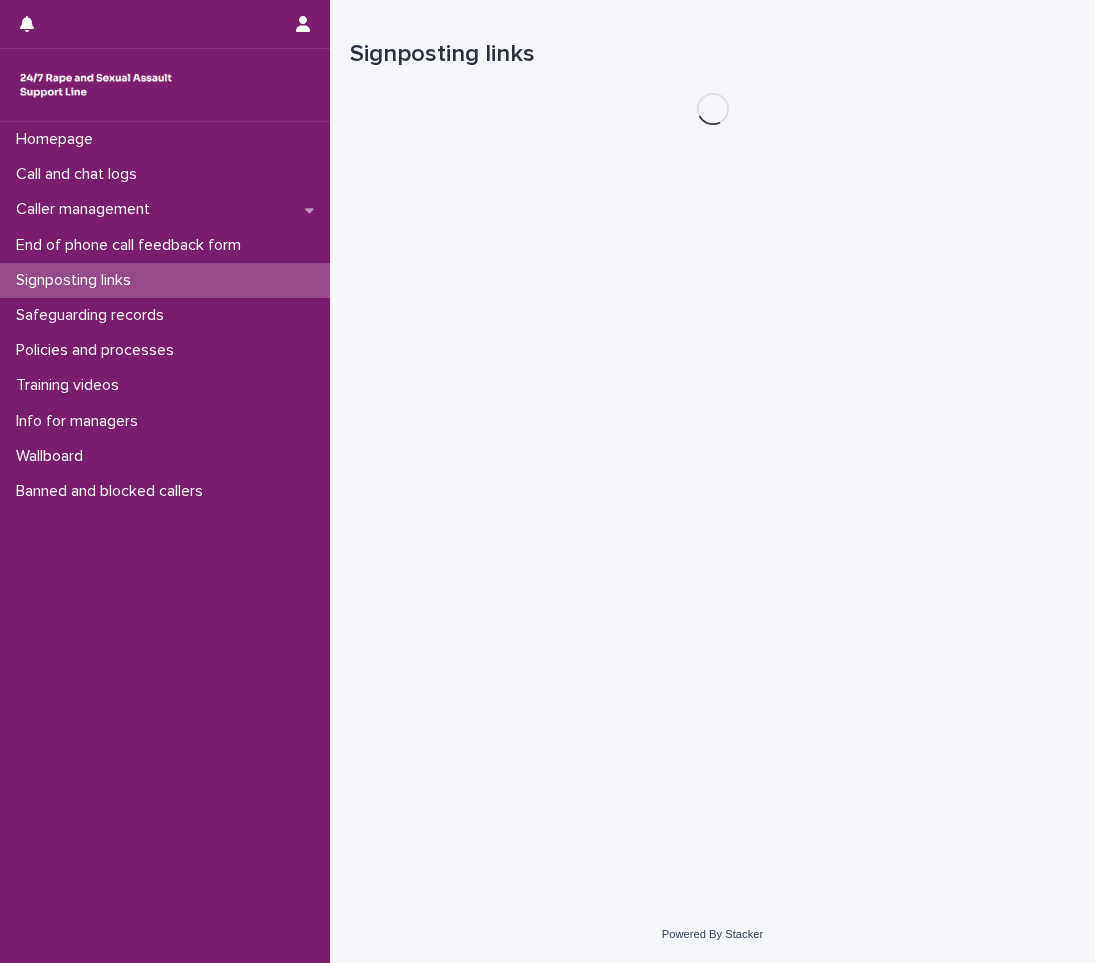 scroll, scrollTop: 0, scrollLeft: 0, axis: both 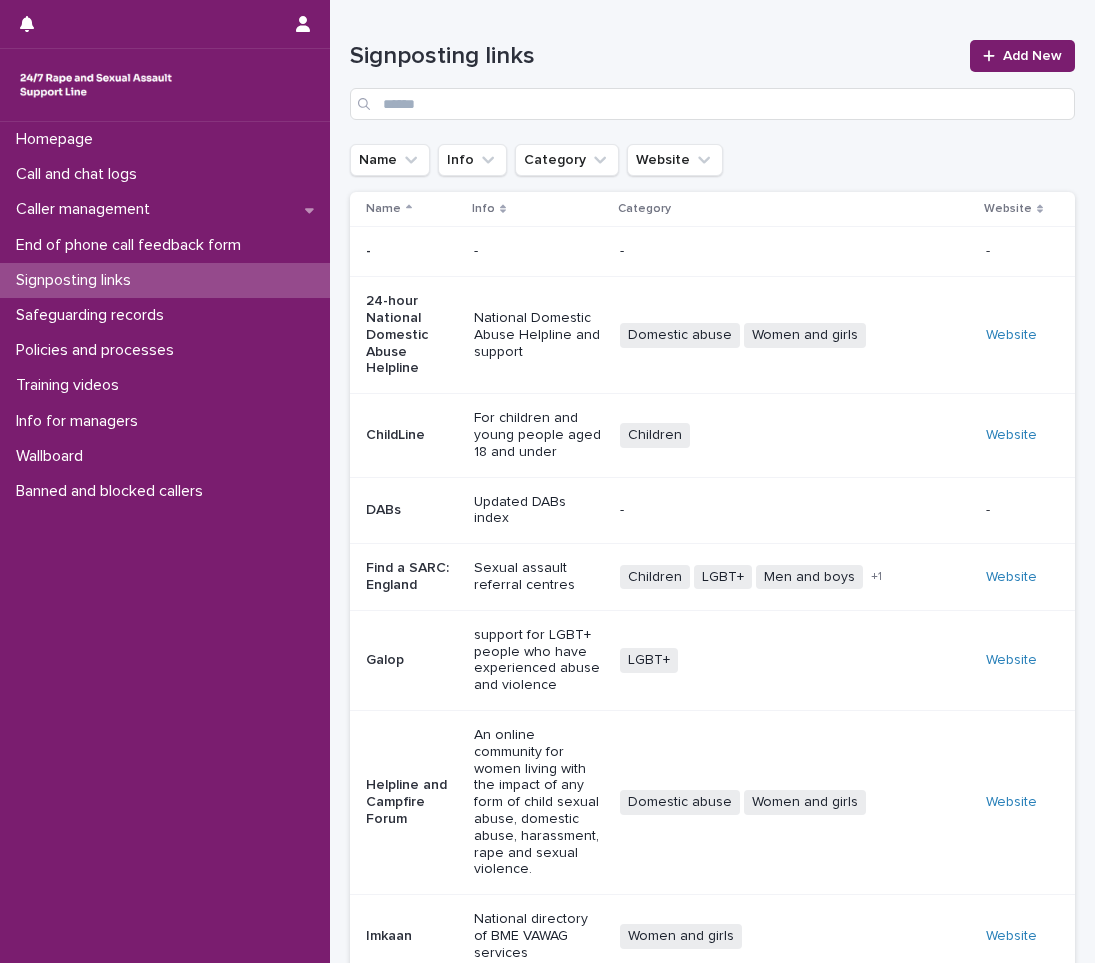 click on "Signposting links" at bounding box center [165, 280] 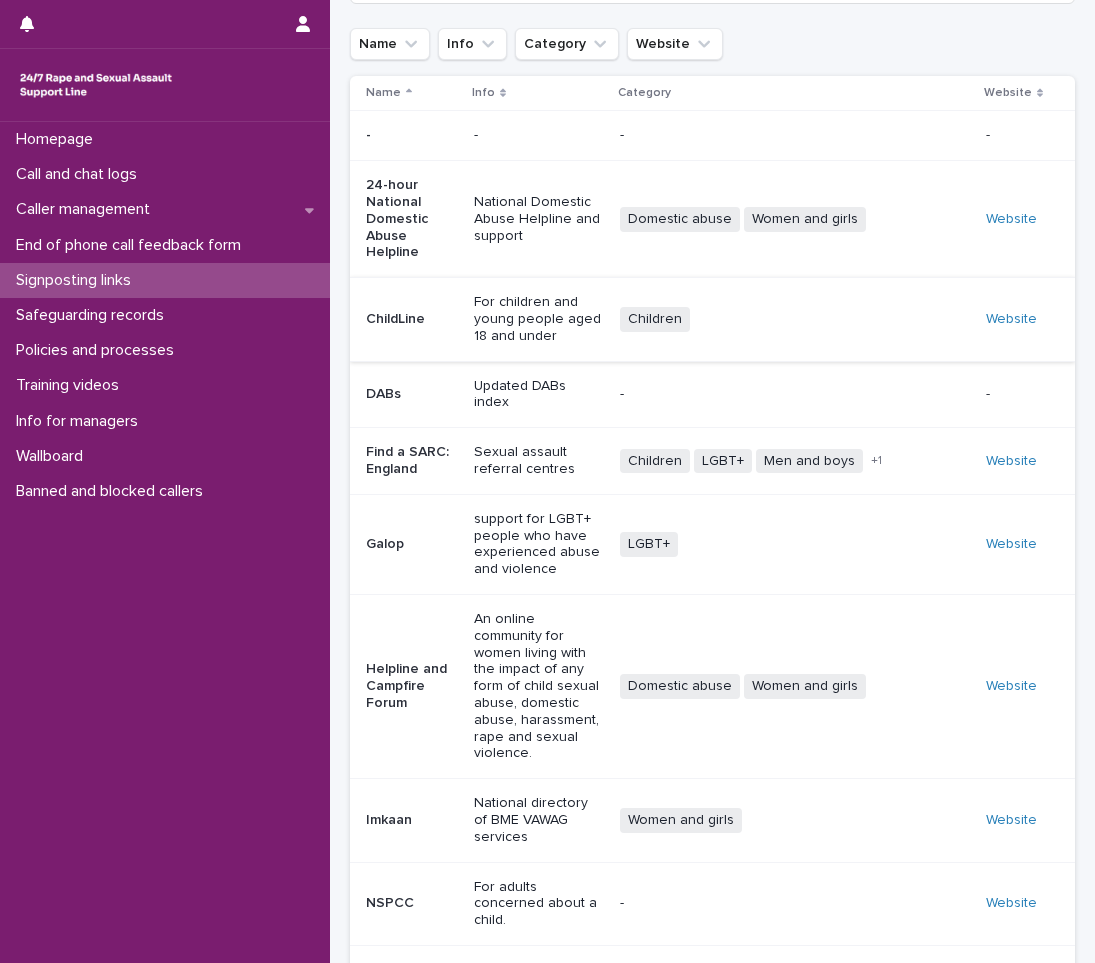 scroll, scrollTop: 241, scrollLeft: 0, axis: vertical 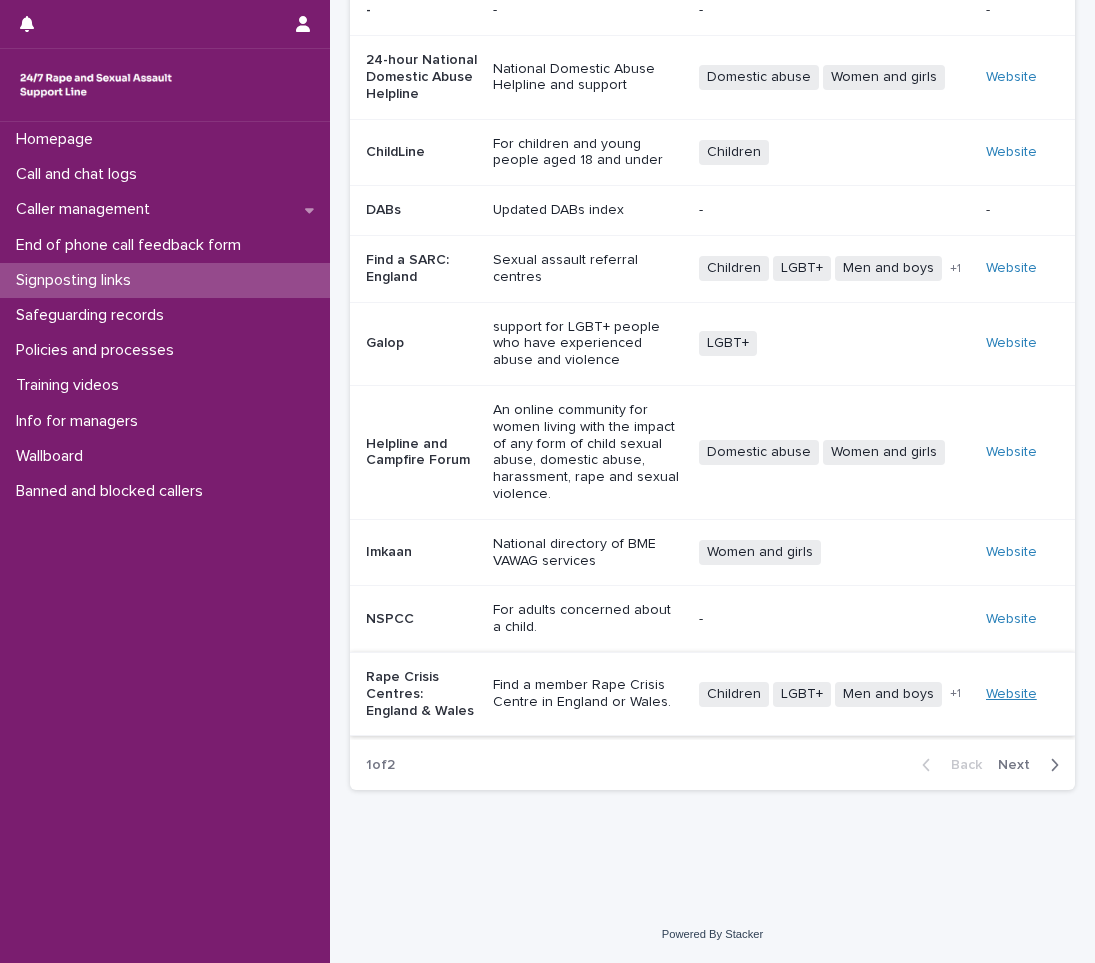 click on "Website" at bounding box center [1011, 694] 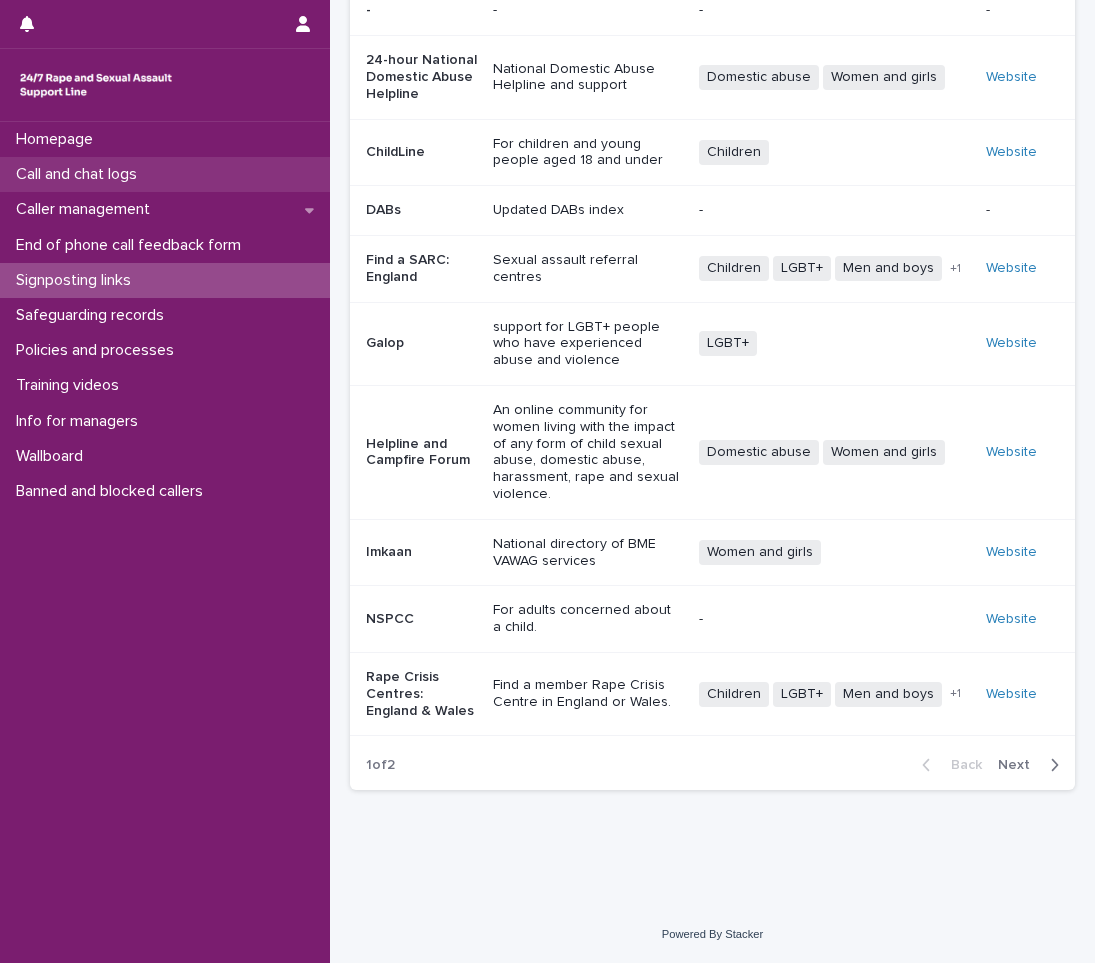 click on "Call and chat logs" at bounding box center [80, 174] 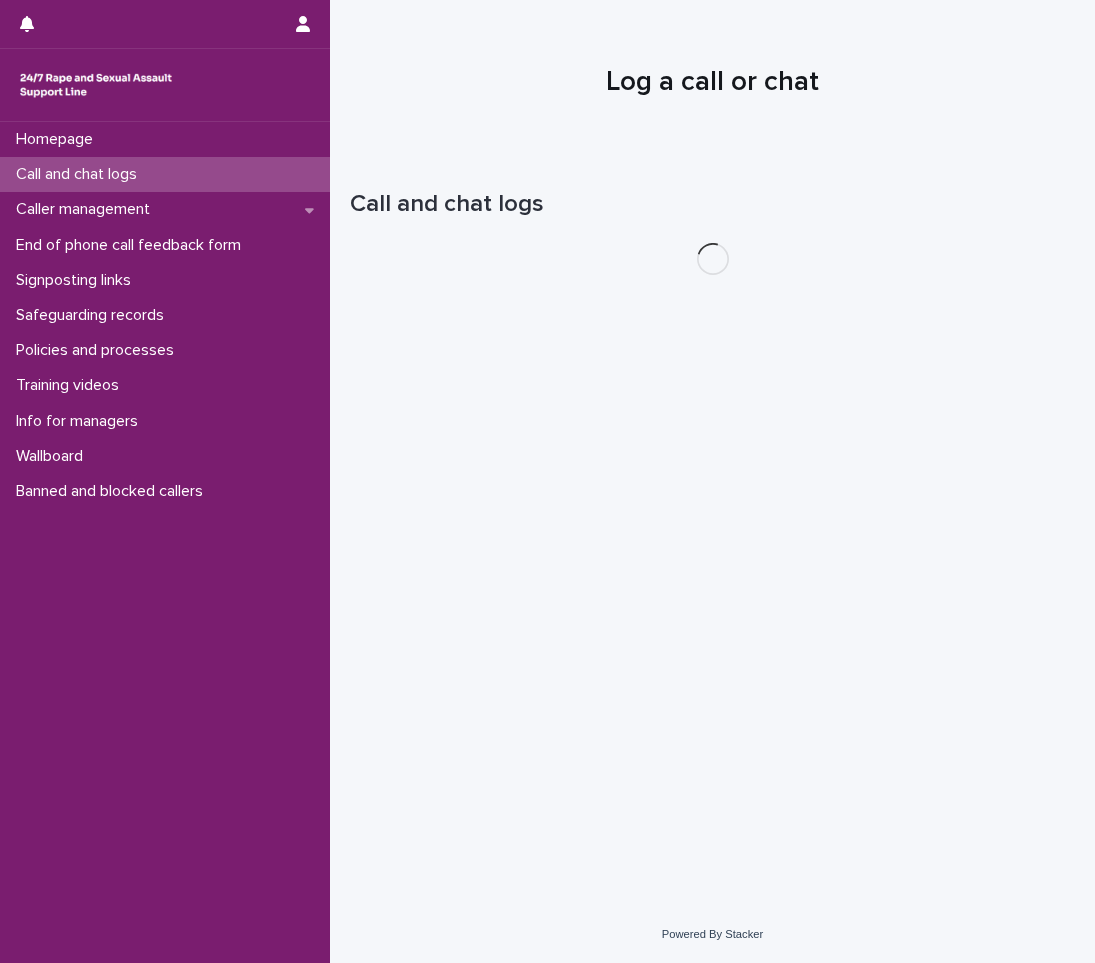 scroll, scrollTop: 0, scrollLeft: 0, axis: both 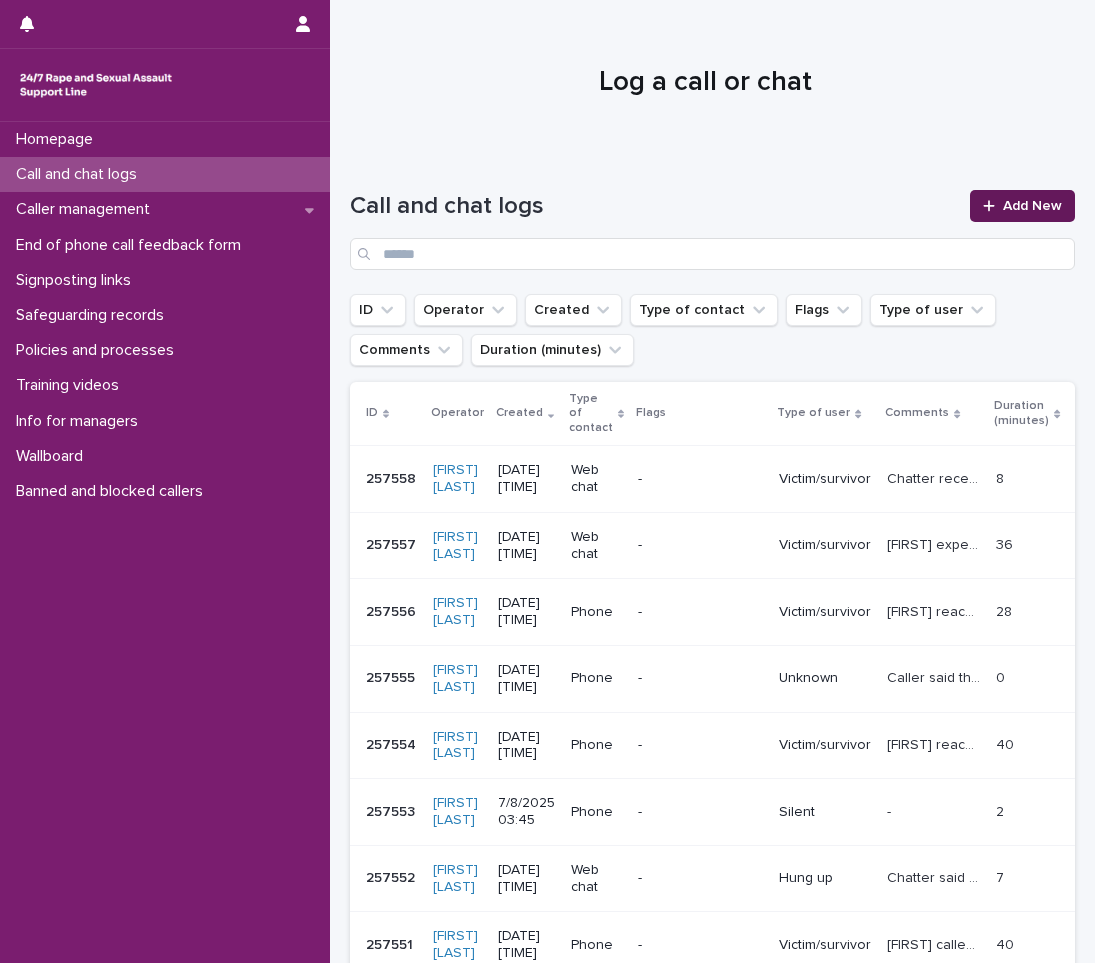 click on "Add New" at bounding box center (1032, 206) 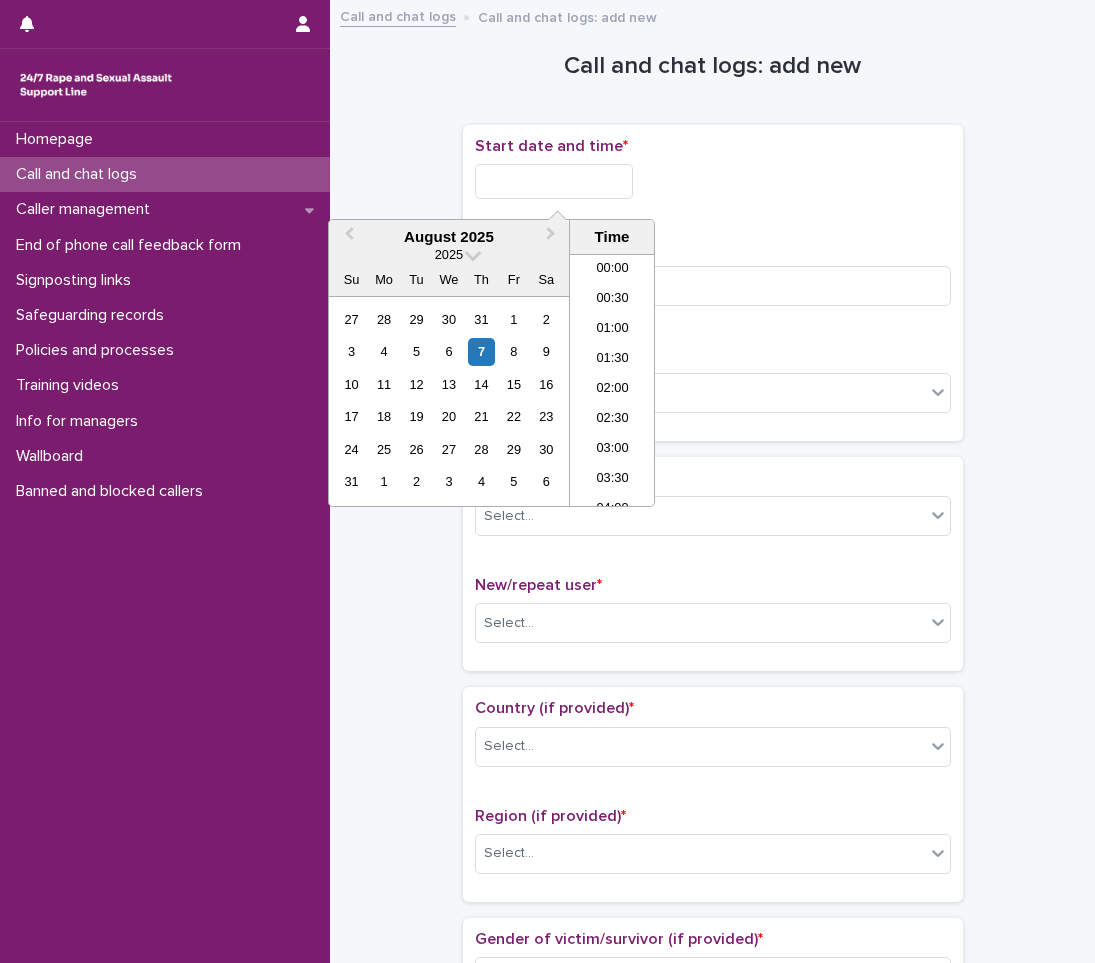 click at bounding box center (554, 181) 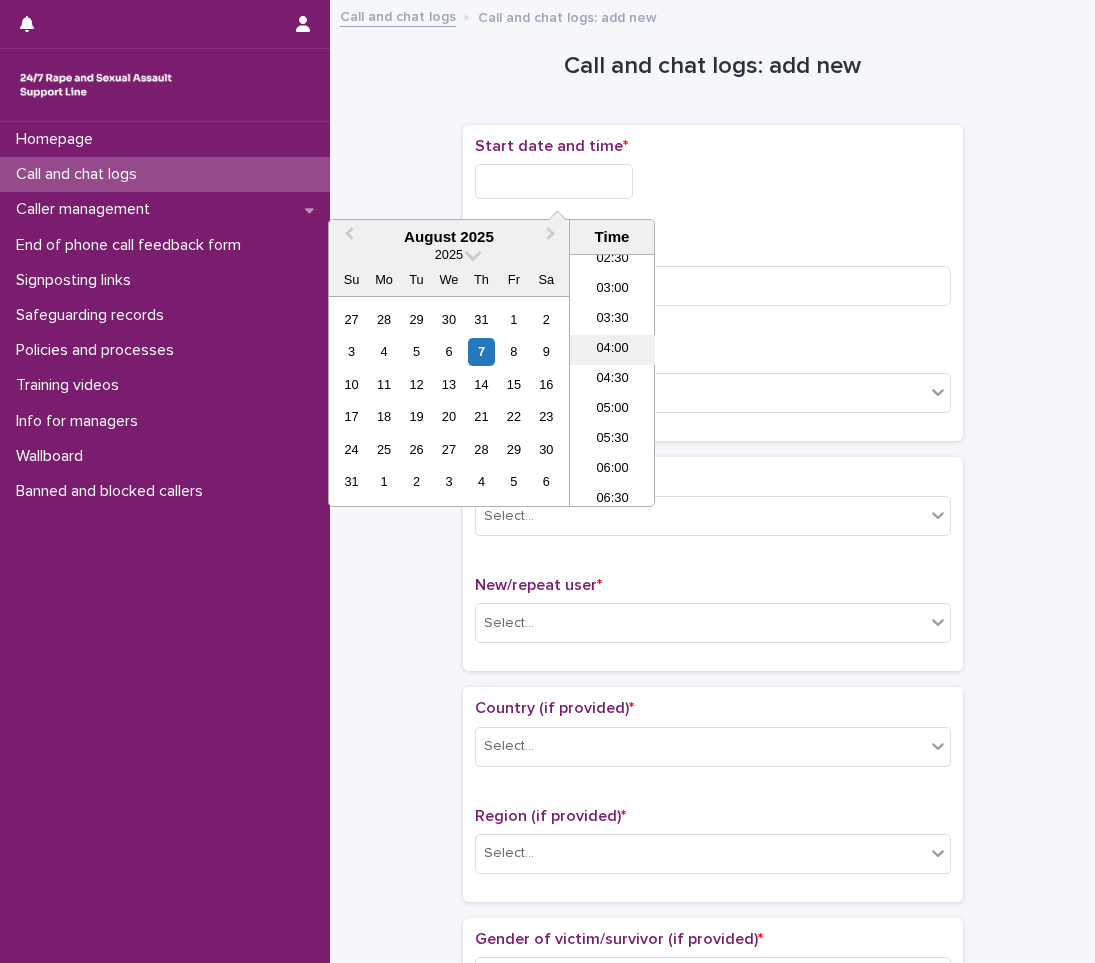 click on "04:00" at bounding box center (612, 350) 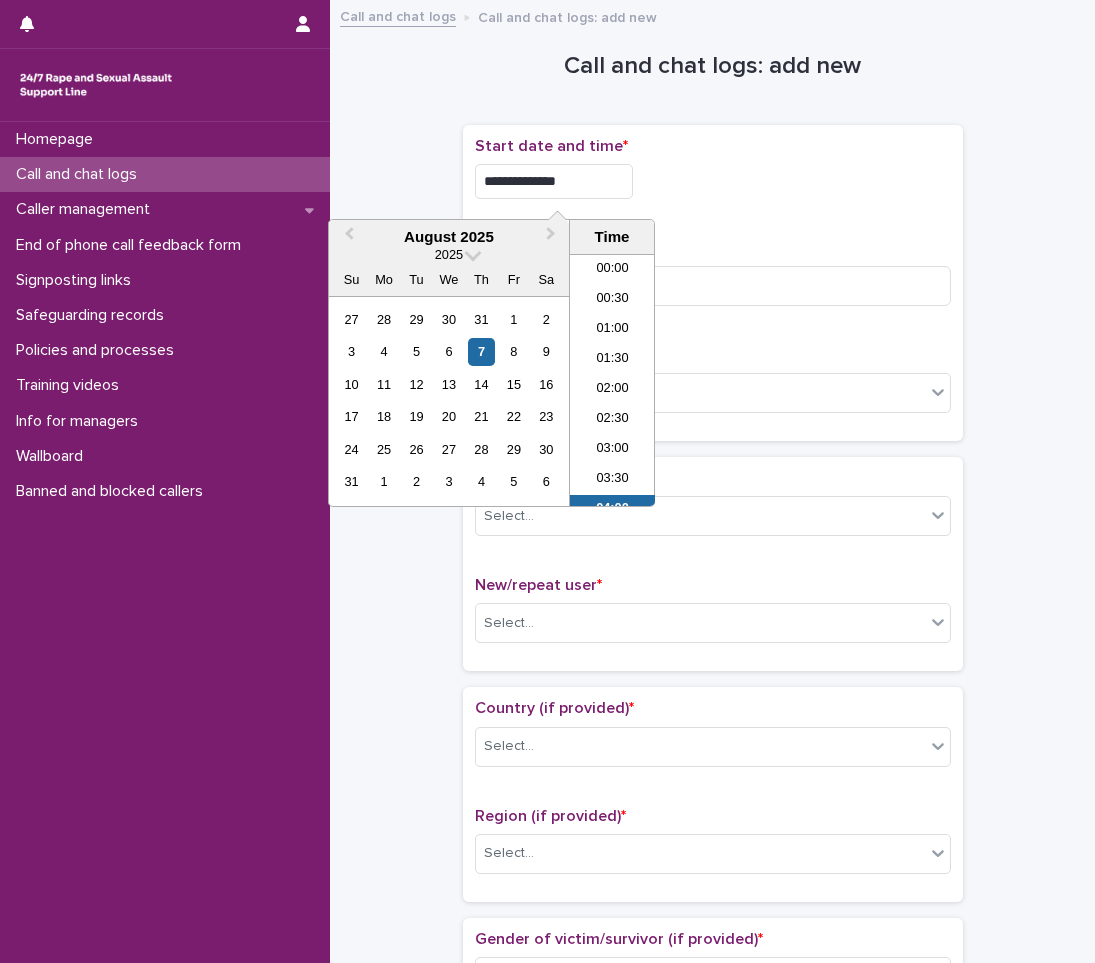 click on "**********" at bounding box center [554, 181] 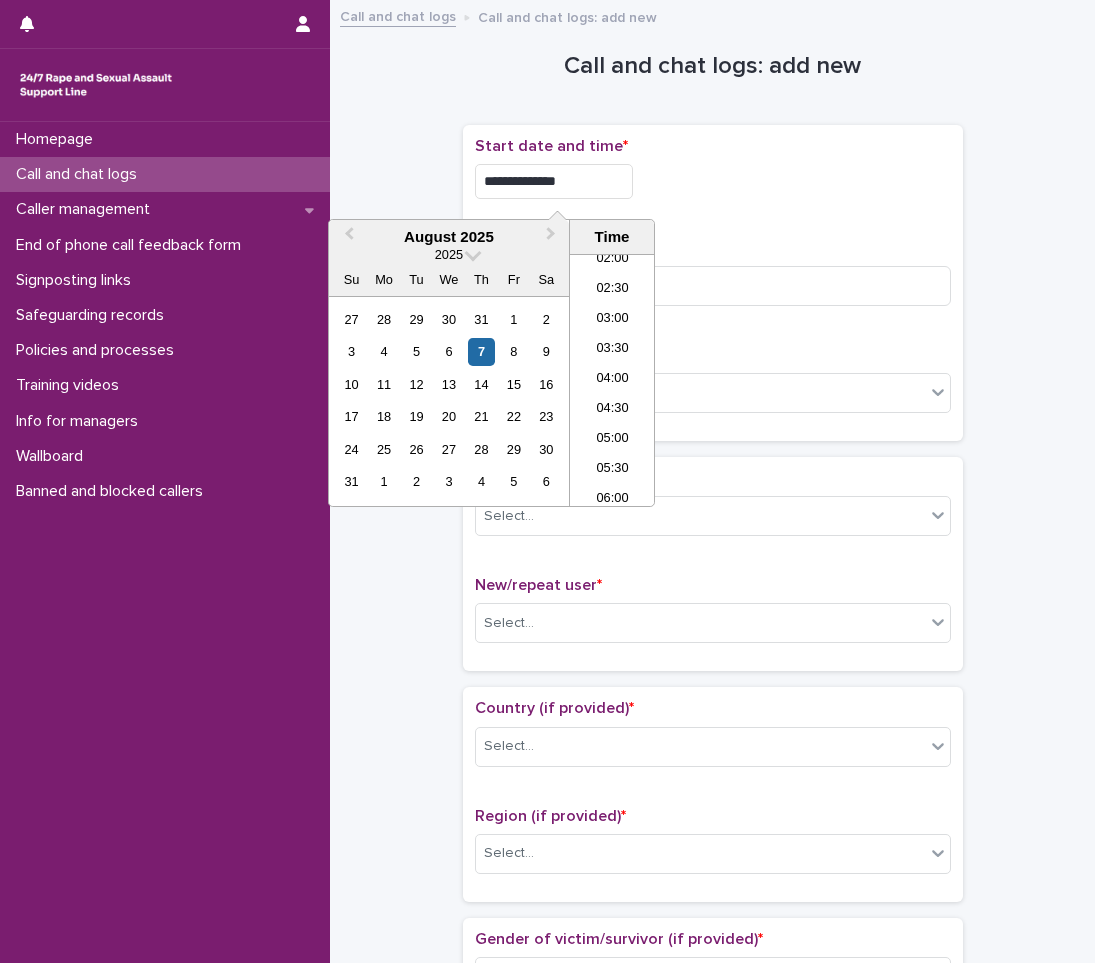 type on "**********" 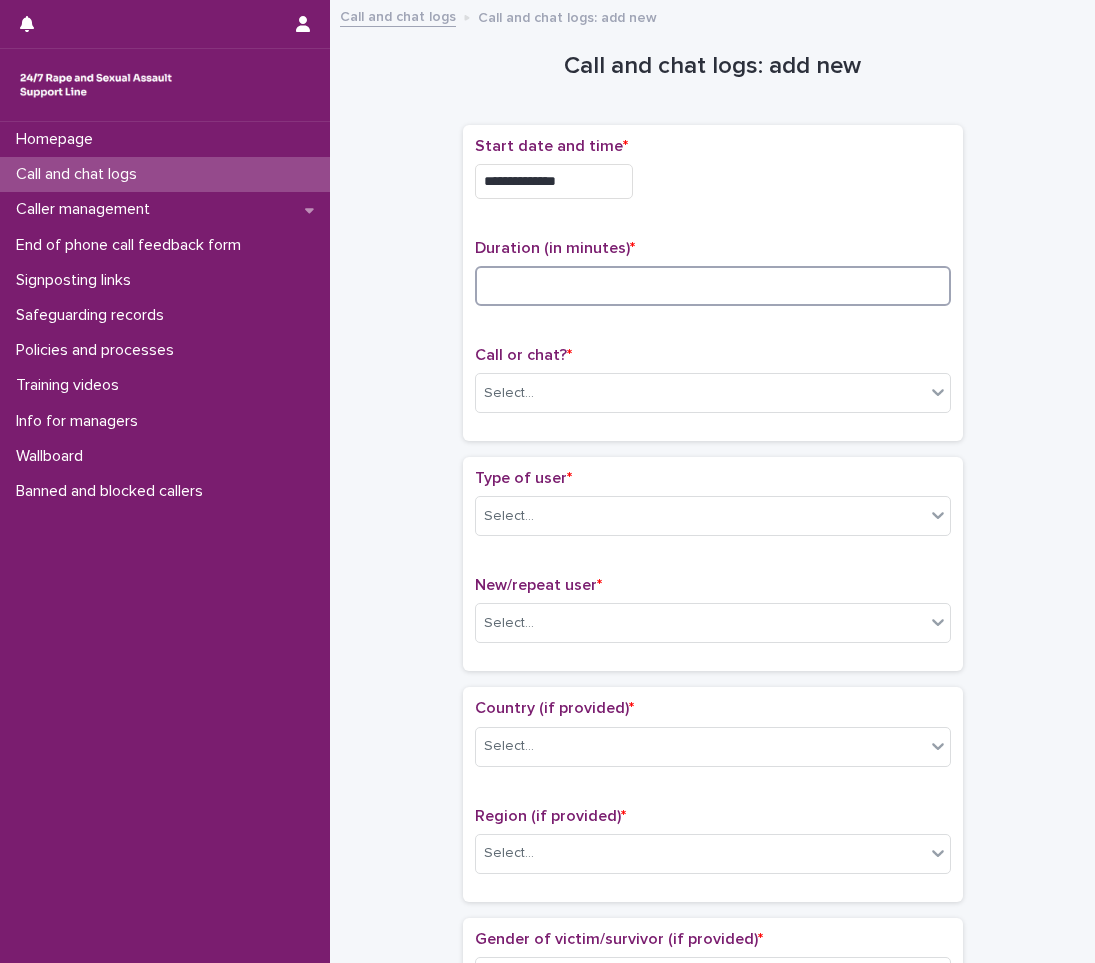 click at bounding box center (713, 286) 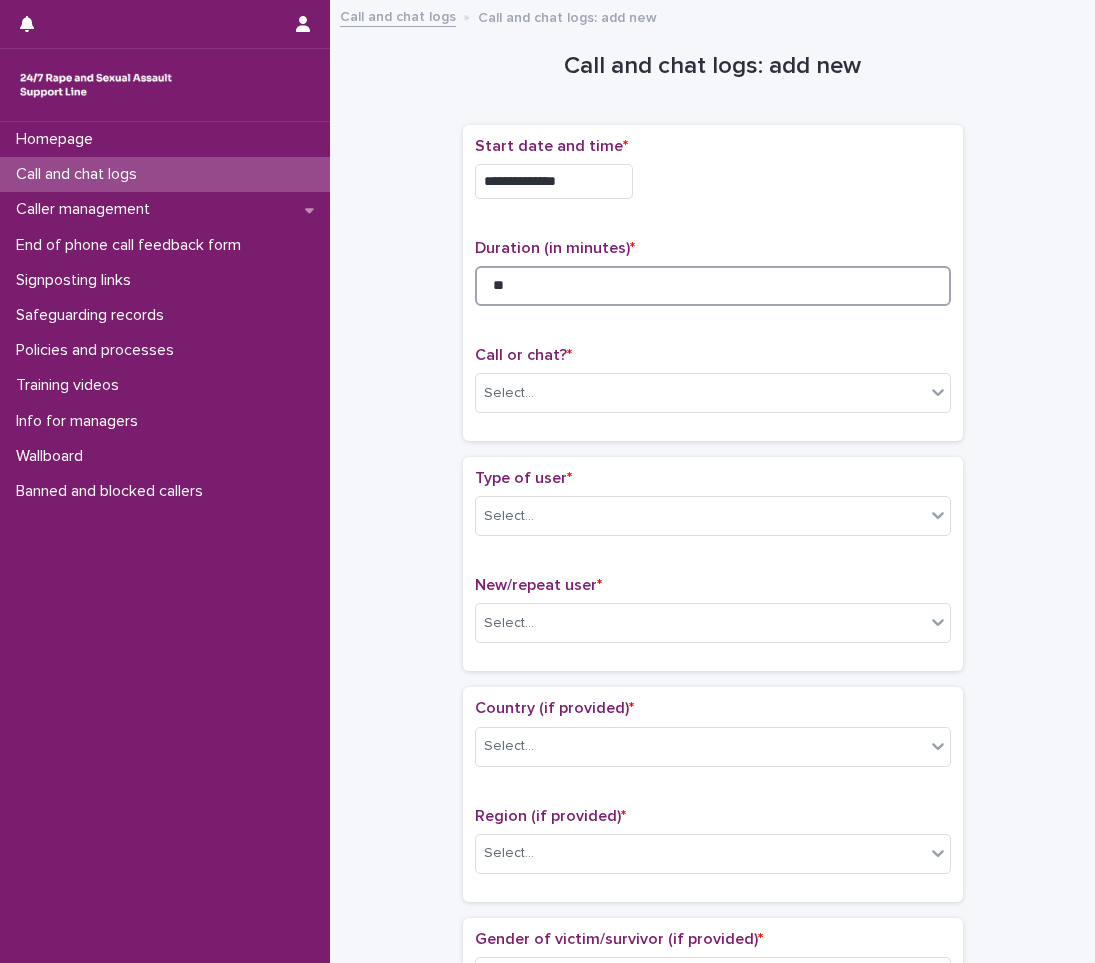 type on "**" 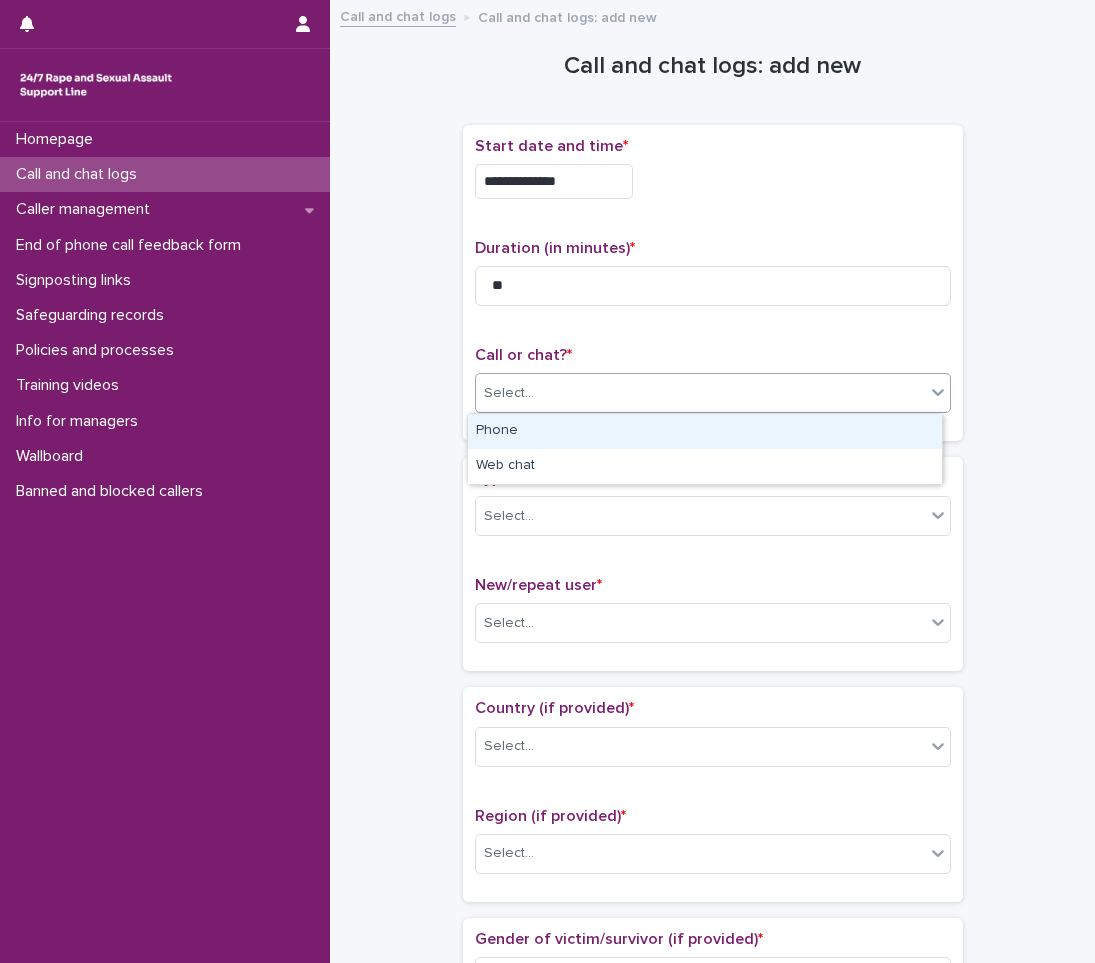 click on "Select..." at bounding box center [700, 393] 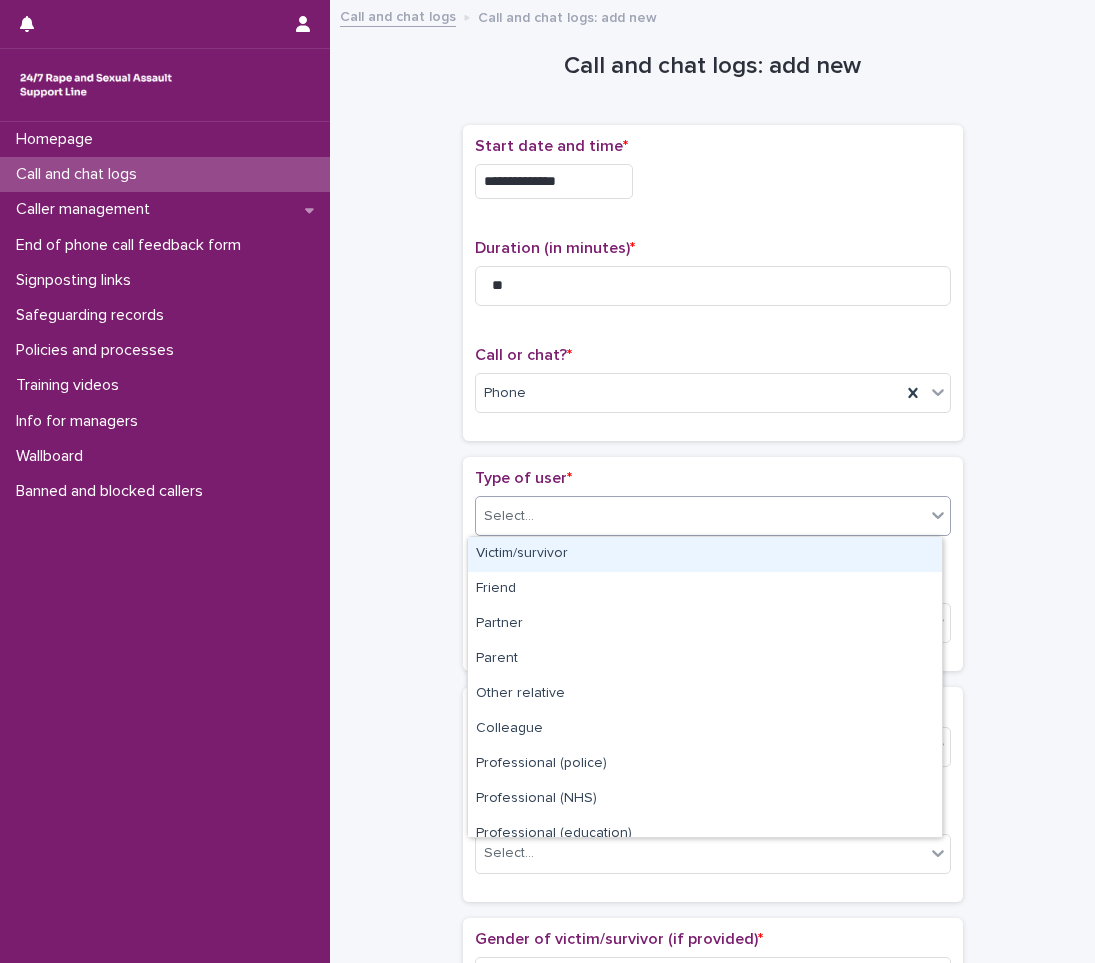click on "Select..." at bounding box center (509, 516) 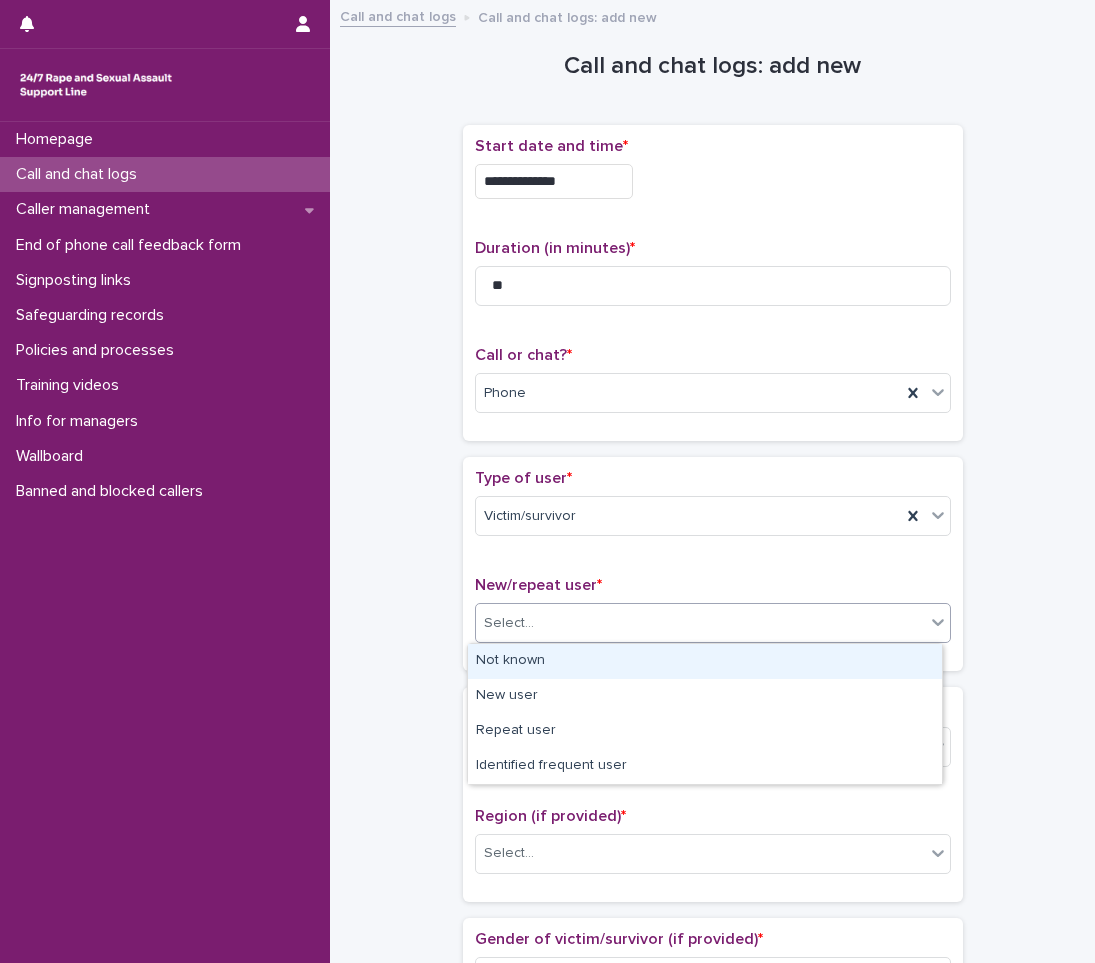 click on "Select..." at bounding box center (700, 623) 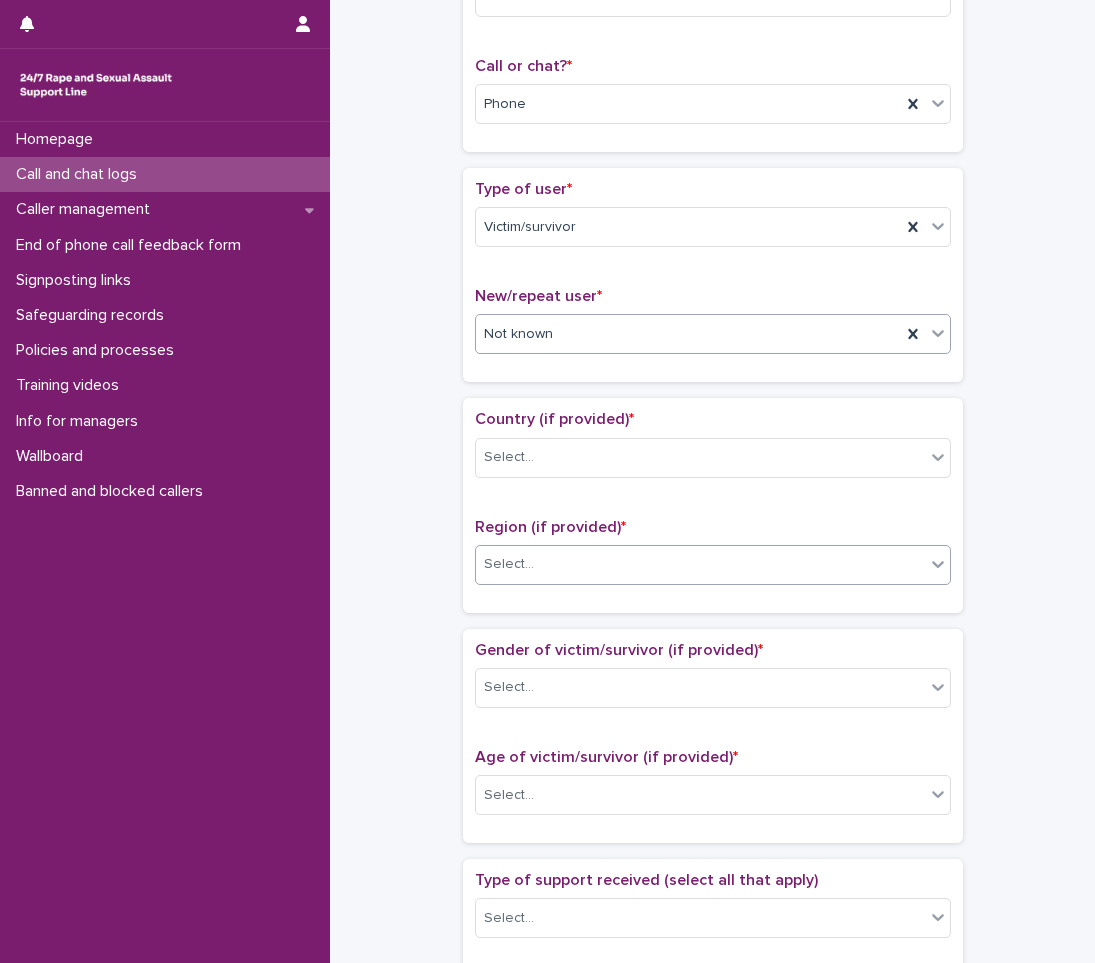 scroll, scrollTop: 300, scrollLeft: 0, axis: vertical 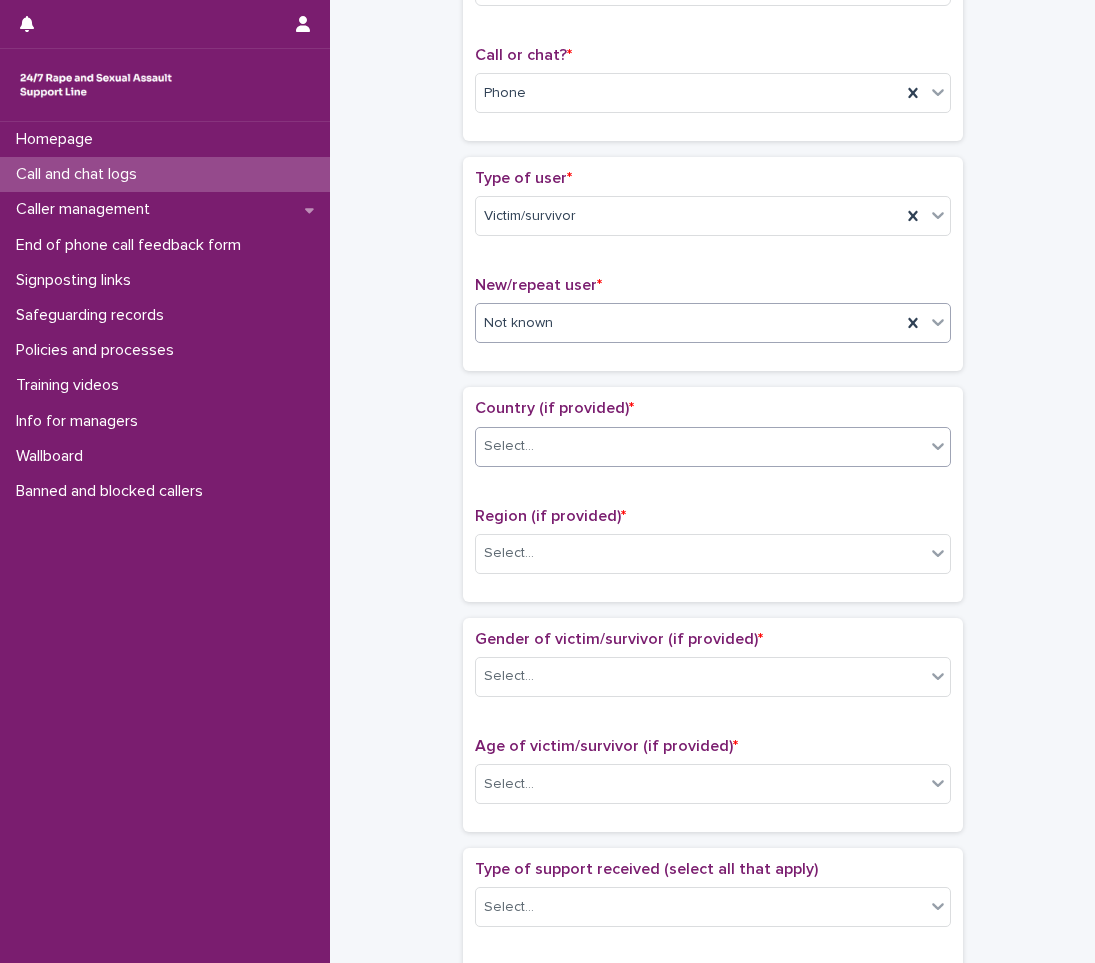 click on "Select..." at bounding box center (700, 446) 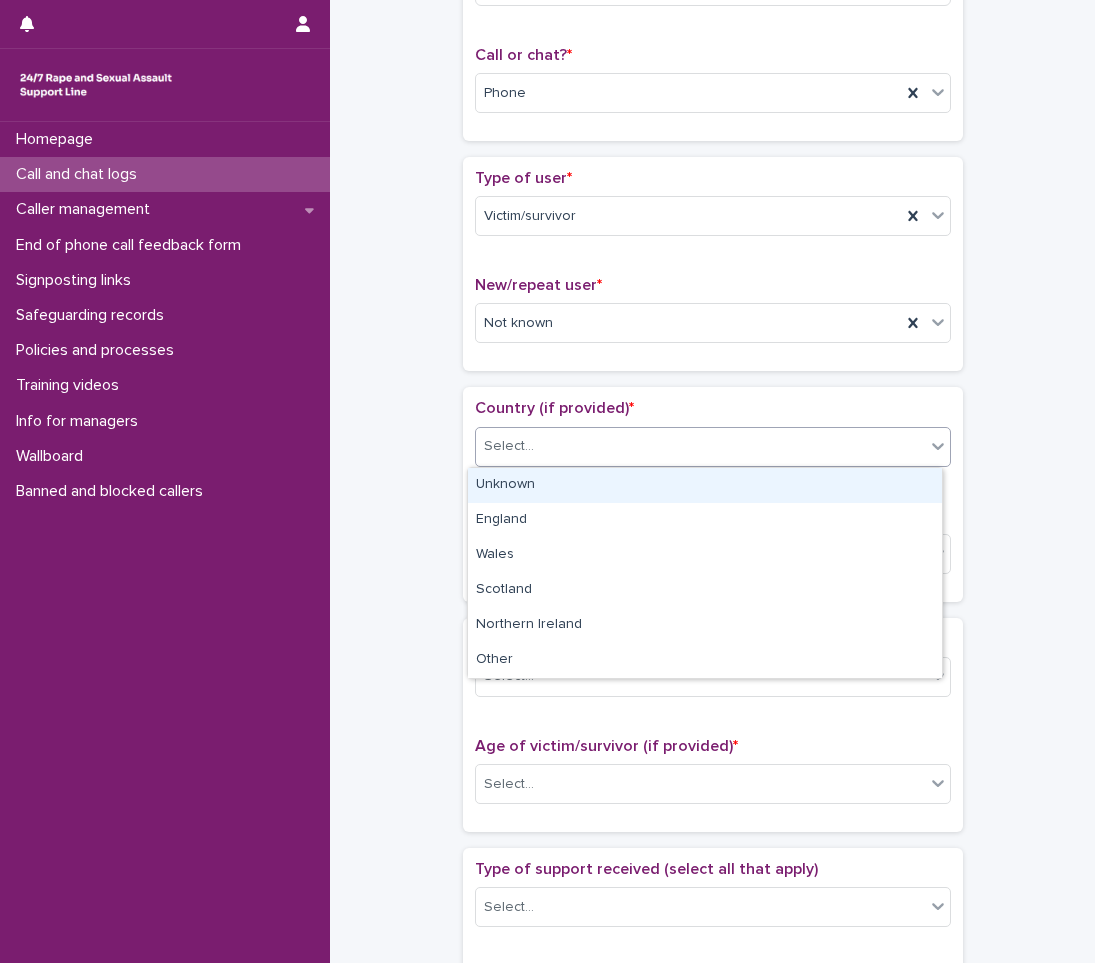 click on "Unknown" at bounding box center [705, 485] 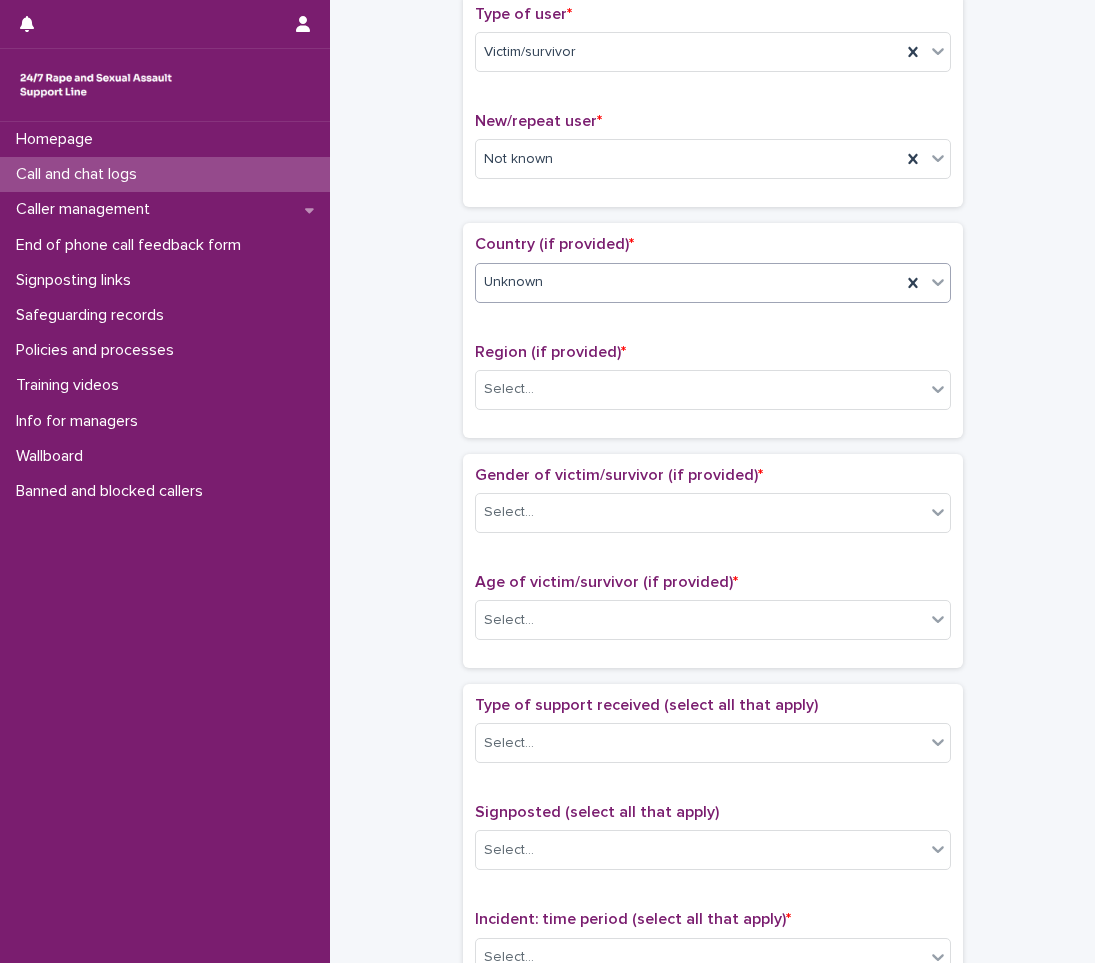 scroll, scrollTop: 500, scrollLeft: 0, axis: vertical 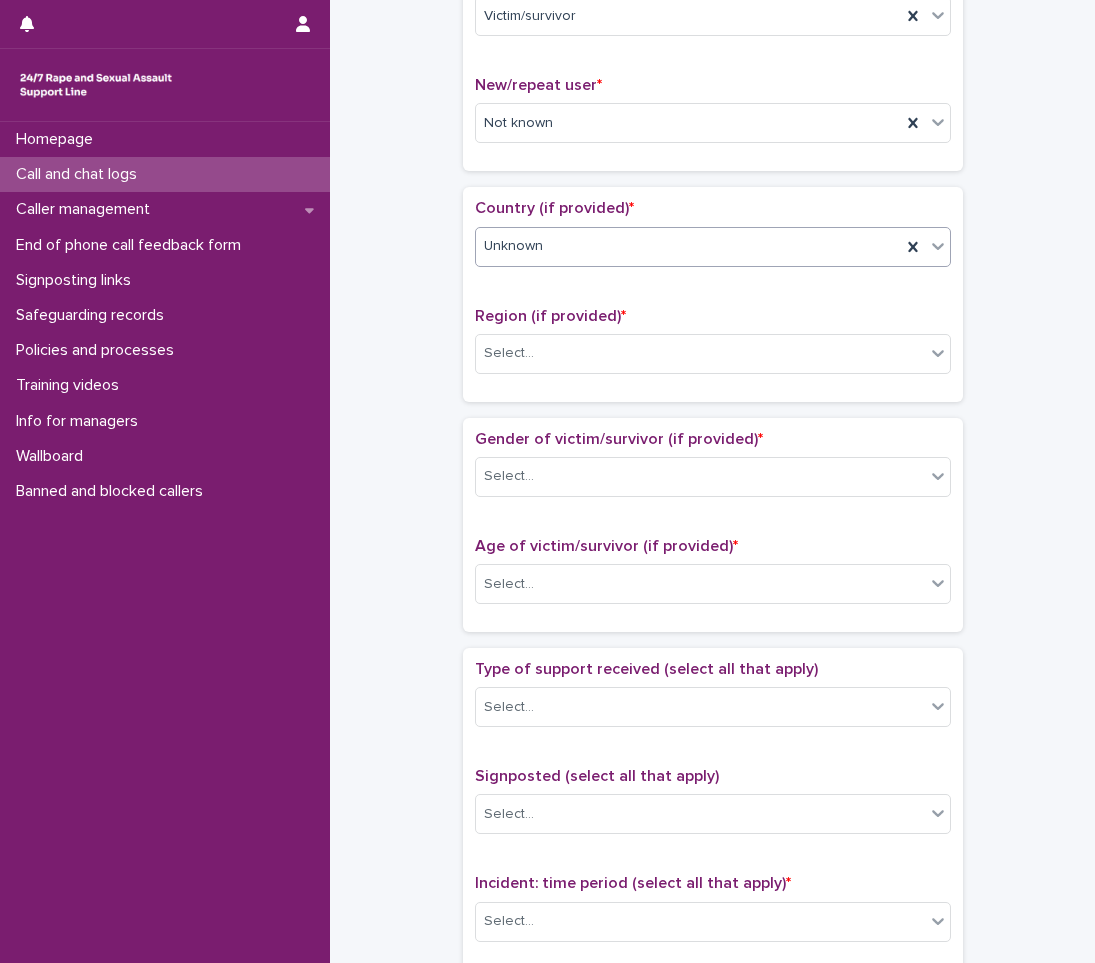 click on "Unknown" at bounding box center [688, 246] 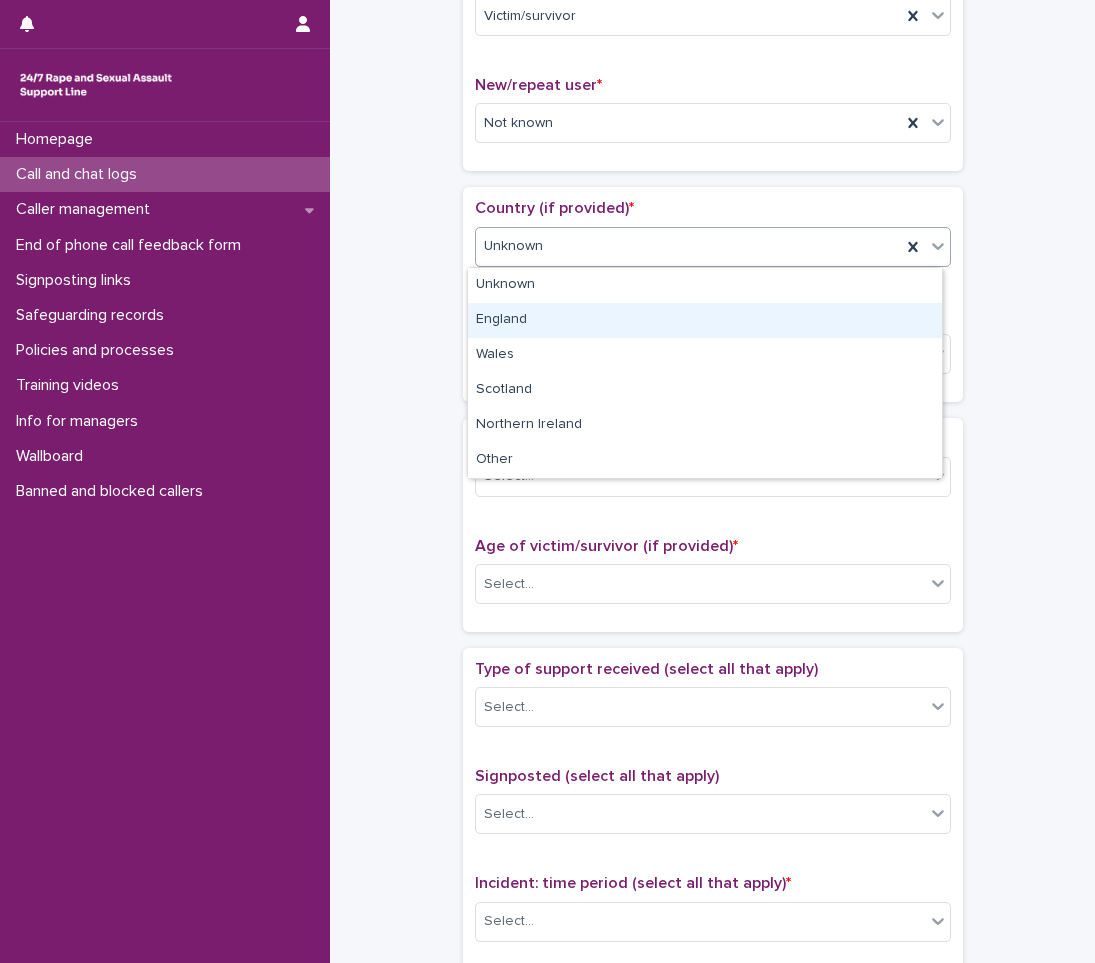 click on "England" at bounding box center [705, 320] 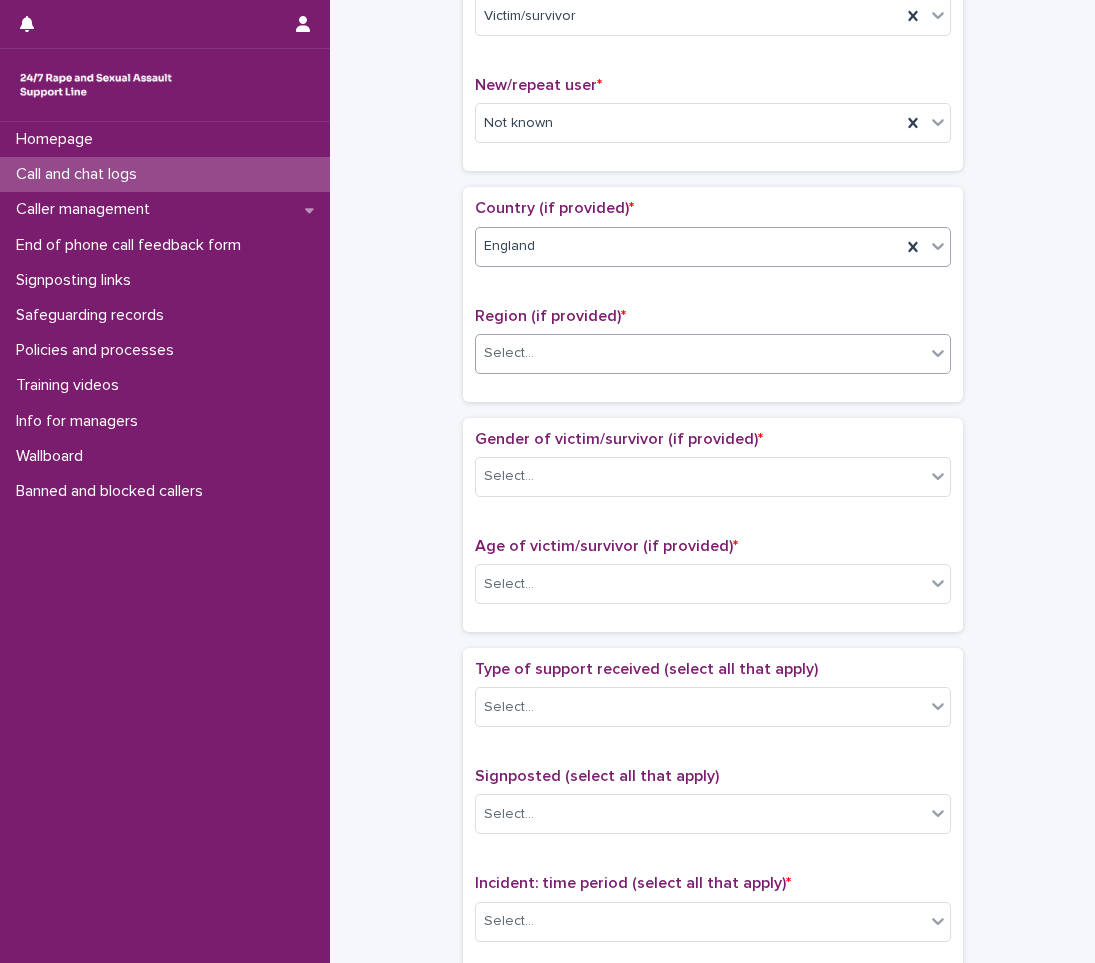 click on "Select..." at bounding box center [509, 353] 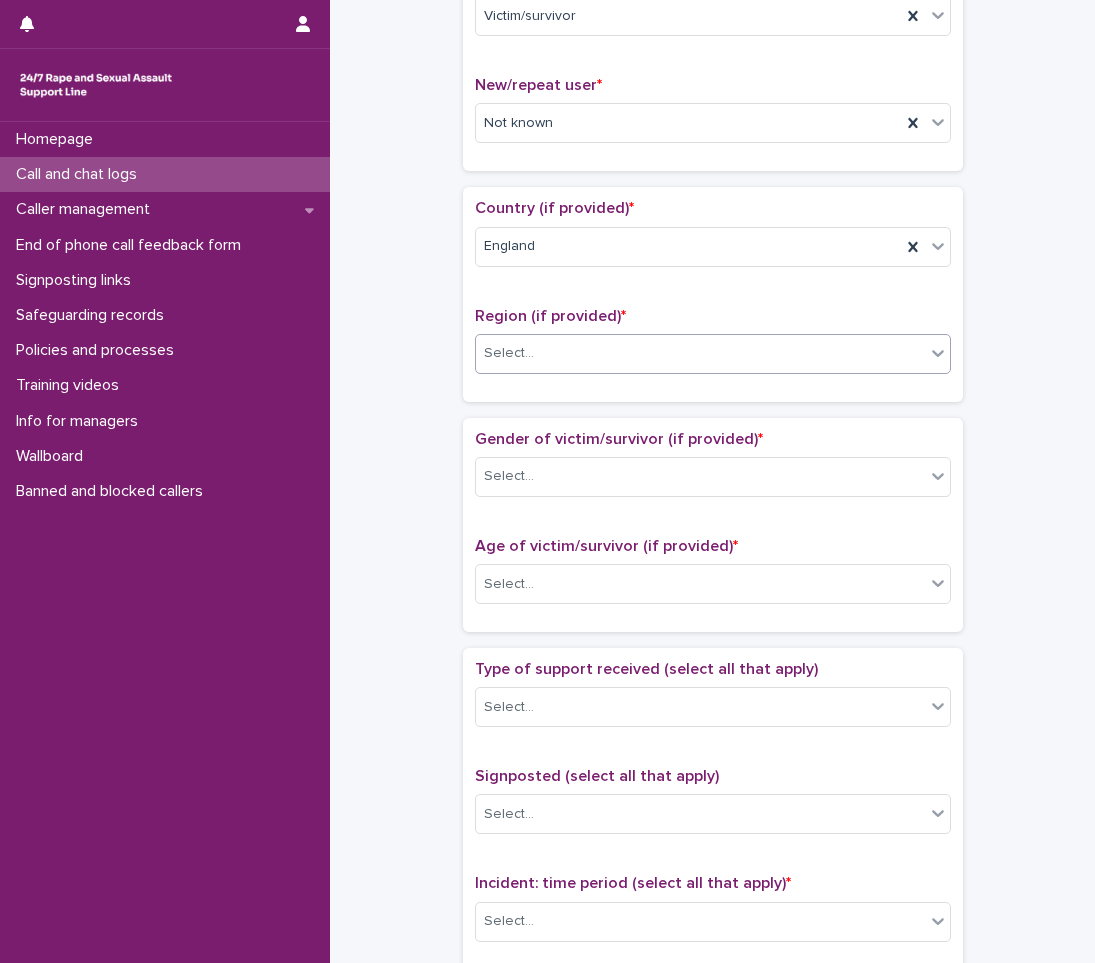 click on "Select..." at bounding box center (700, 353) 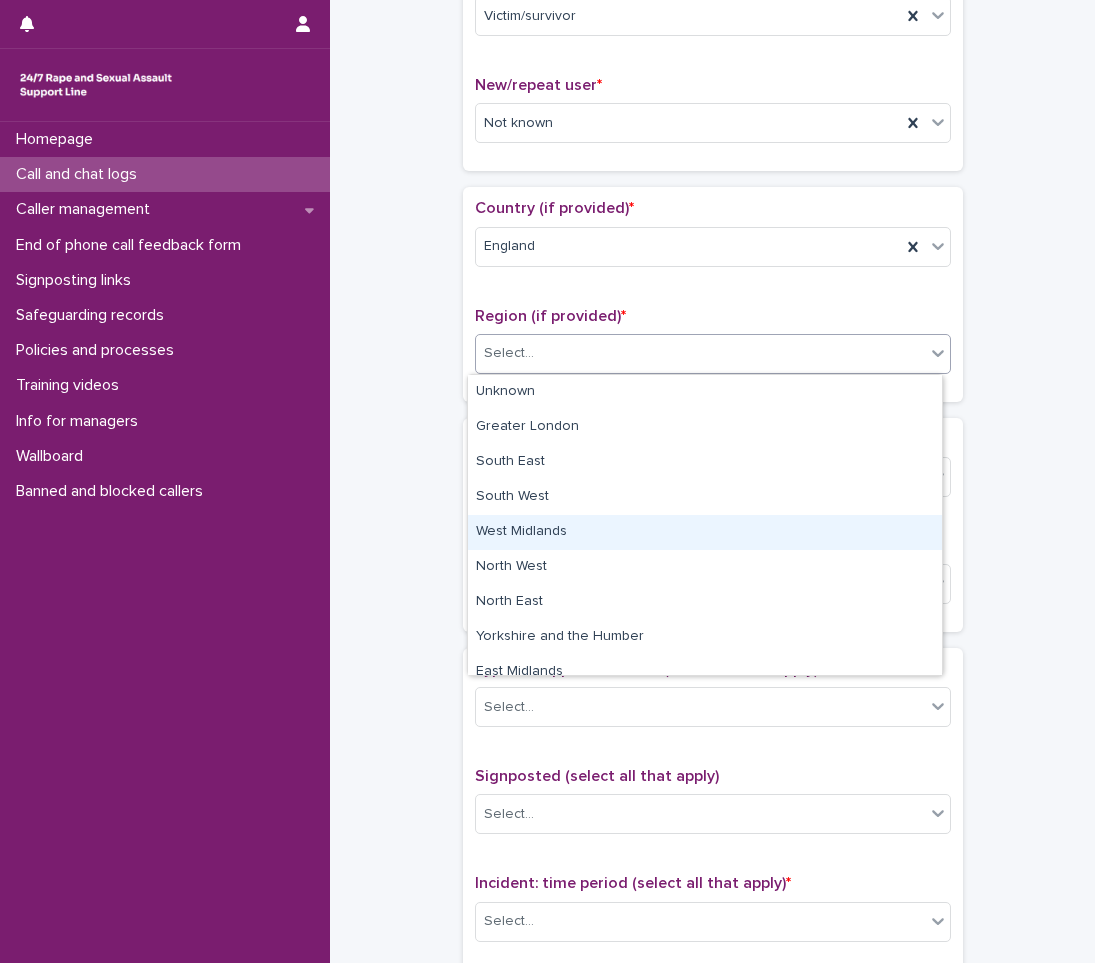 click on "West Midlands" at bounding box center [705, 532] 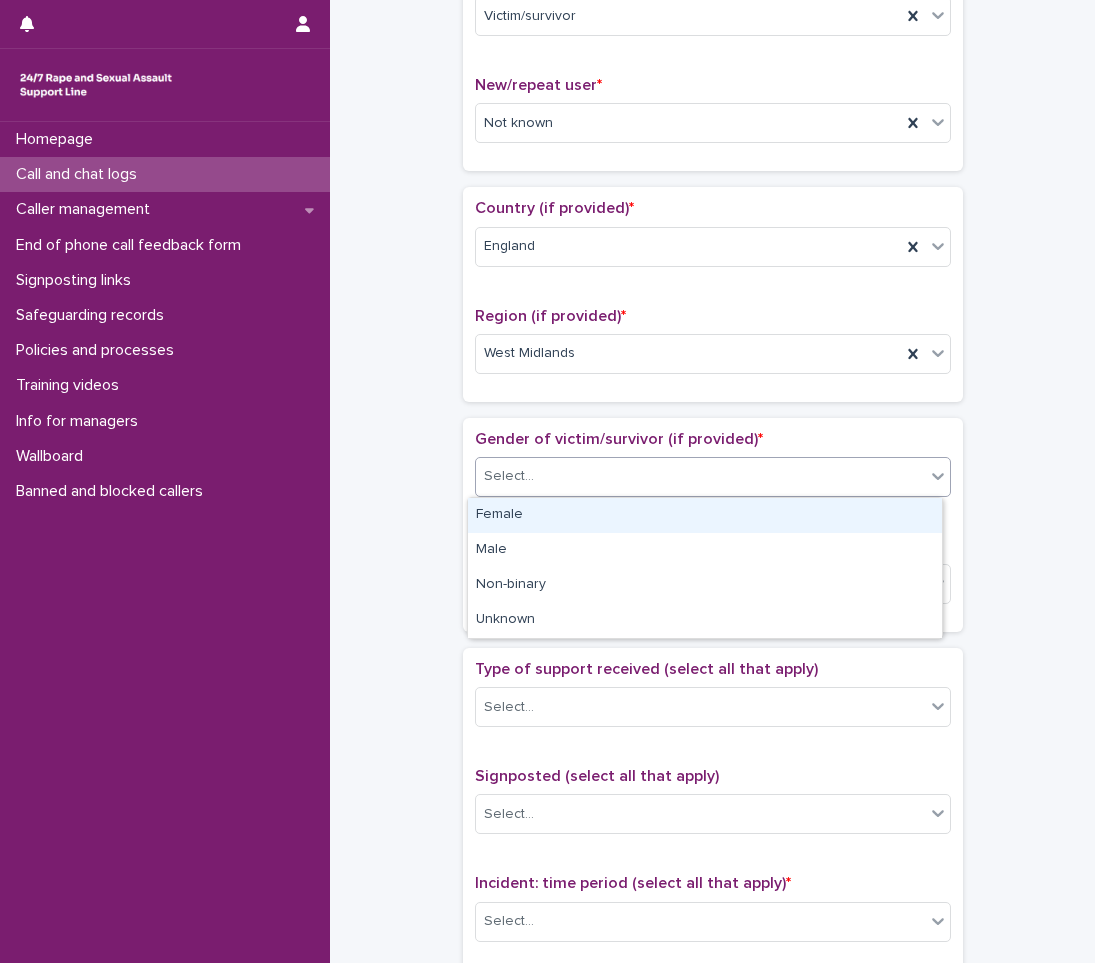 click on "Select..." at bounding box center (713, 477) 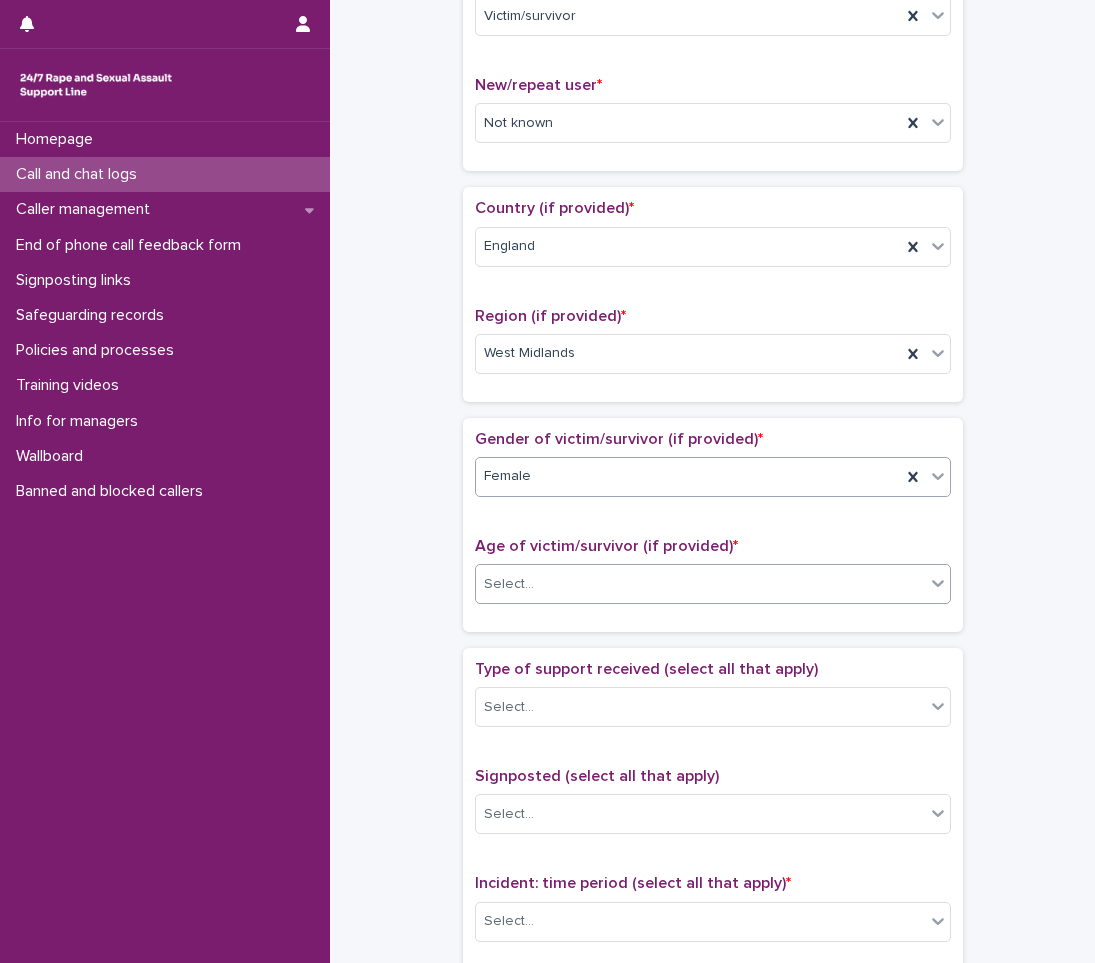 click on "Select..." at bounding box center (700, 584) 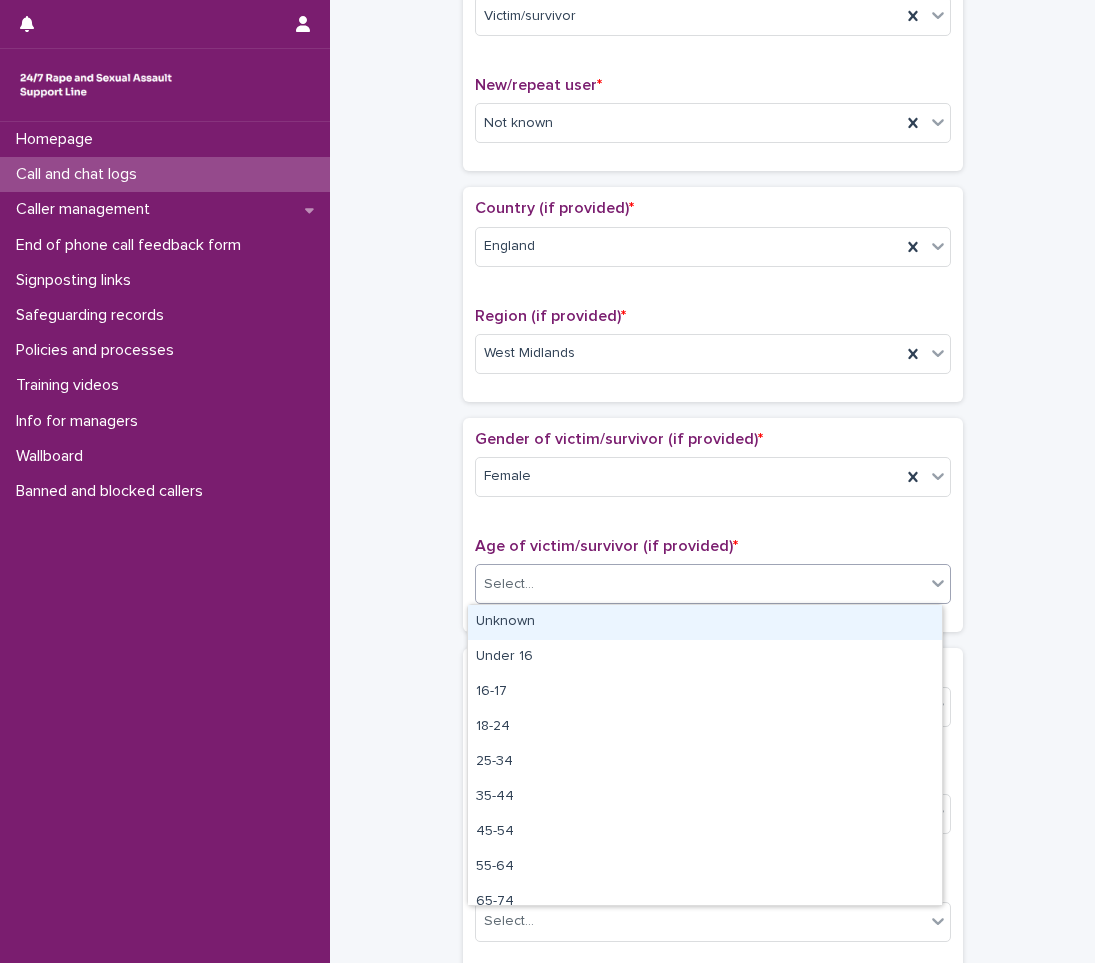click on "Unknown" at bounding box center (705, 622) 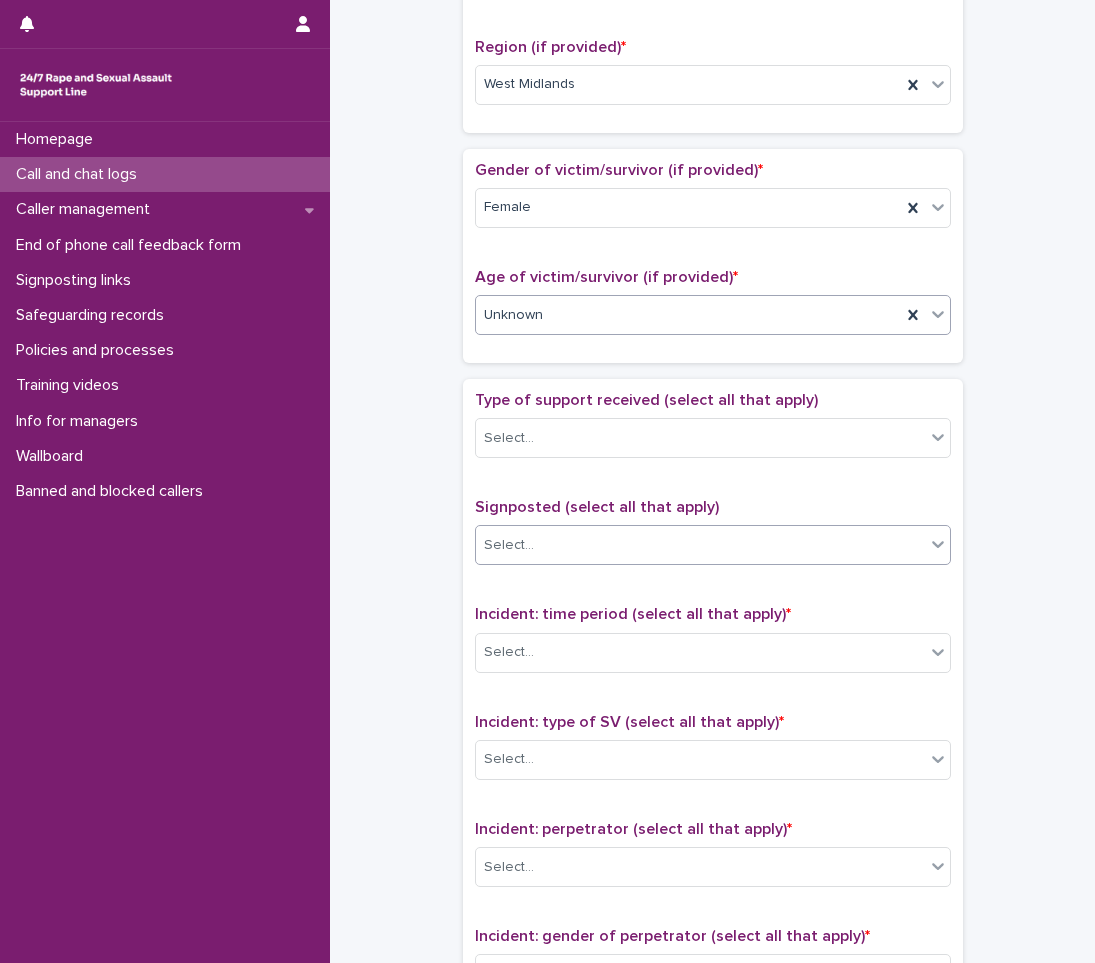 scroll, scrollTop: 800, scrollLeft: 0, axis: vertical 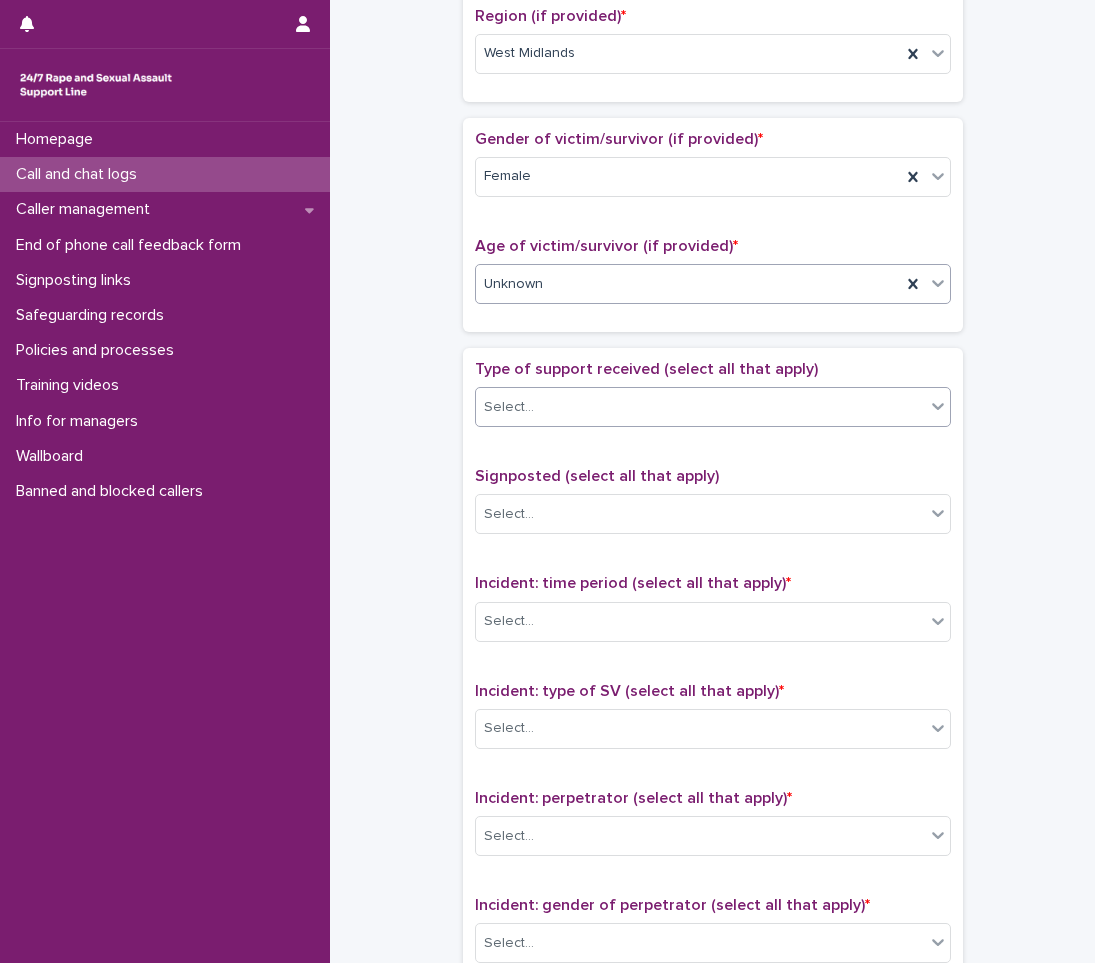 click on "Select..." at bounding box center (700, 407) 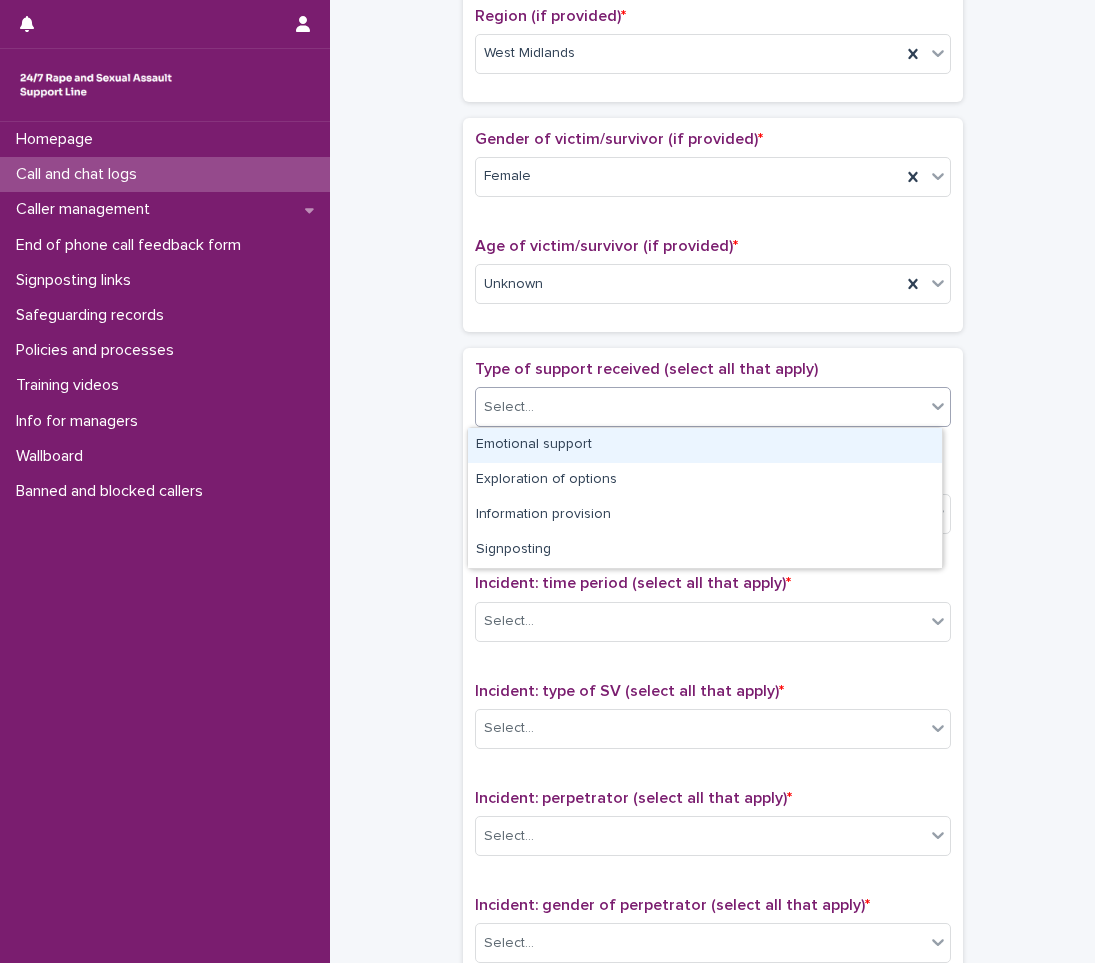 click on "Emotional support" at bounding box center (705, 445) 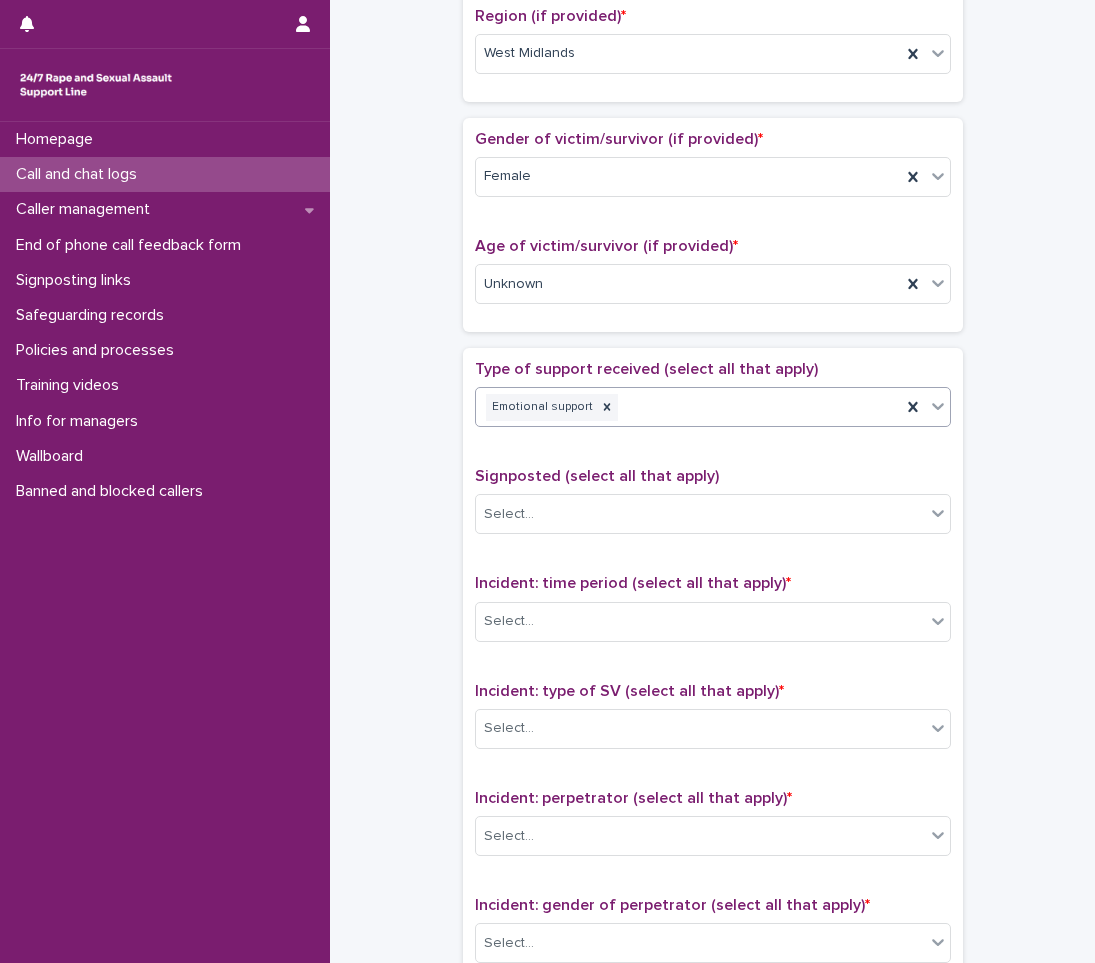 click on "Emotional support" at bounding box center (688, 407) 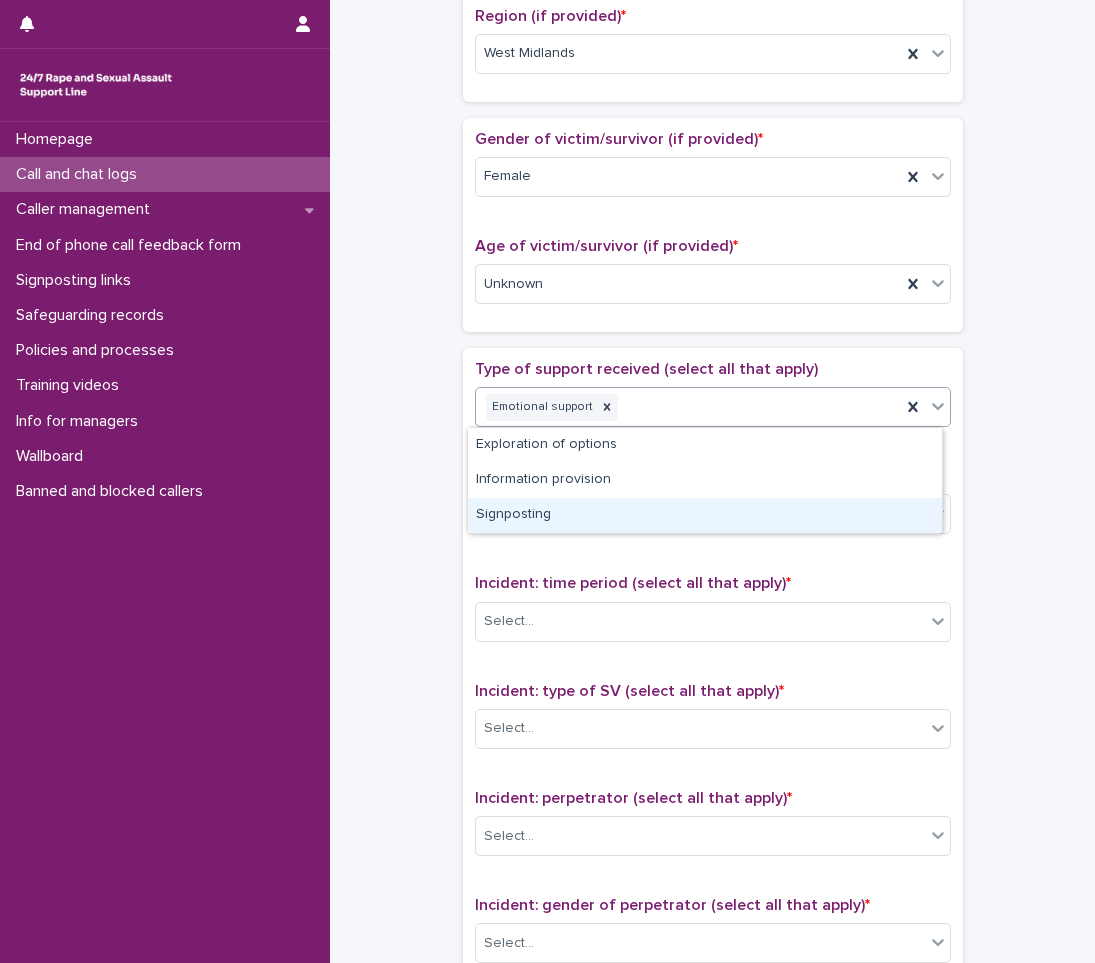 click on "Signposting" at bounding box center [705, 515] 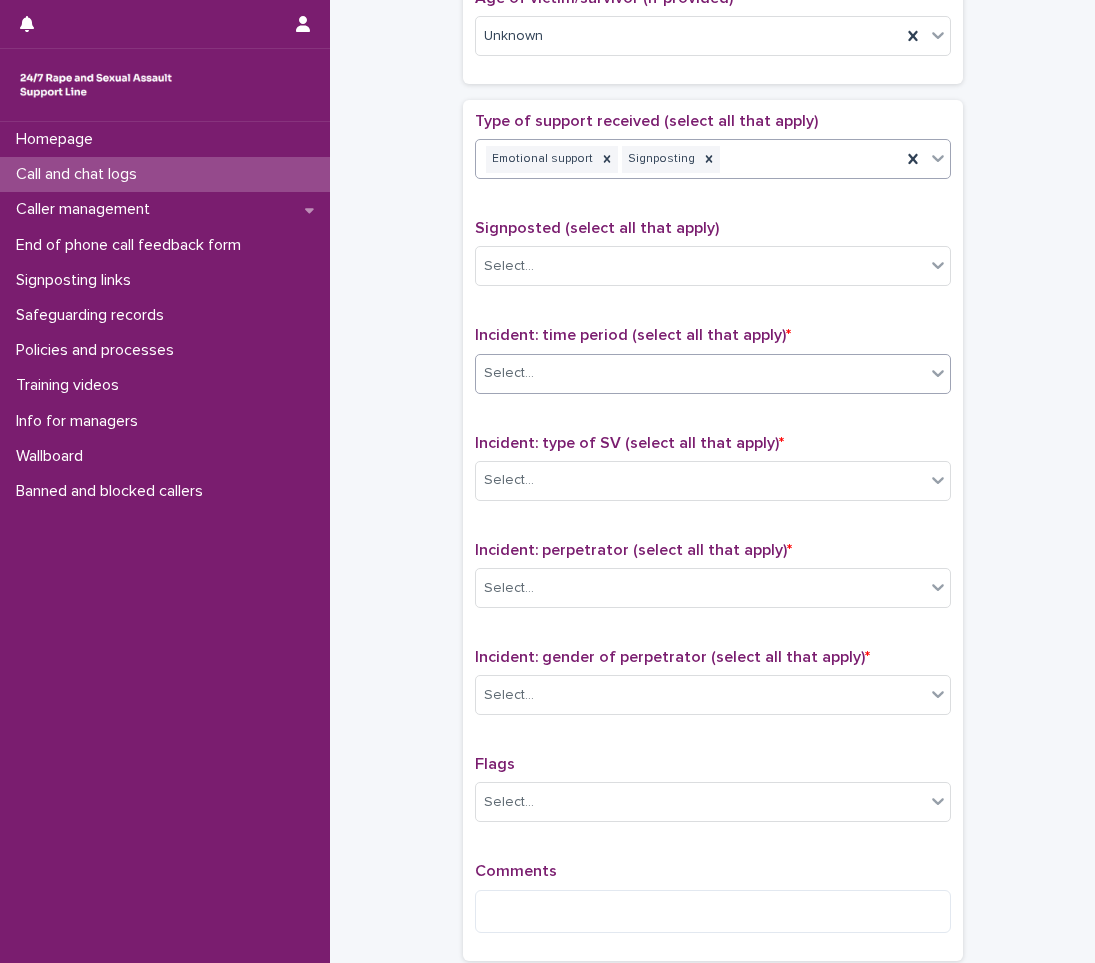scroll, scrollTop: 1100, scrollLeft: 0, axis: vertical 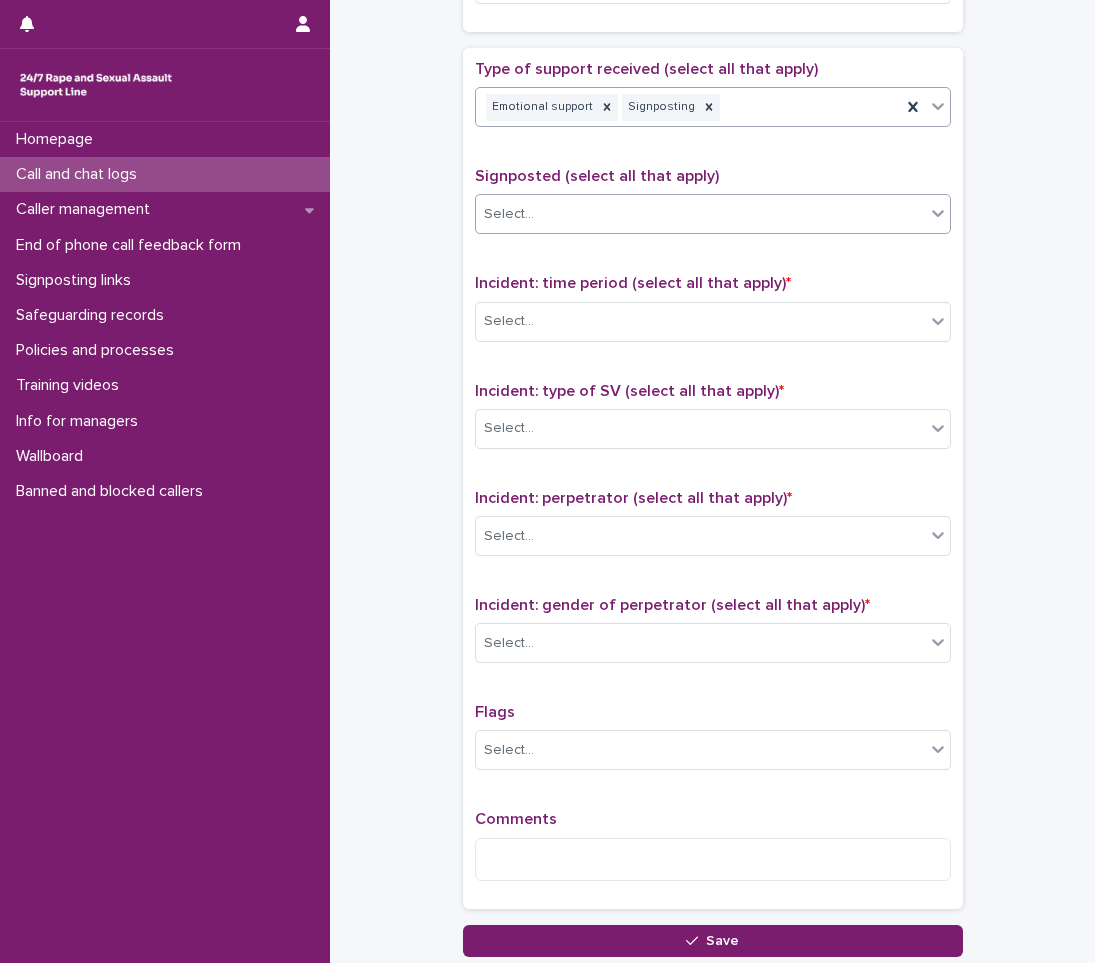 click on "Select..." at bounding box center [700, 214] 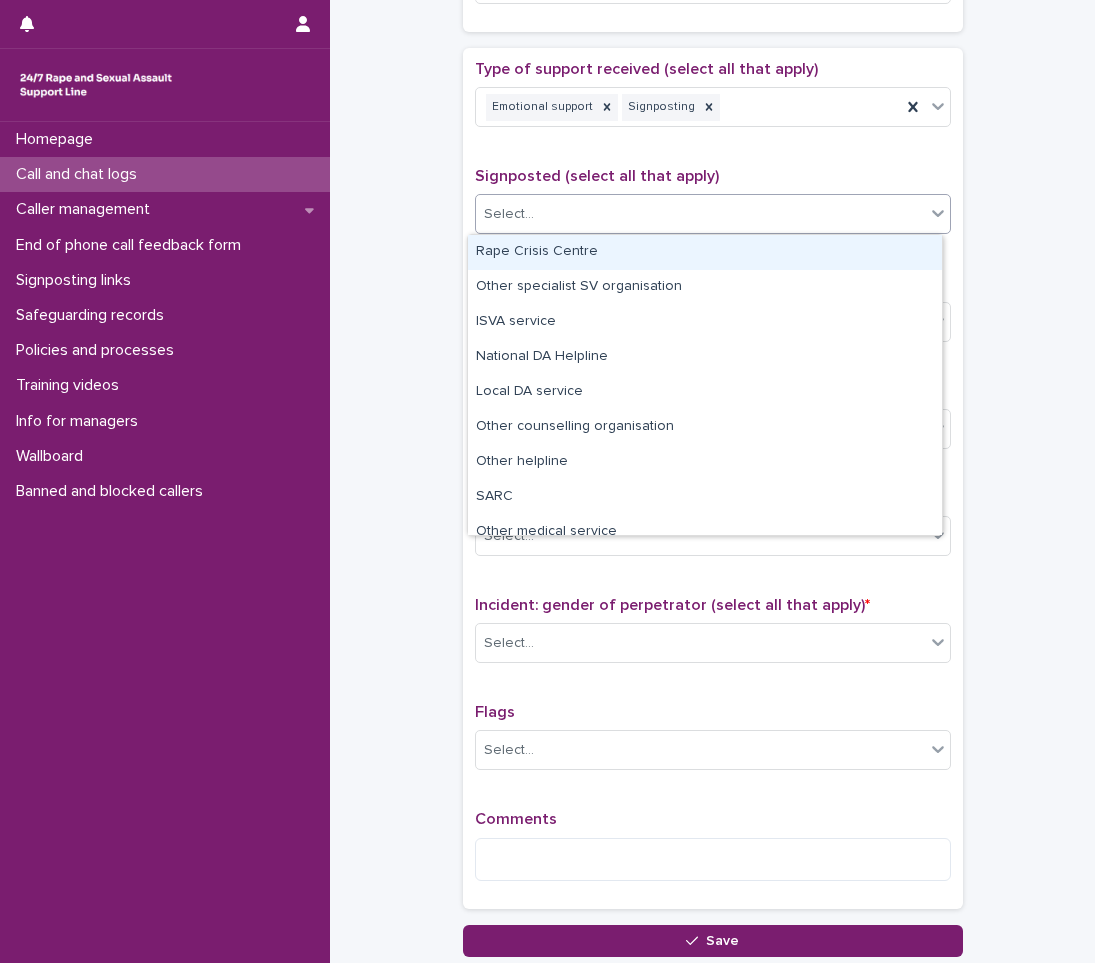click on "Rape Crisis Centre" at bounding box center [705, 252] 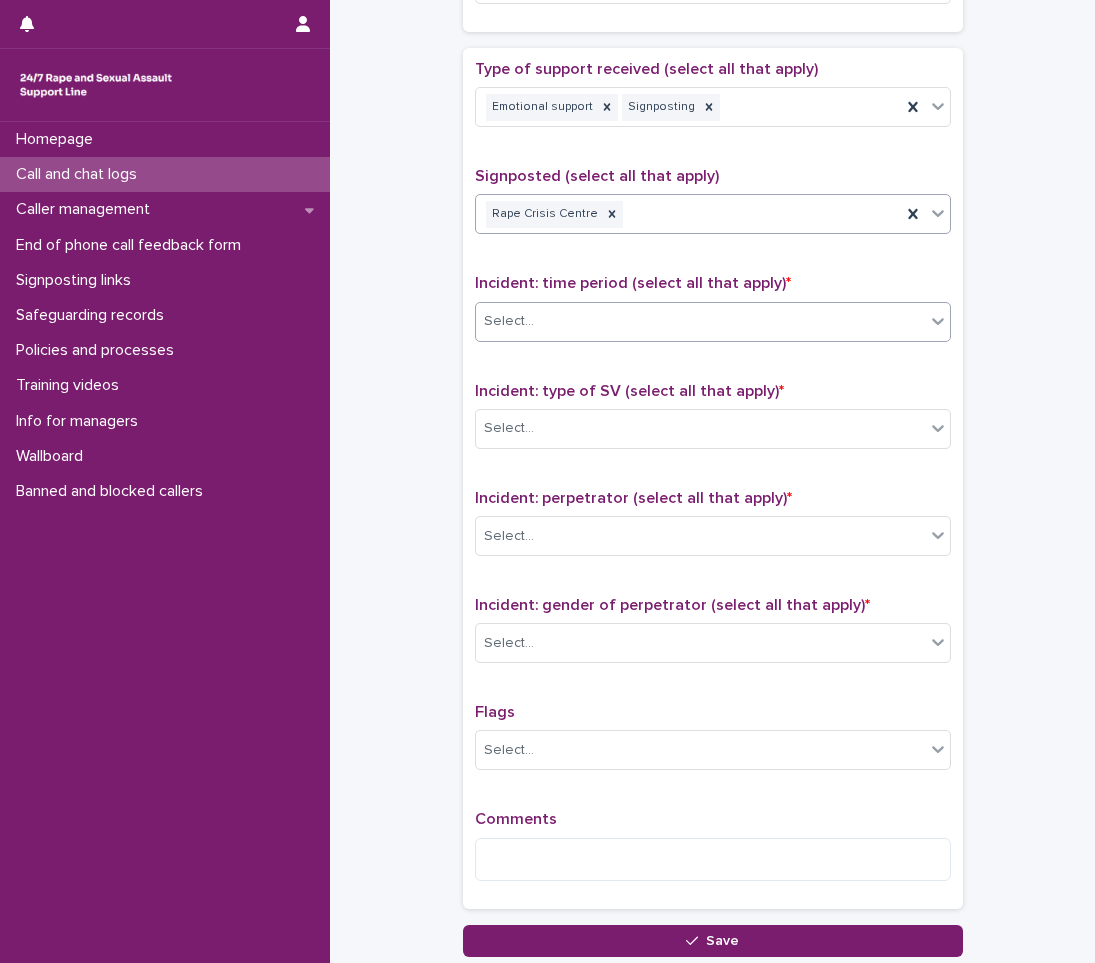 click on "Select..." at bounding box center [509, 321] 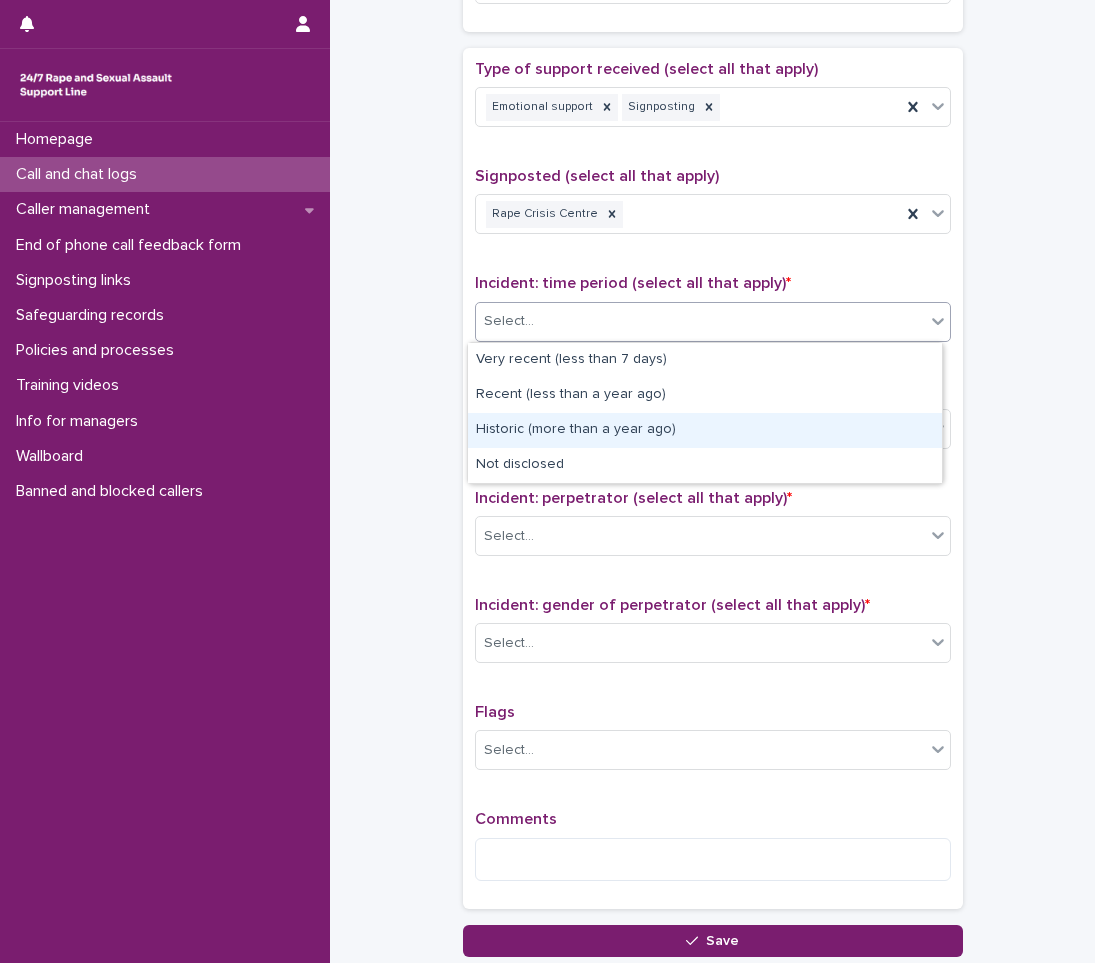 click on "Historic (more than a year ago)" at bounding box center (705, 430) 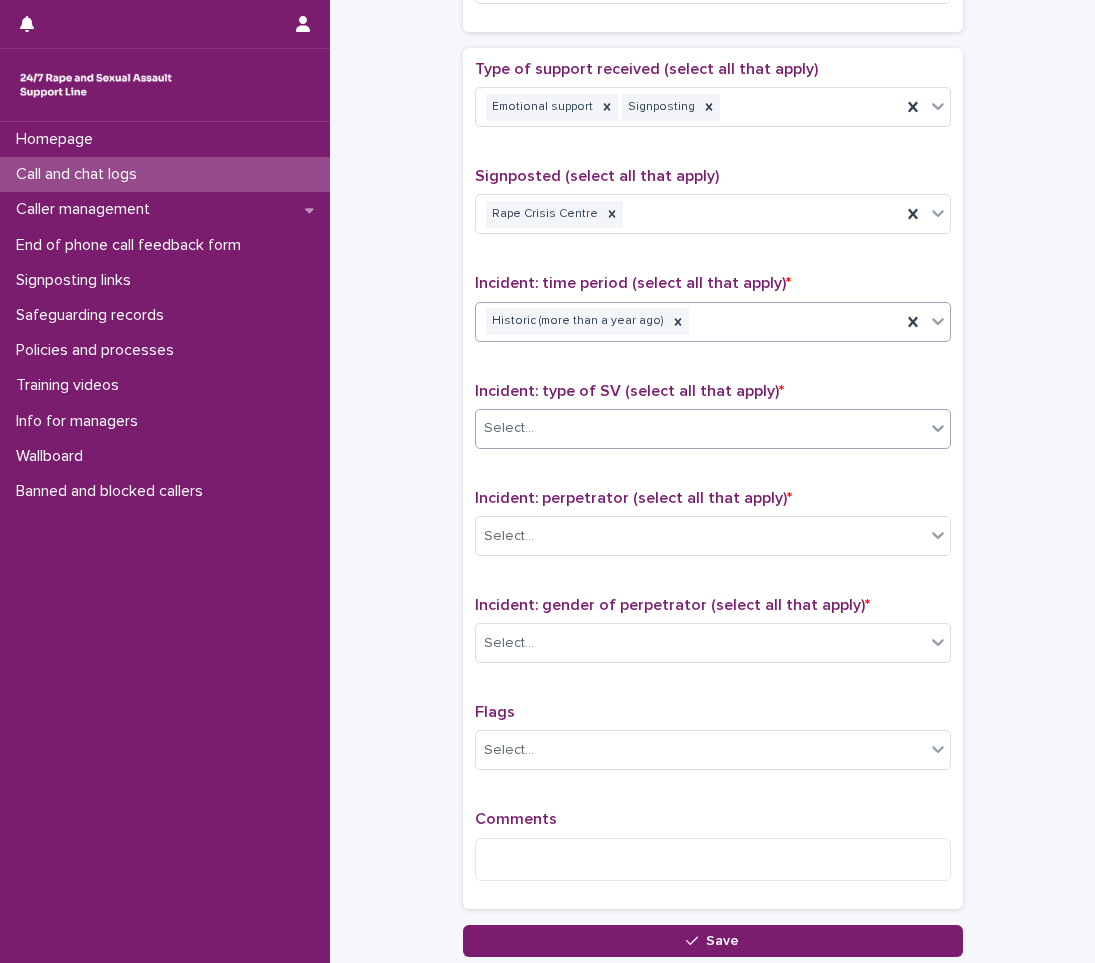 click on "Select..." at bounding box center [700, 428] 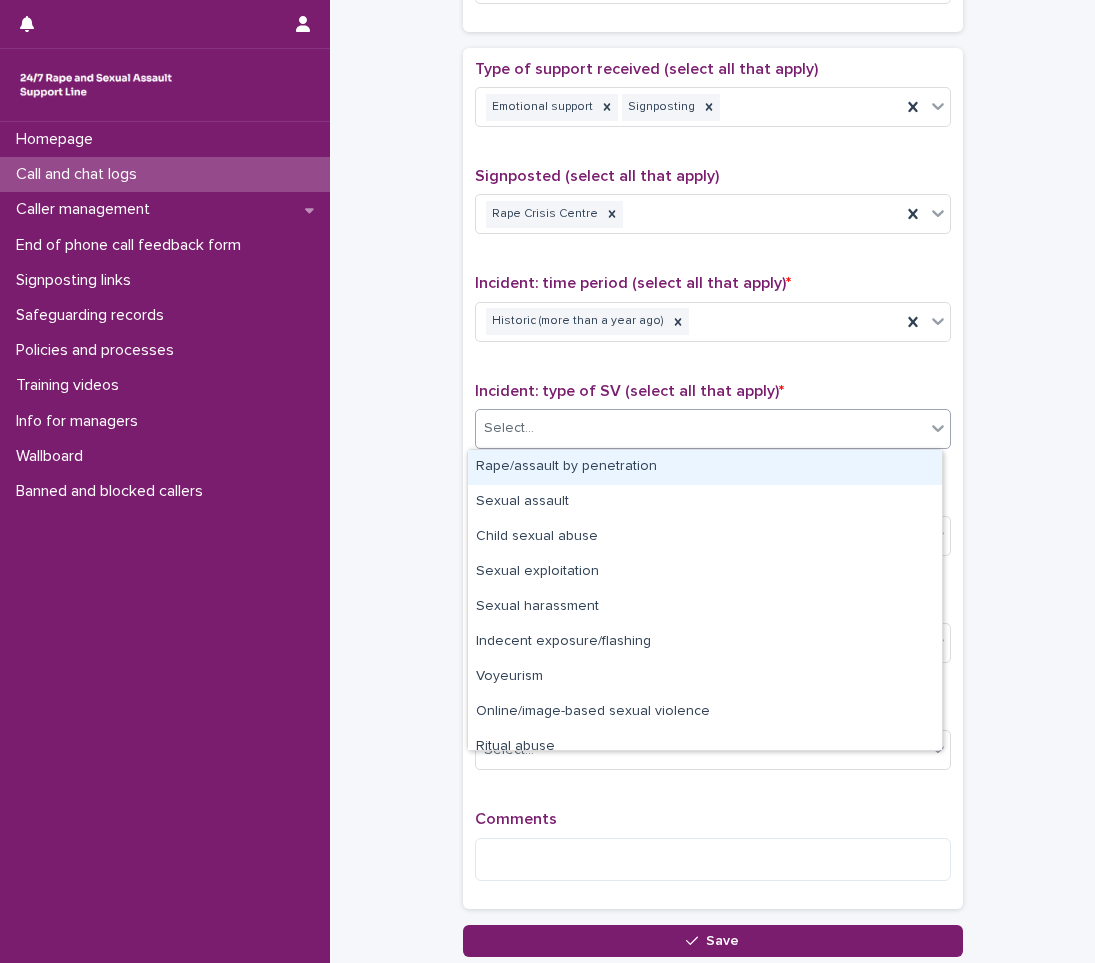 click on "Rape/assault by penetration" at bounding box center (705, 467) 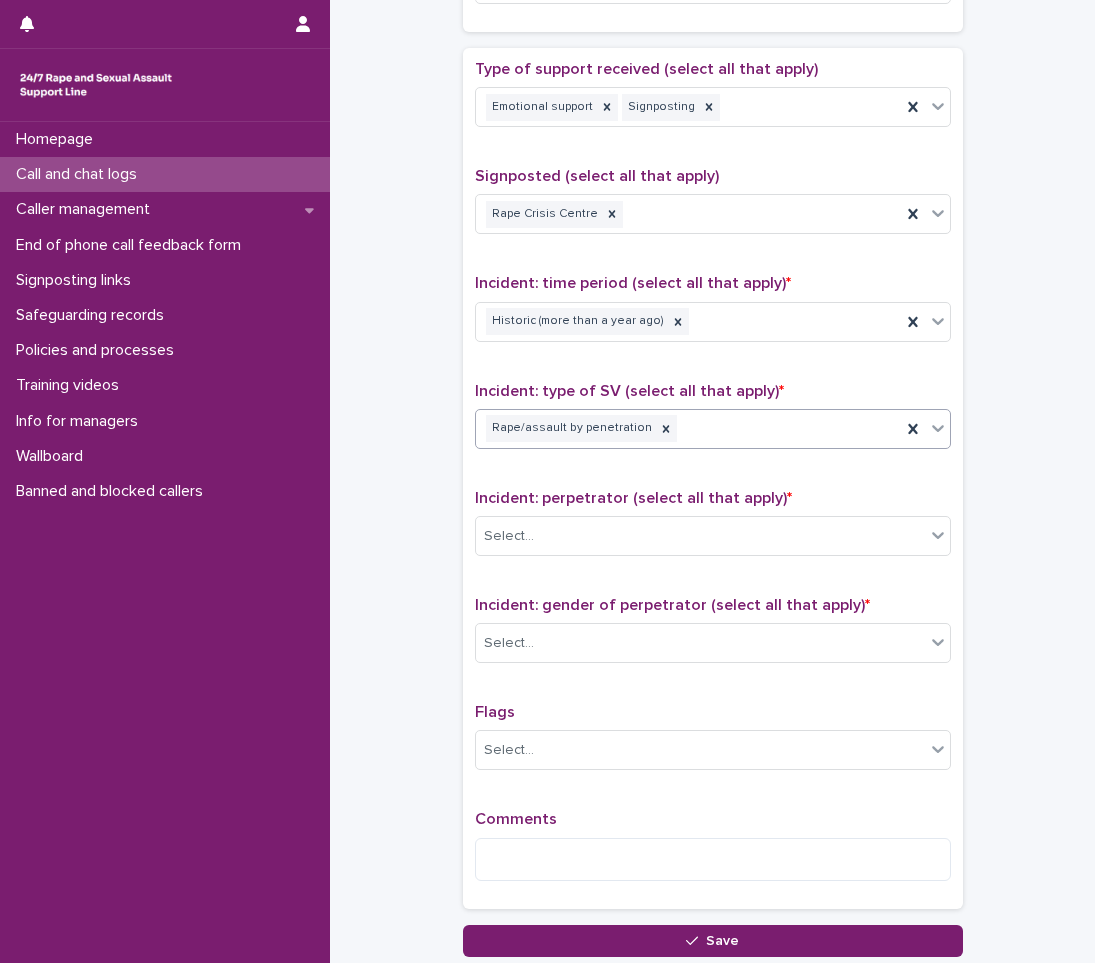 click on "Rape/assault by penetration" at bounding box center (688, 428) 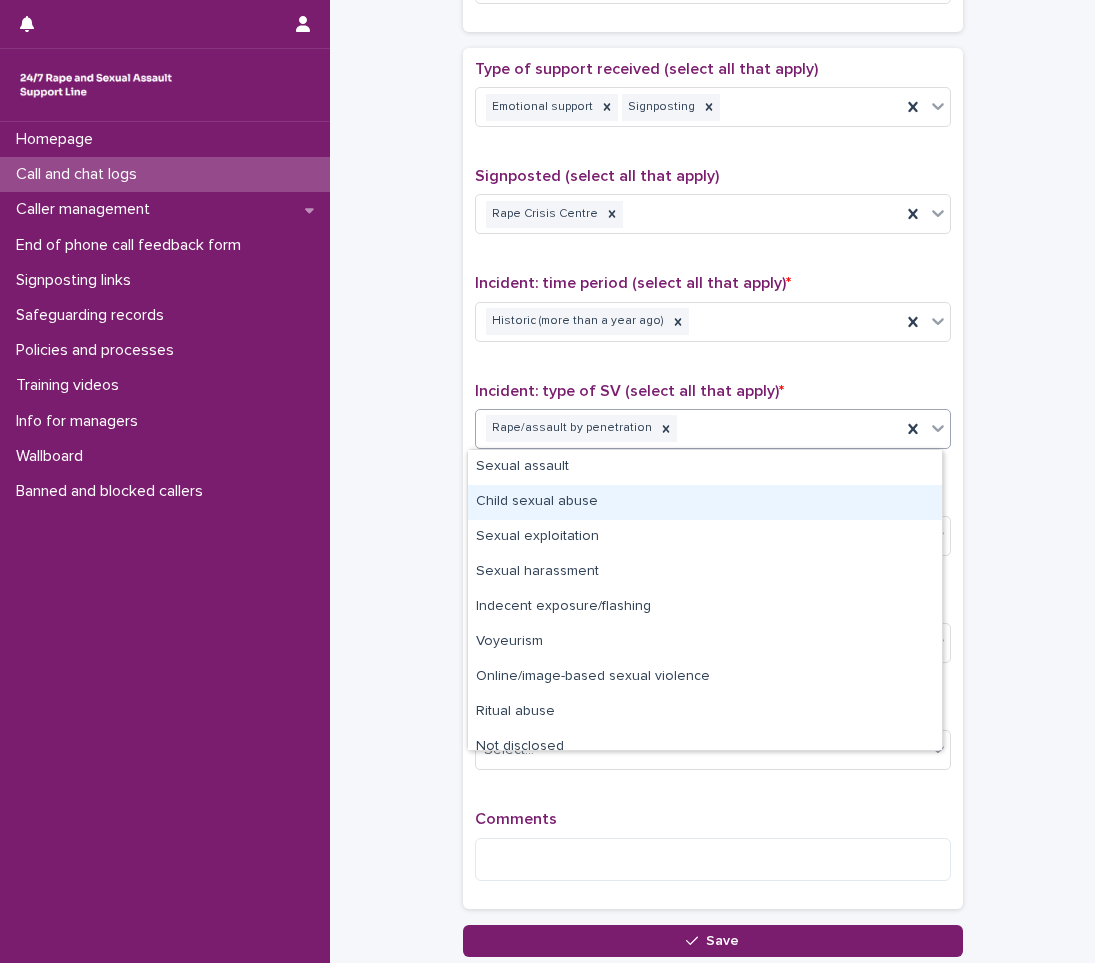 click on "Child sexual abuse" at bounding box center (705, 502) 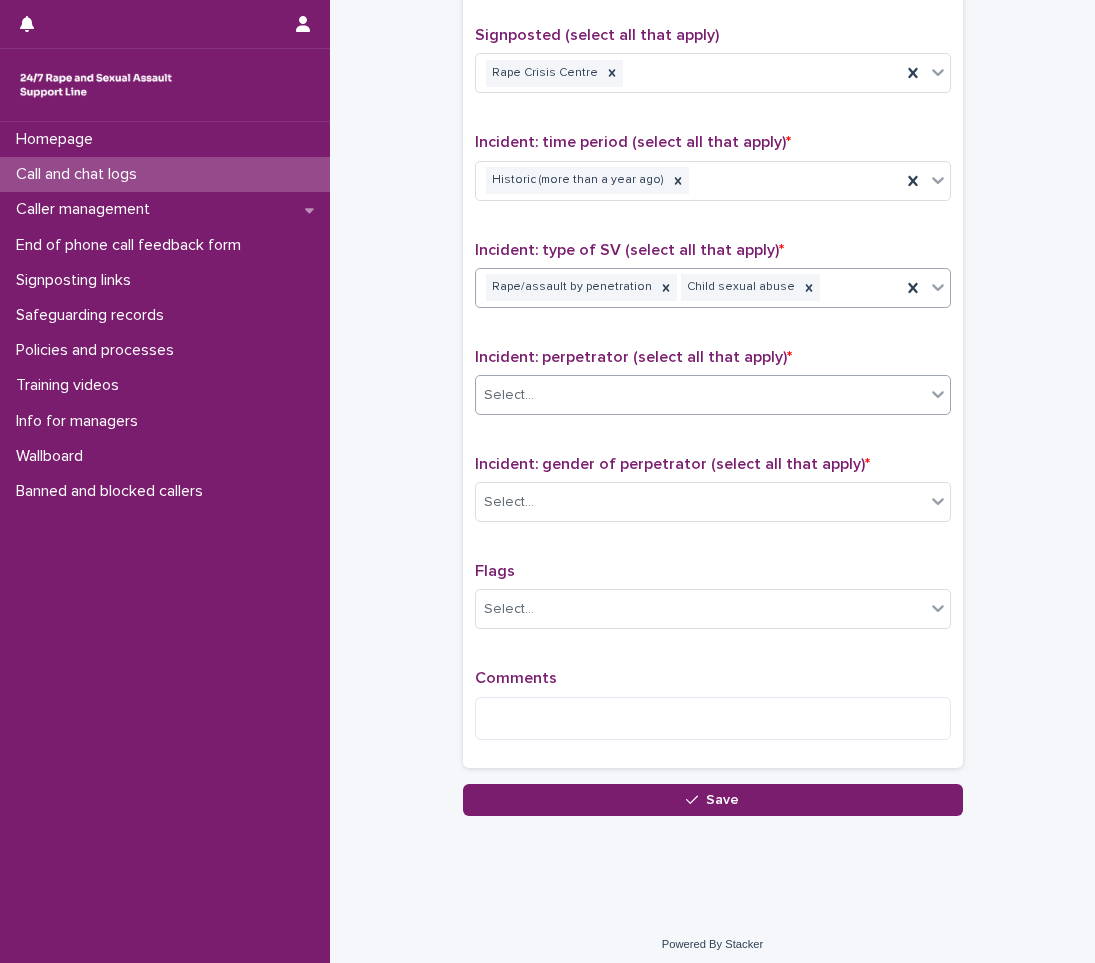 scroll, scrollTop: 1250, scrollLeft: 0, axis: vertical 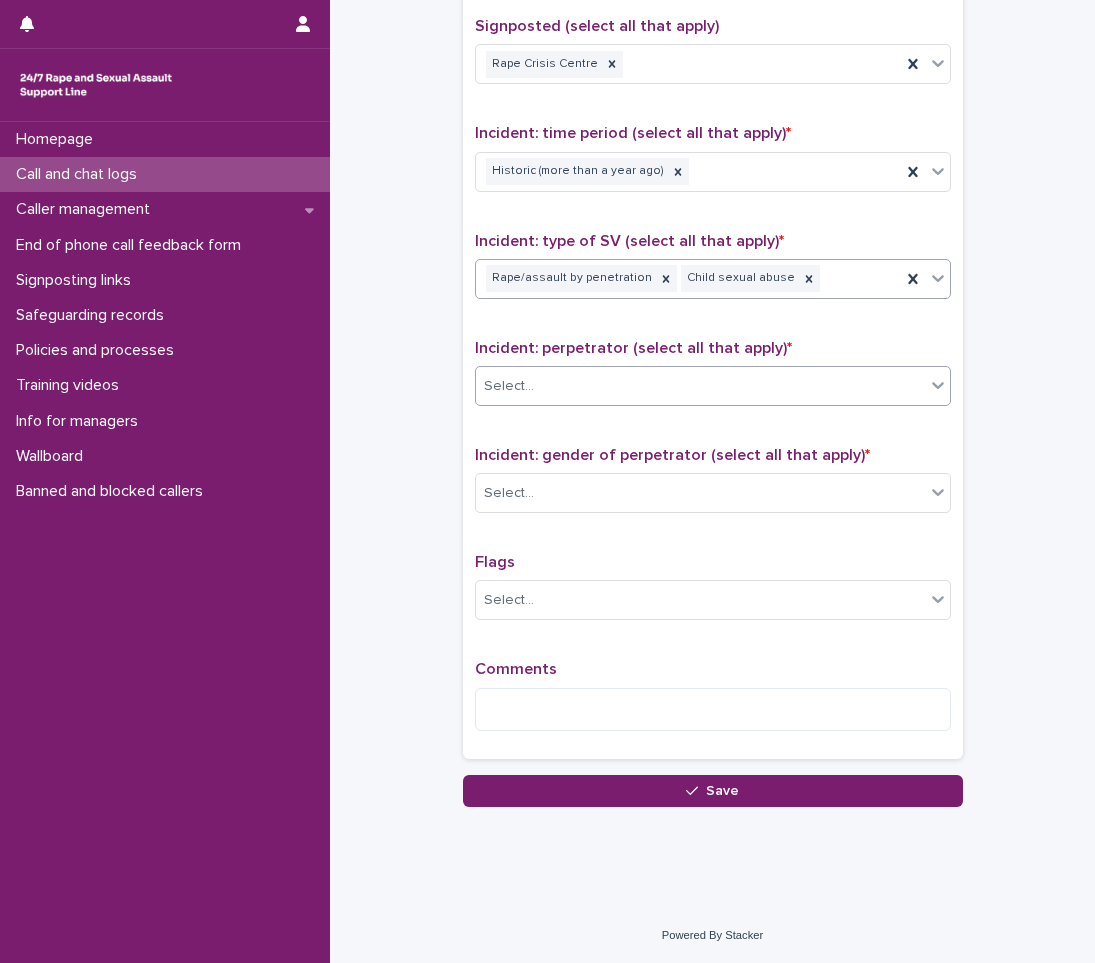 click on "Select..." at bounding box center [700, 386] 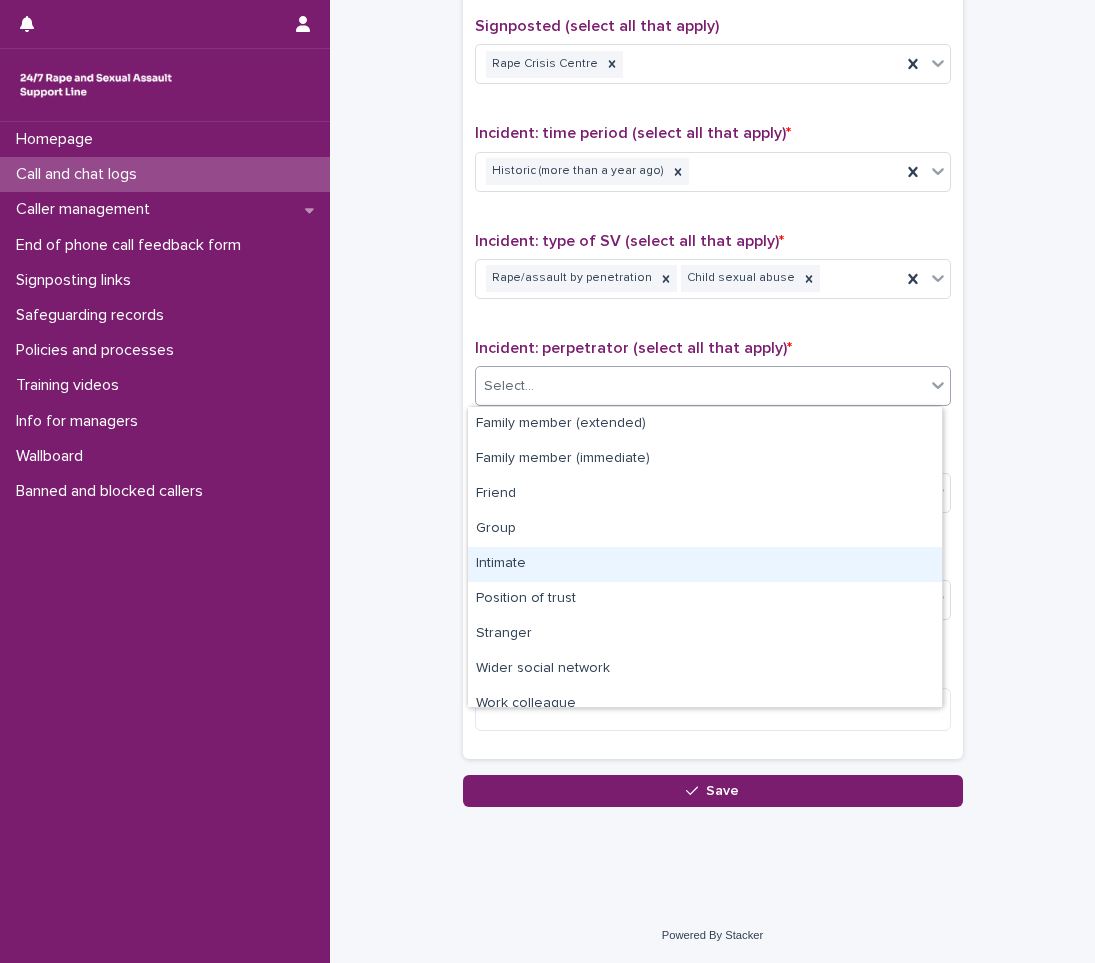 click on "Intimate" at bounding box center (705, 564) 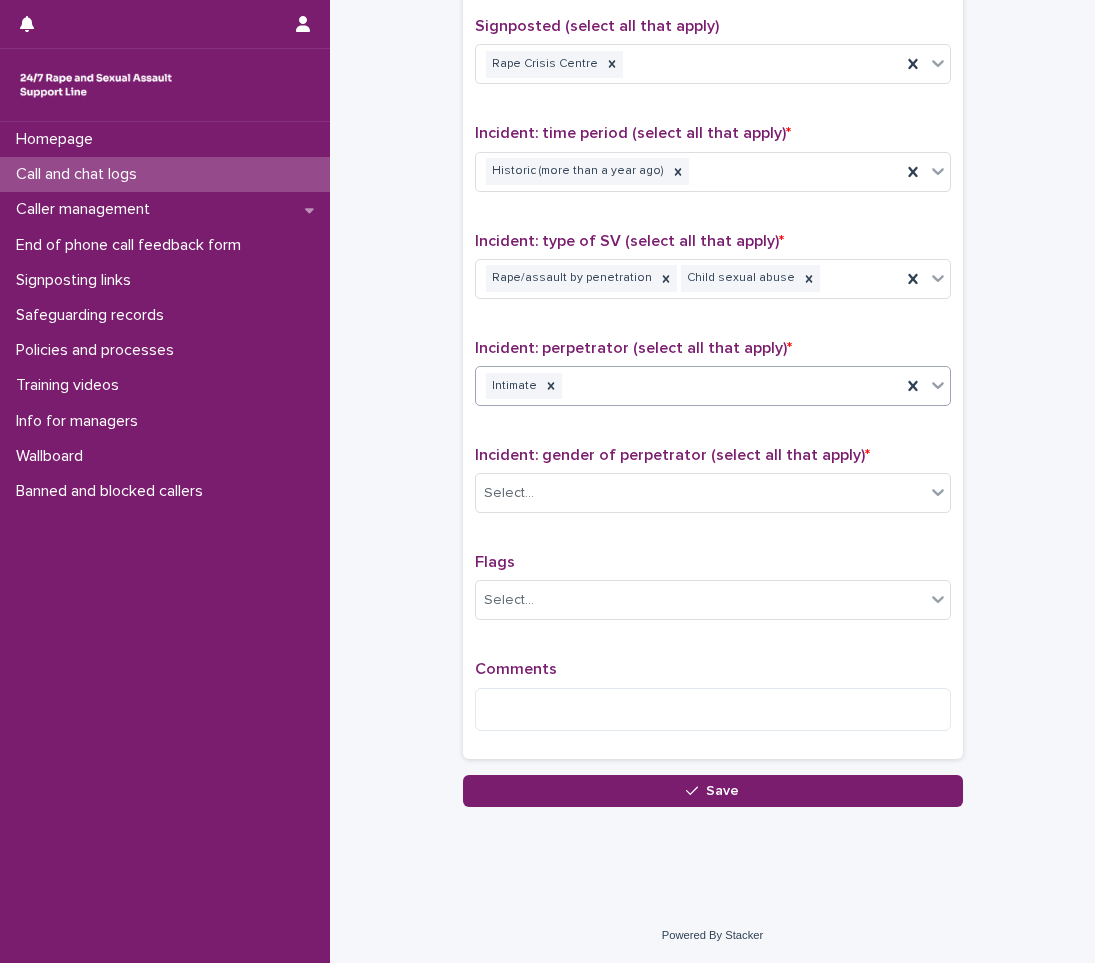 click on "Intimate" at bounding box center [688, 386] 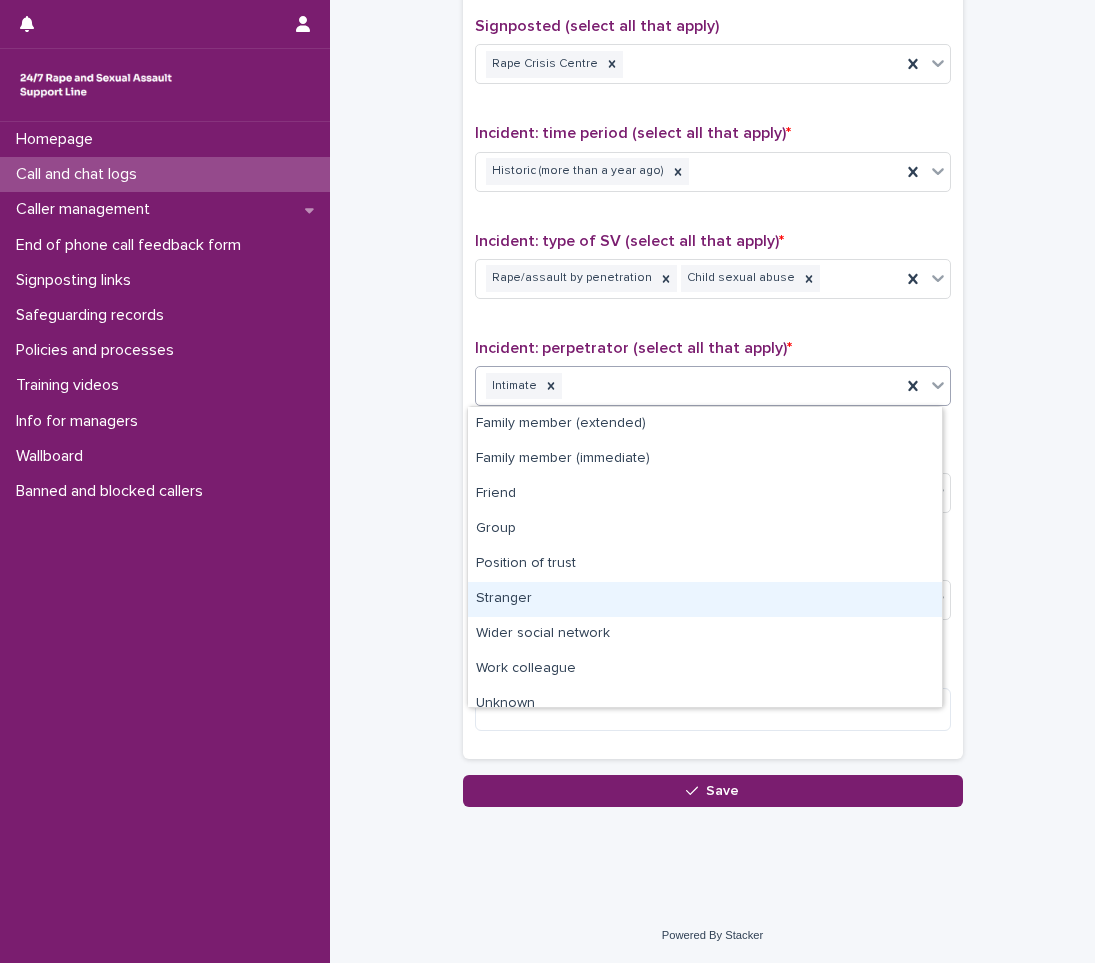click on "**********" at bounding box center (712, -216) 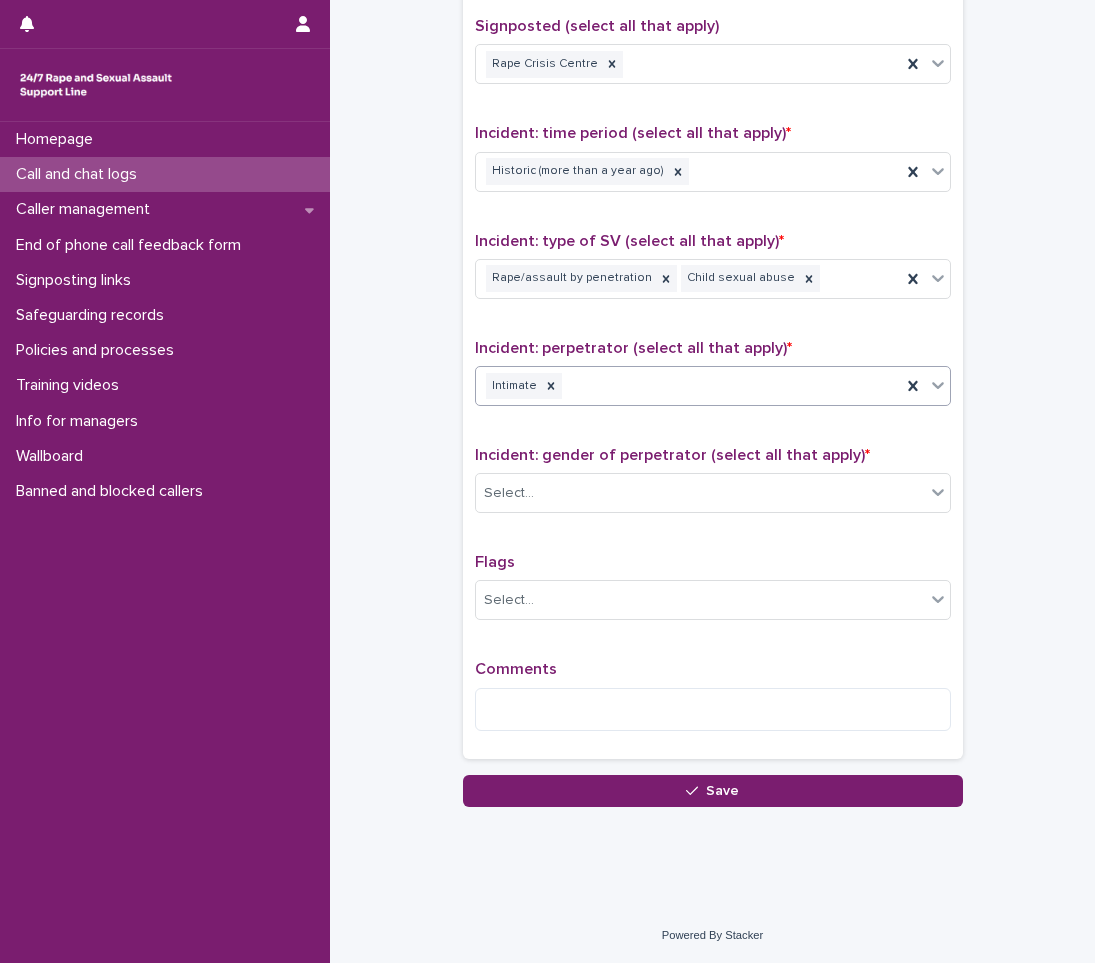 click on "Intimate" at bounding box center [688, 386] 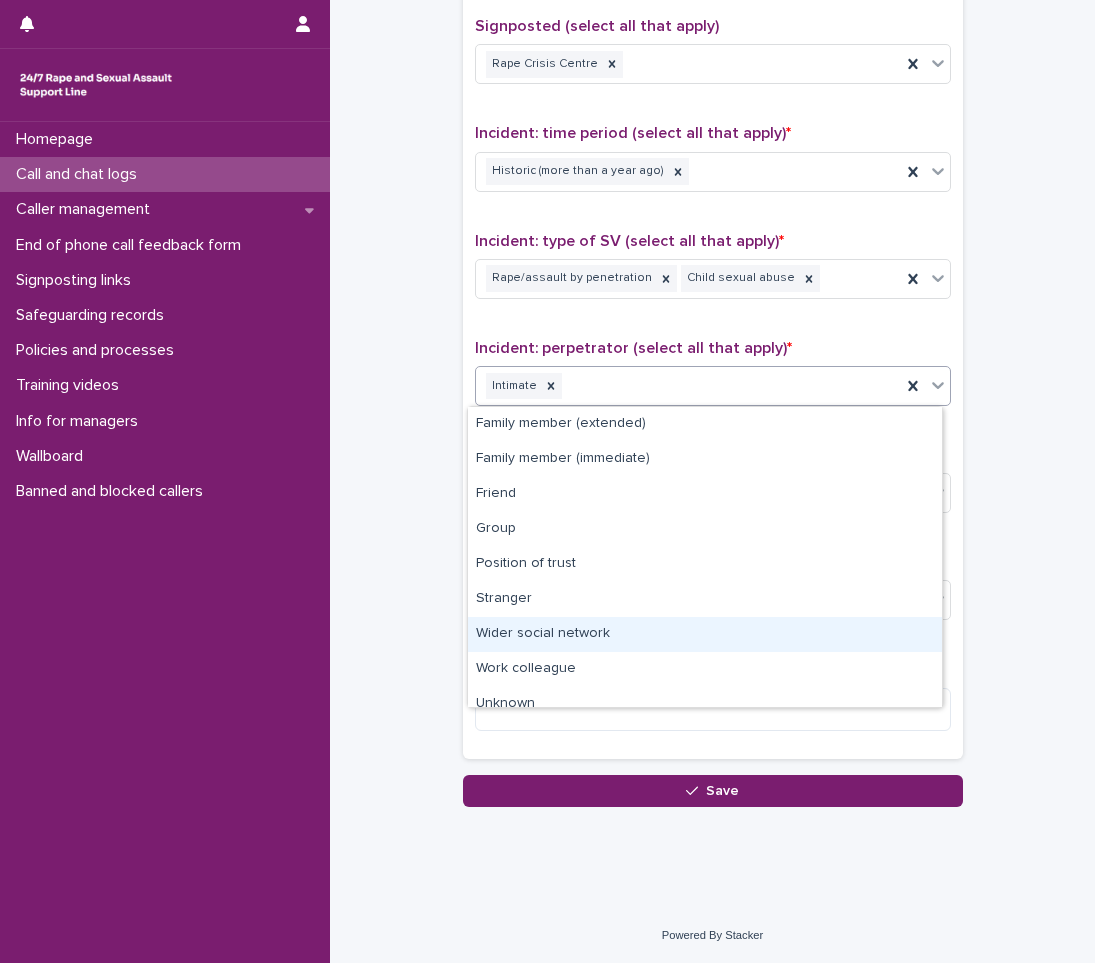 scroll, scrollTop: 50, scrollLeft: 0, axis: vertical 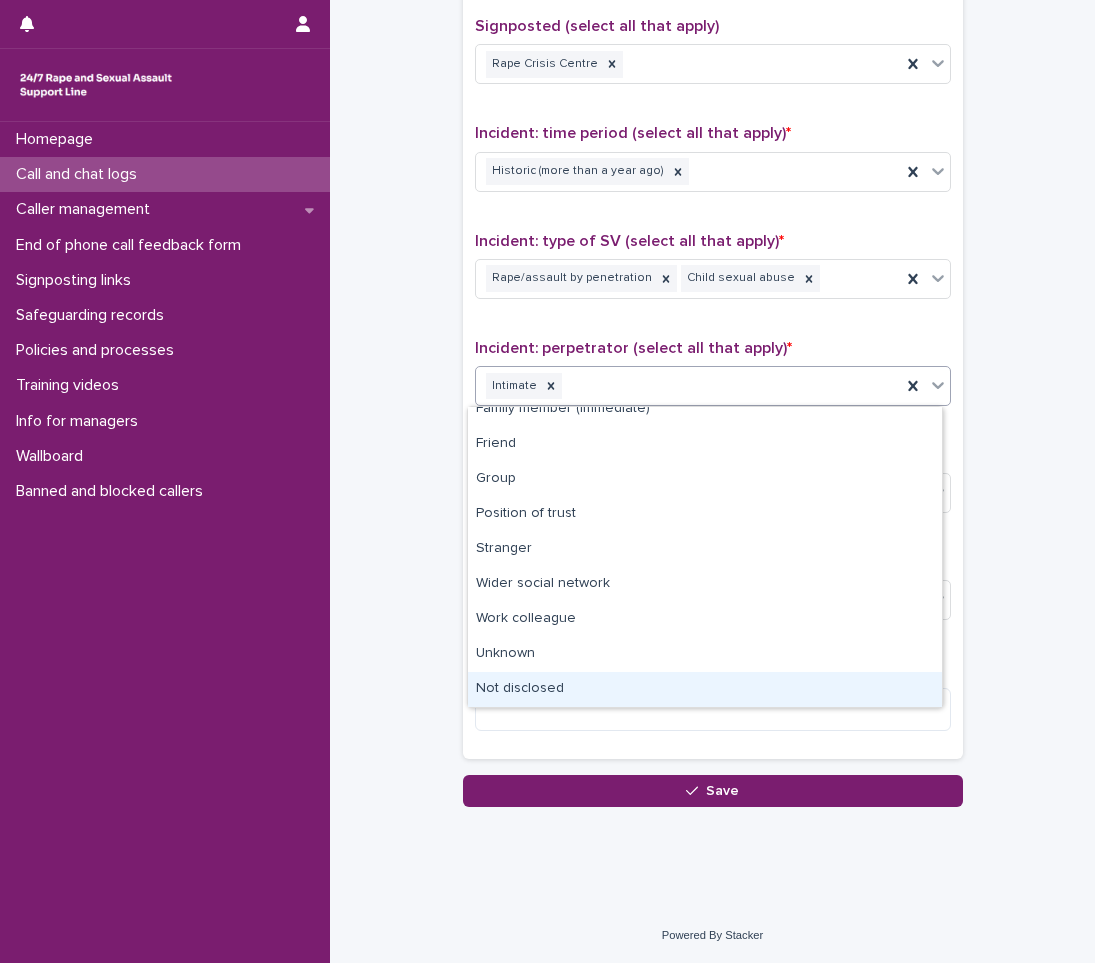click on "Not disclosed" at bounding box center [705, 689] 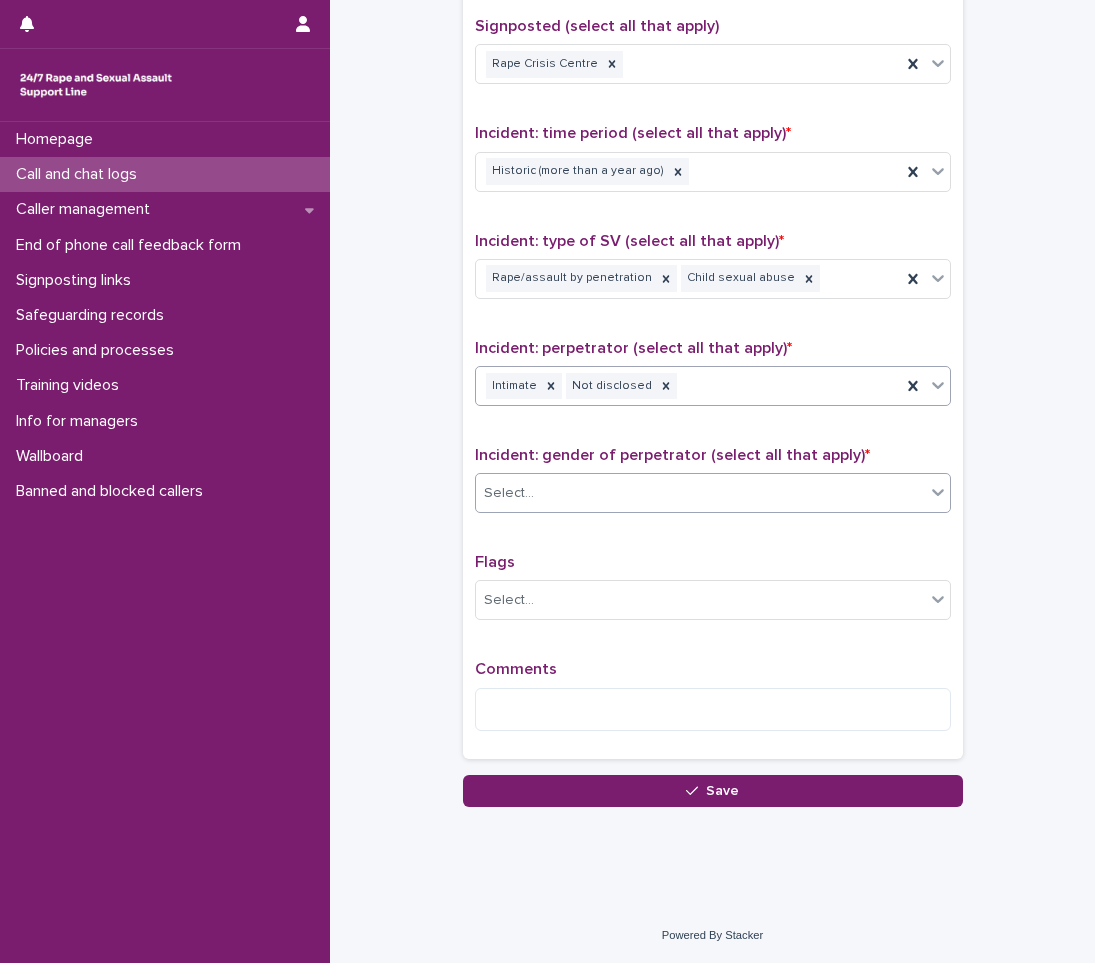 click on "Select..." at bounding box center [700, 493] 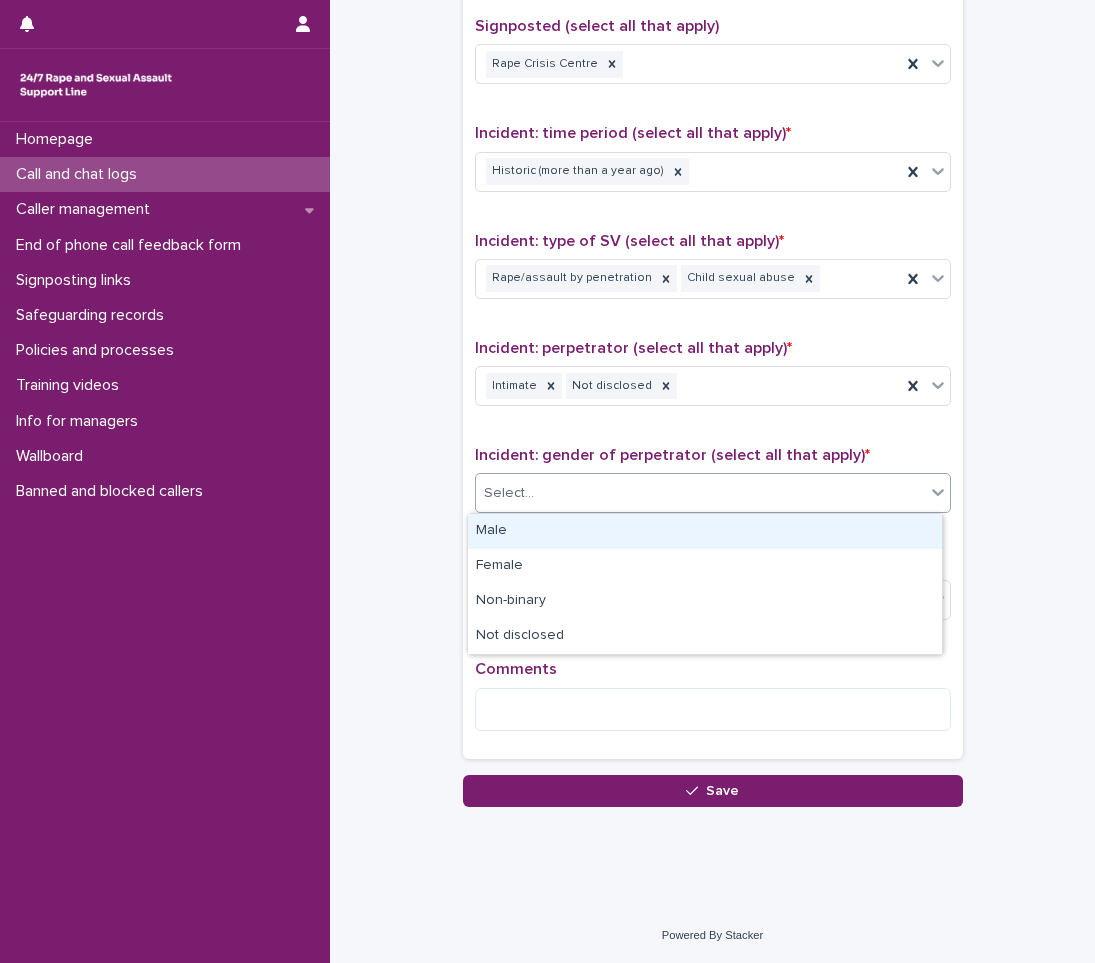click on "Male" at bounding box center (705, 531) 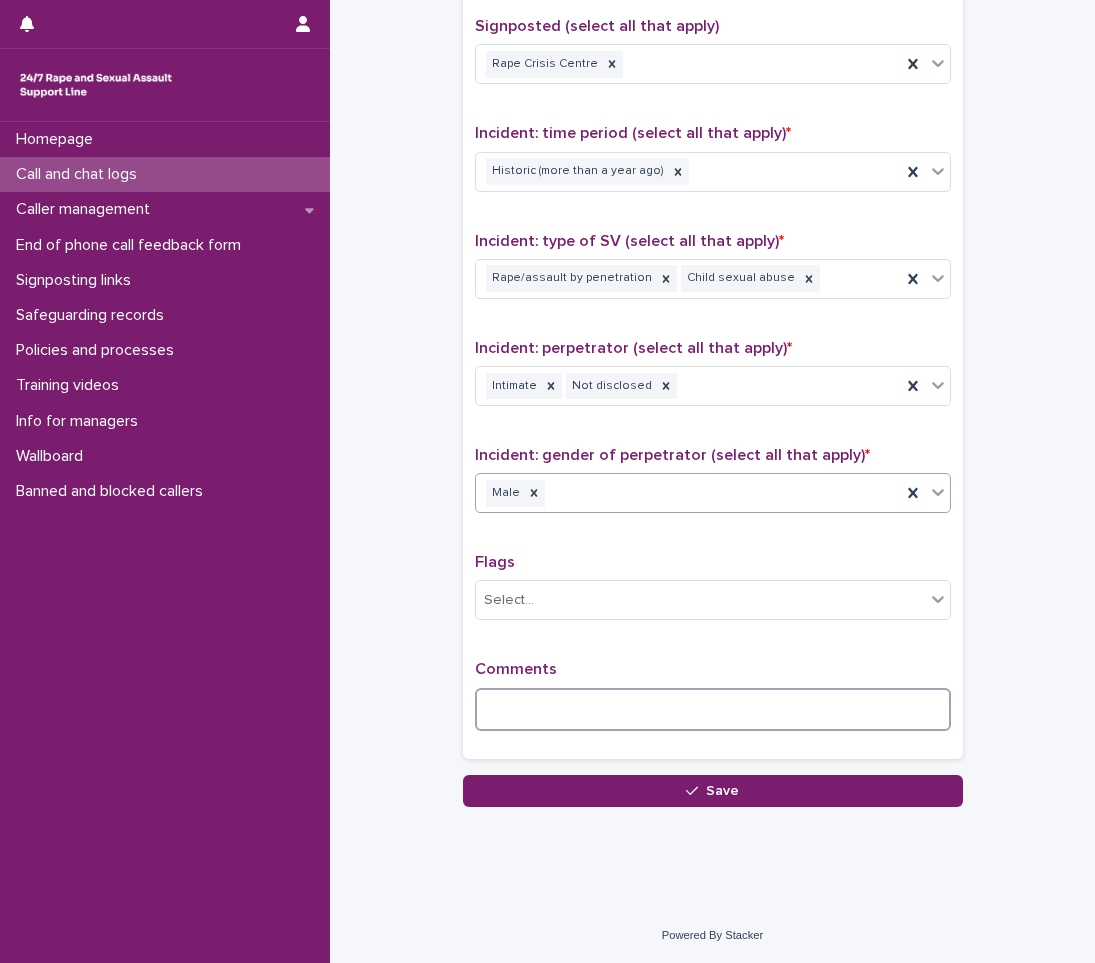 click at bounding box center [713, 709] 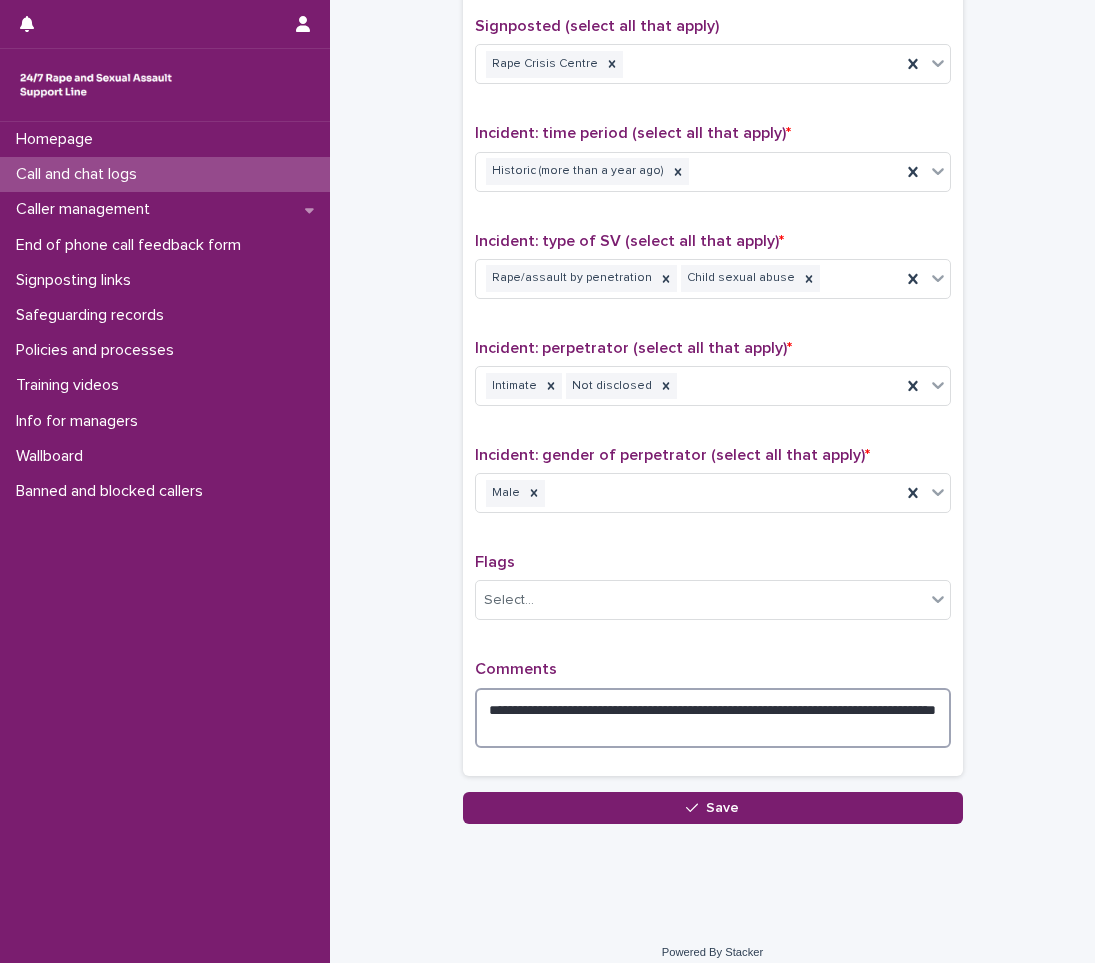 click on "**********" at bounding box center [713, 718] 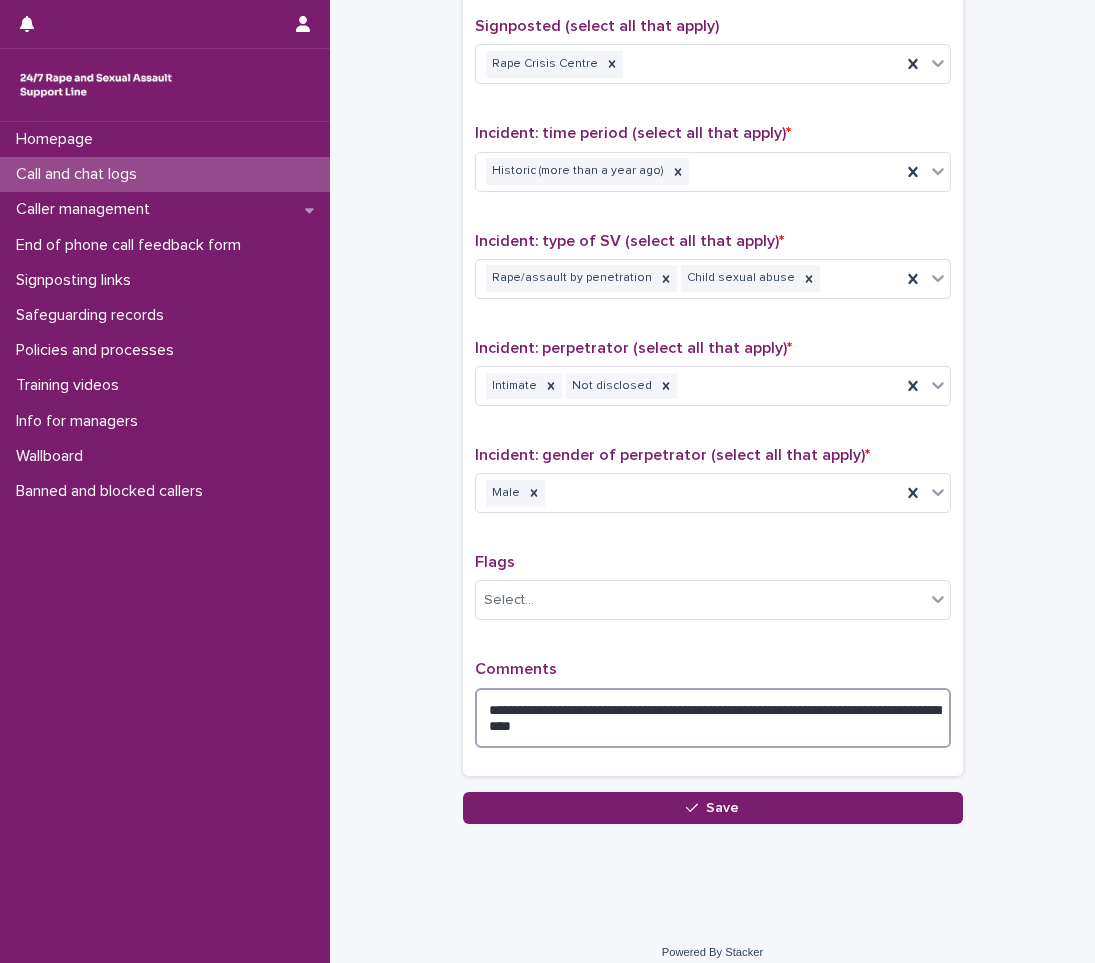 click on "**********" at bounding box center [713, 718] 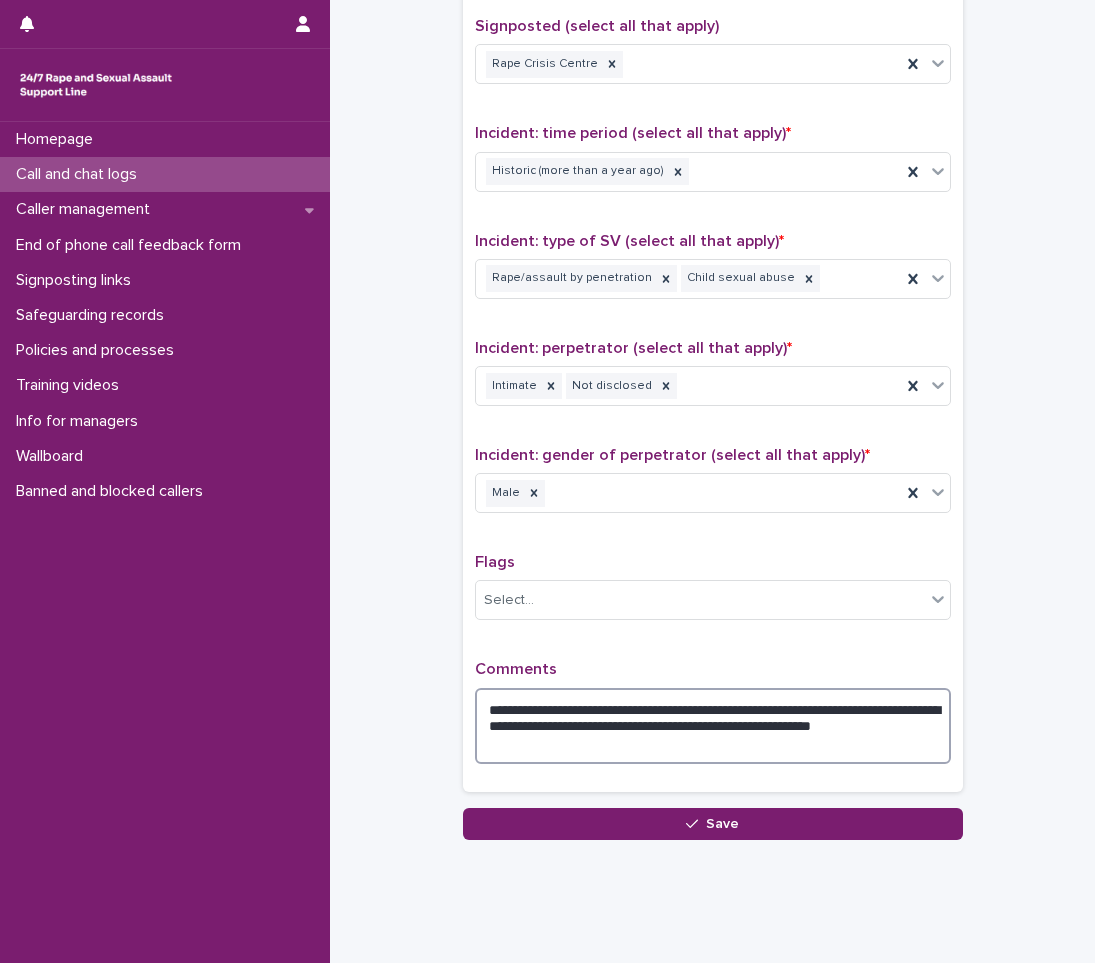 click on "**********" at bounding box center [713, 726] 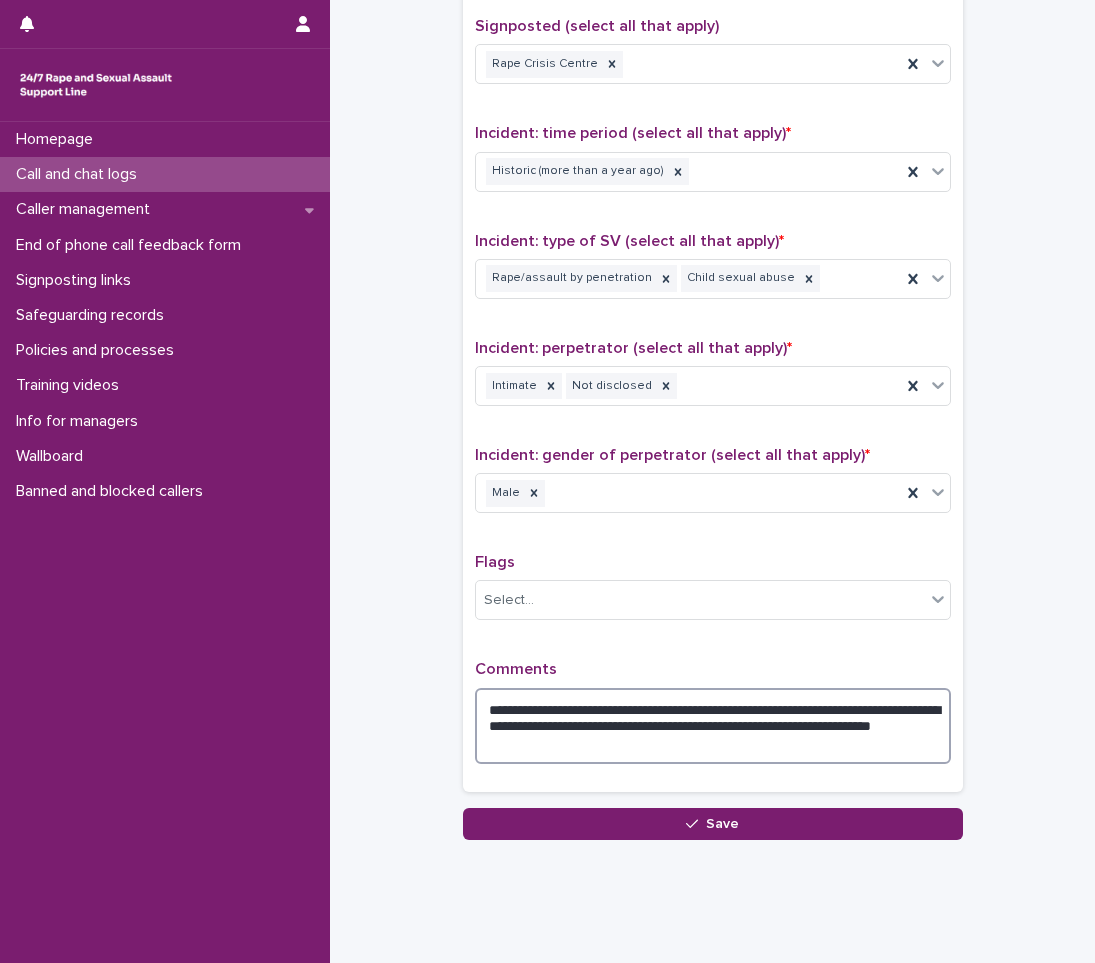 click on "**********" at bounding box center [713, 726] 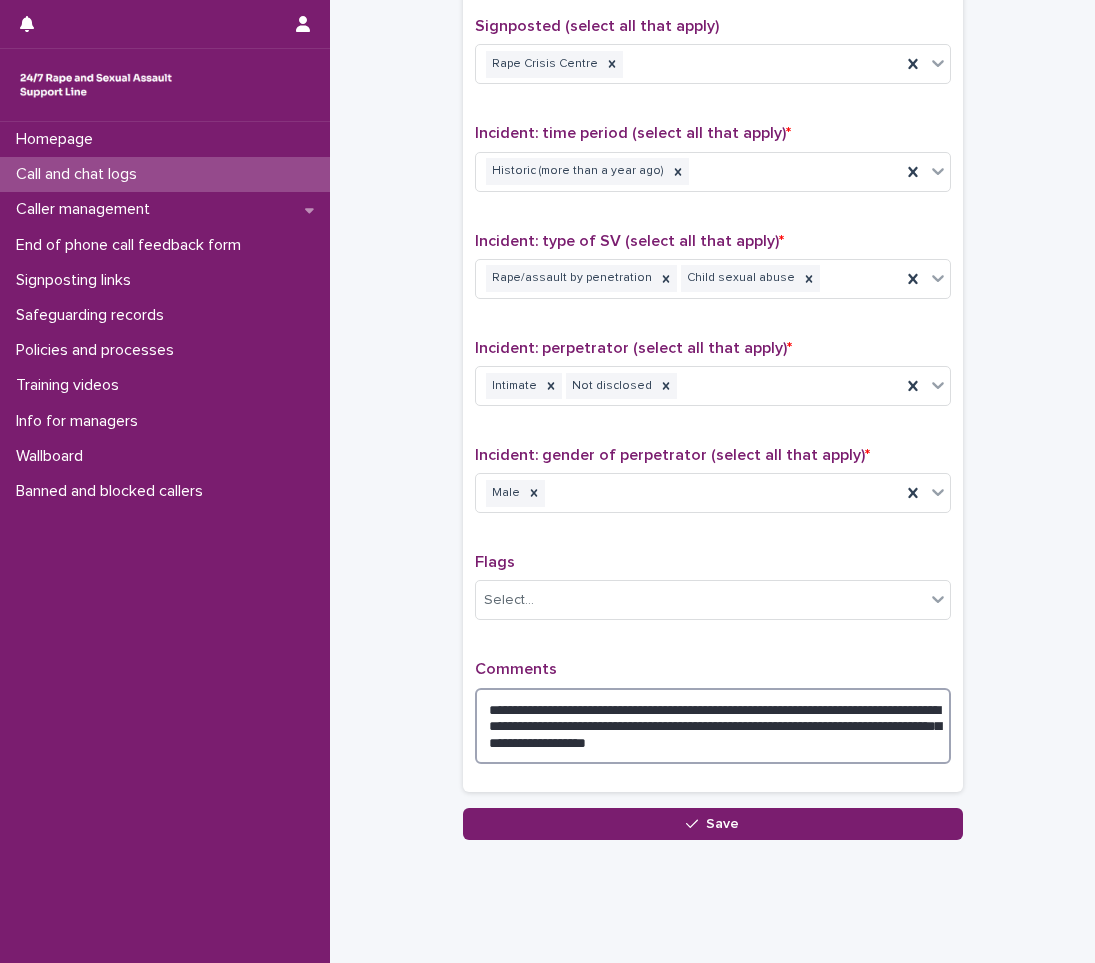 click on "**********" at bounding box center [713, 726] 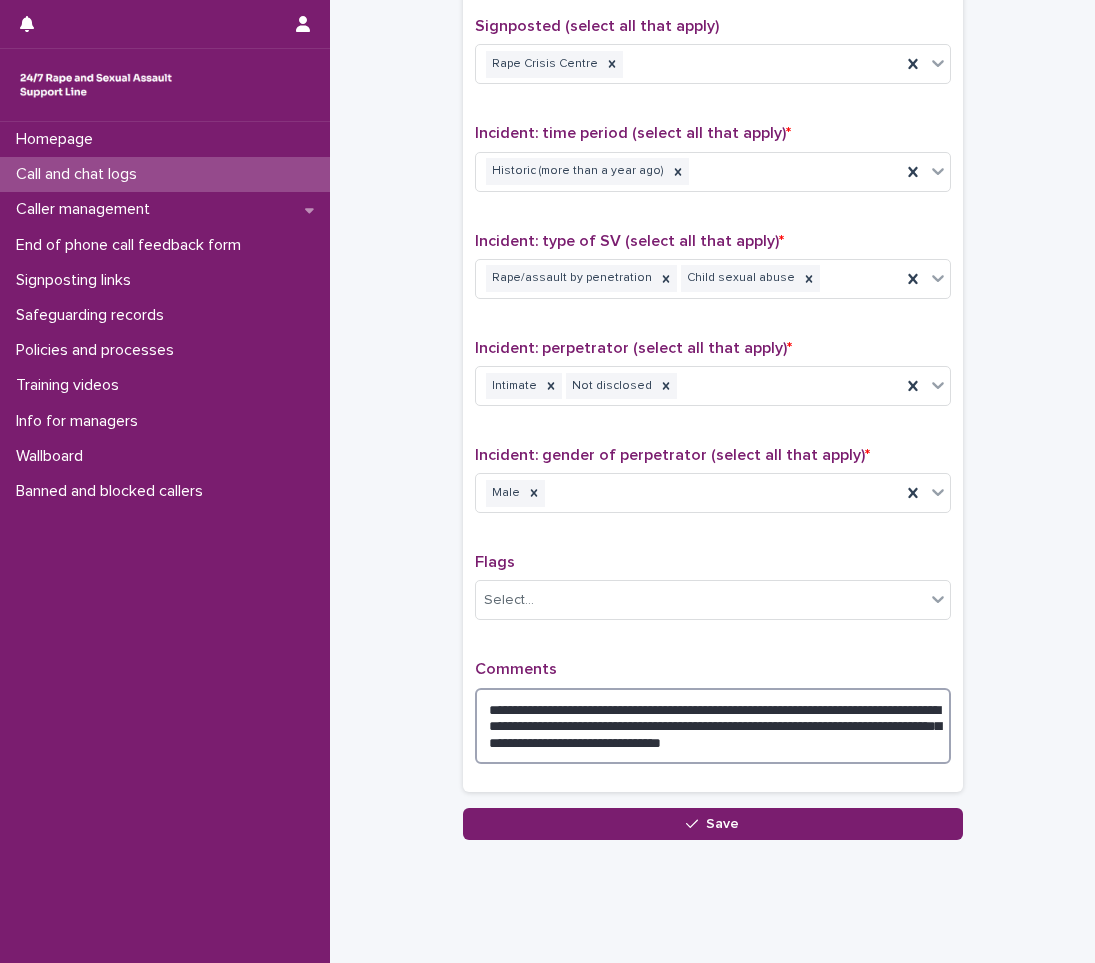 click on "**********" at bounding box center (713, 726) 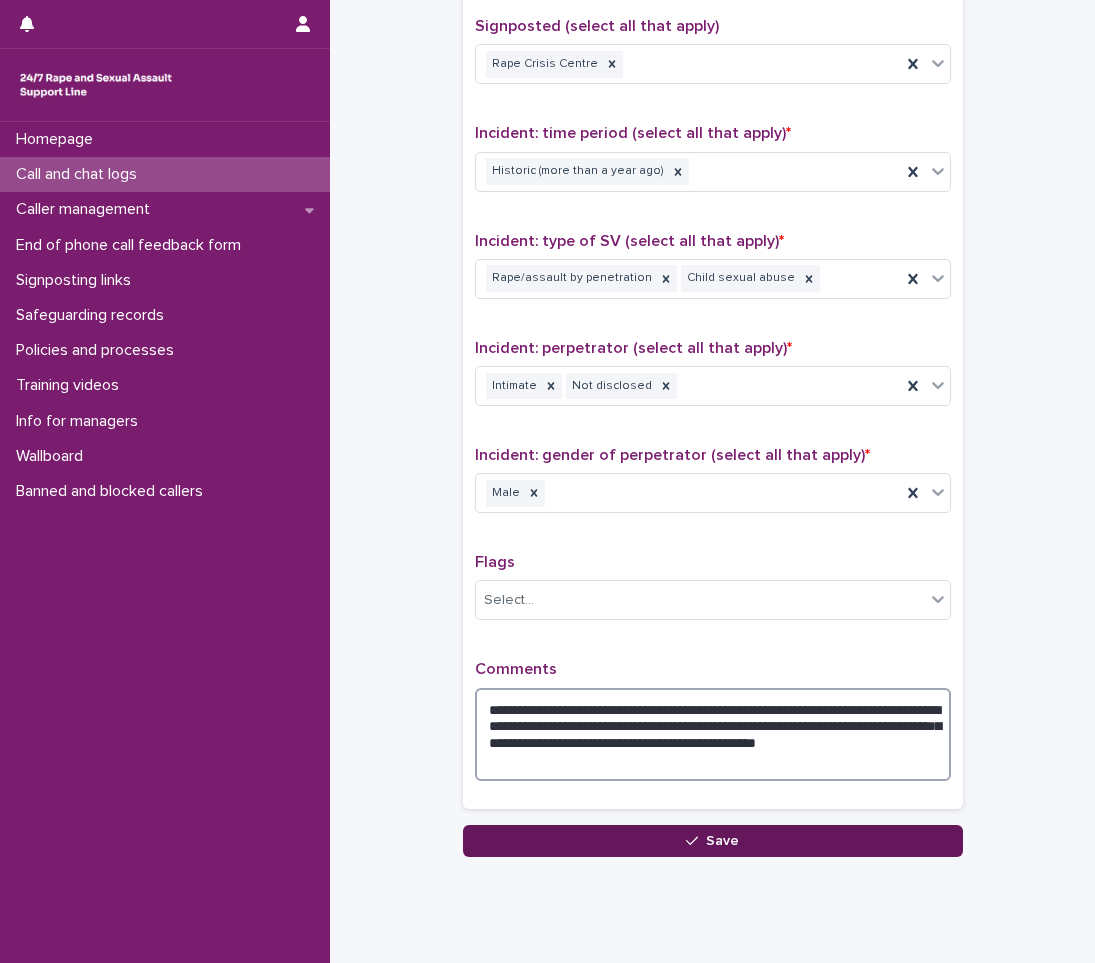 type on "**********" 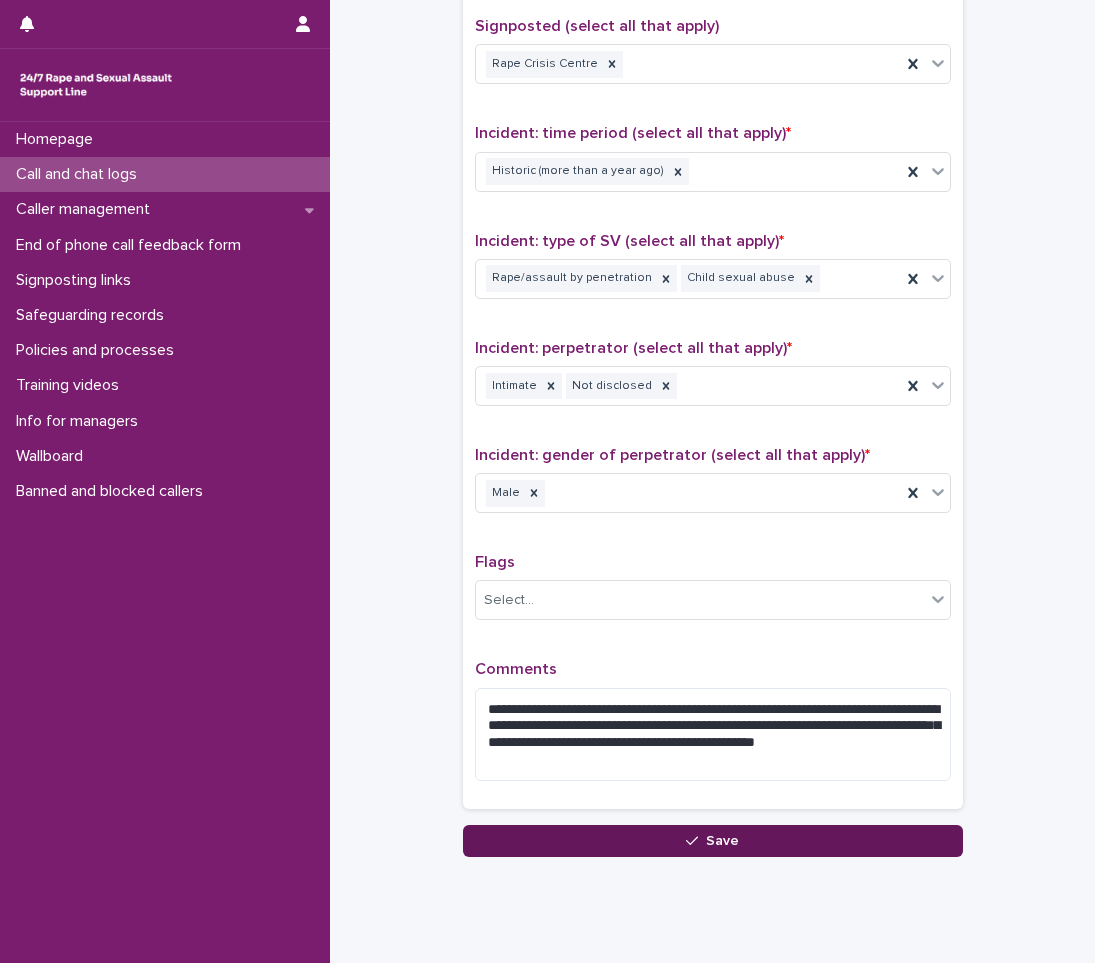click on "Save" at bounding box center [713, 841] 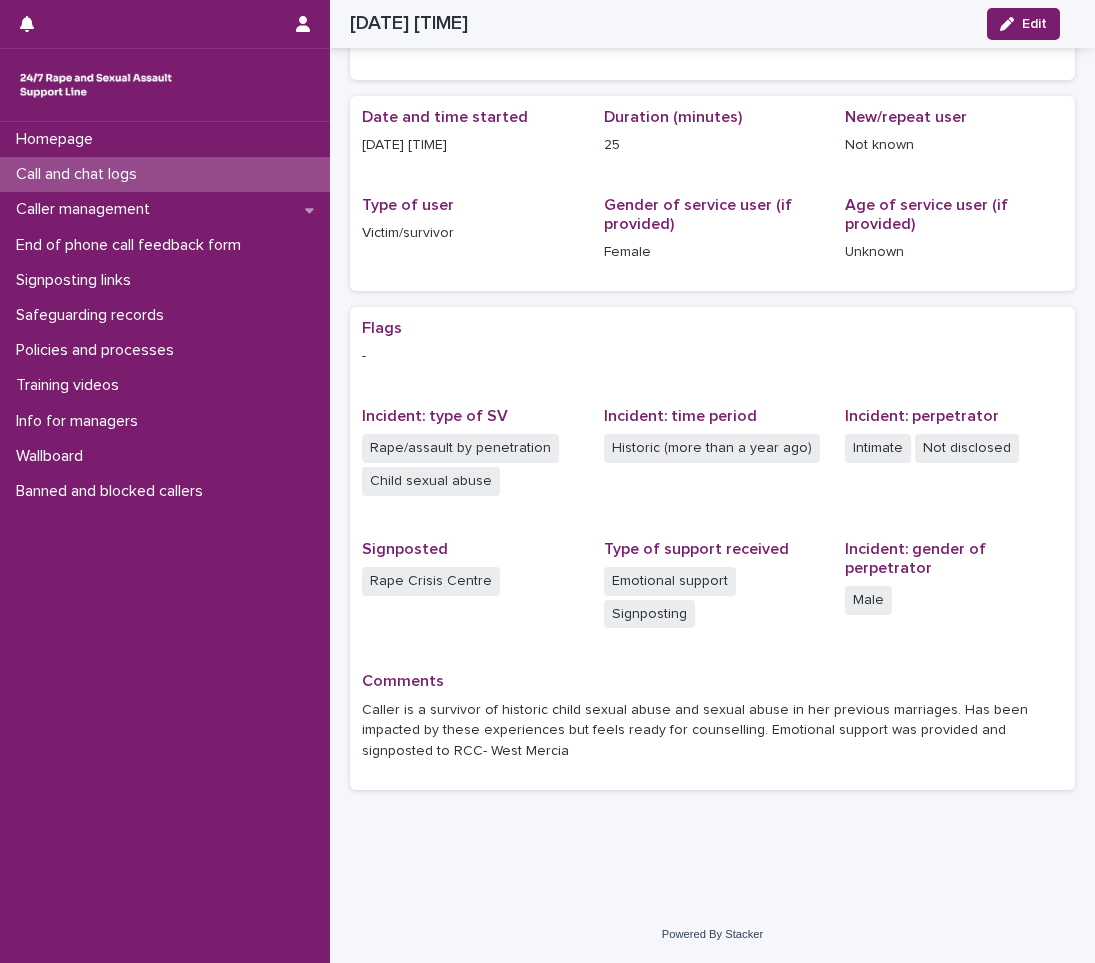 scroll, scrollTop: 128, scrollLeft: 0, axis: vertical 